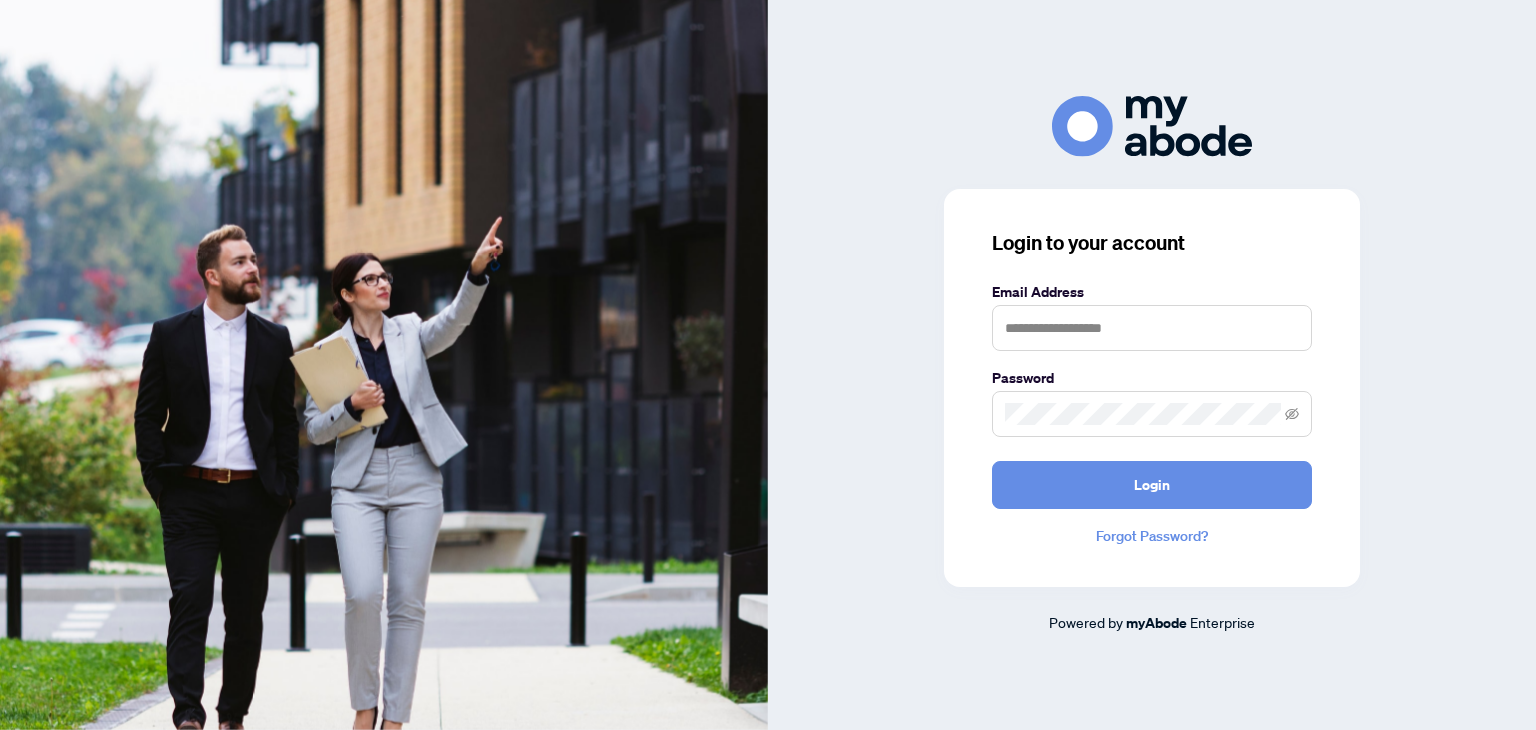 scroll, scrollTop: 0, scrollLeft: 0, axis: both 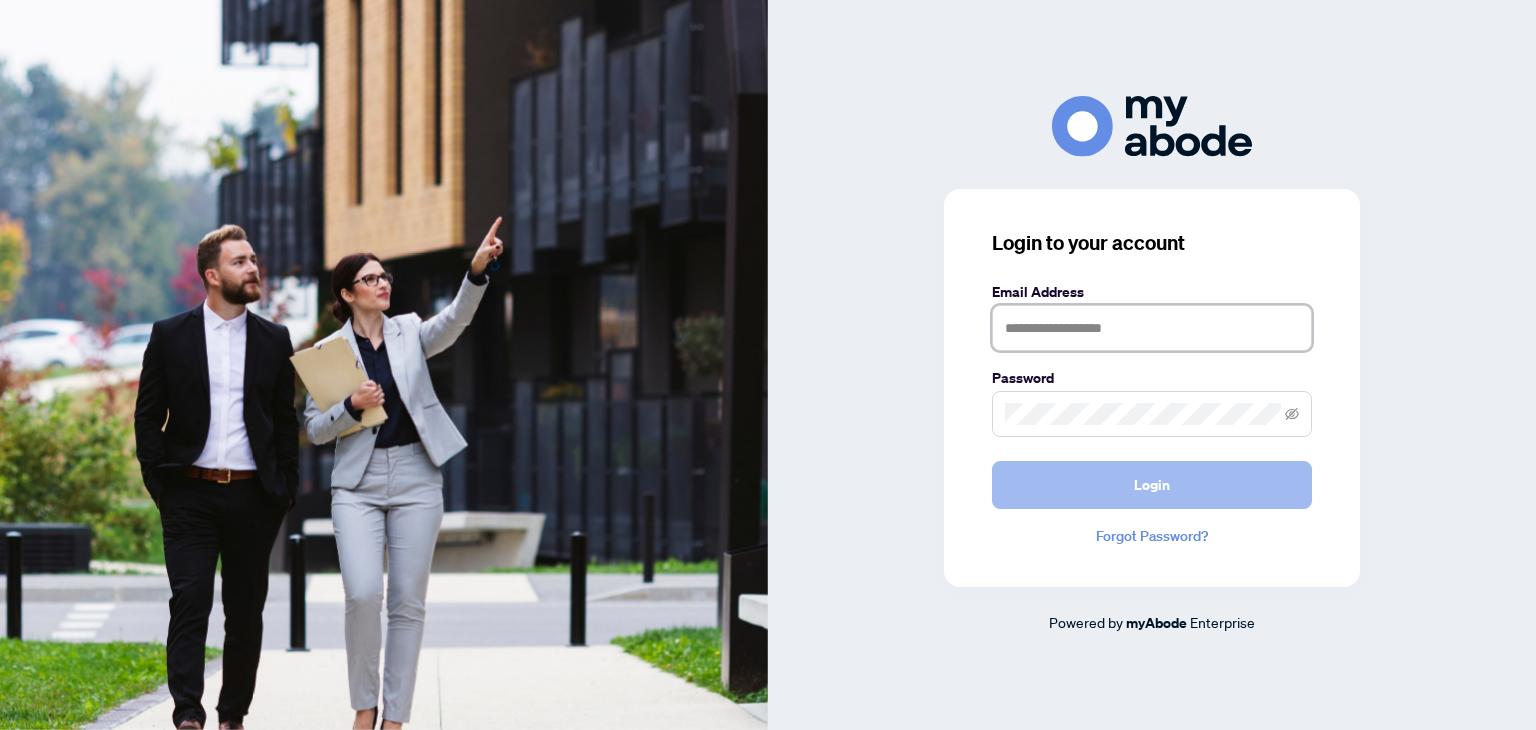 type on "**********" 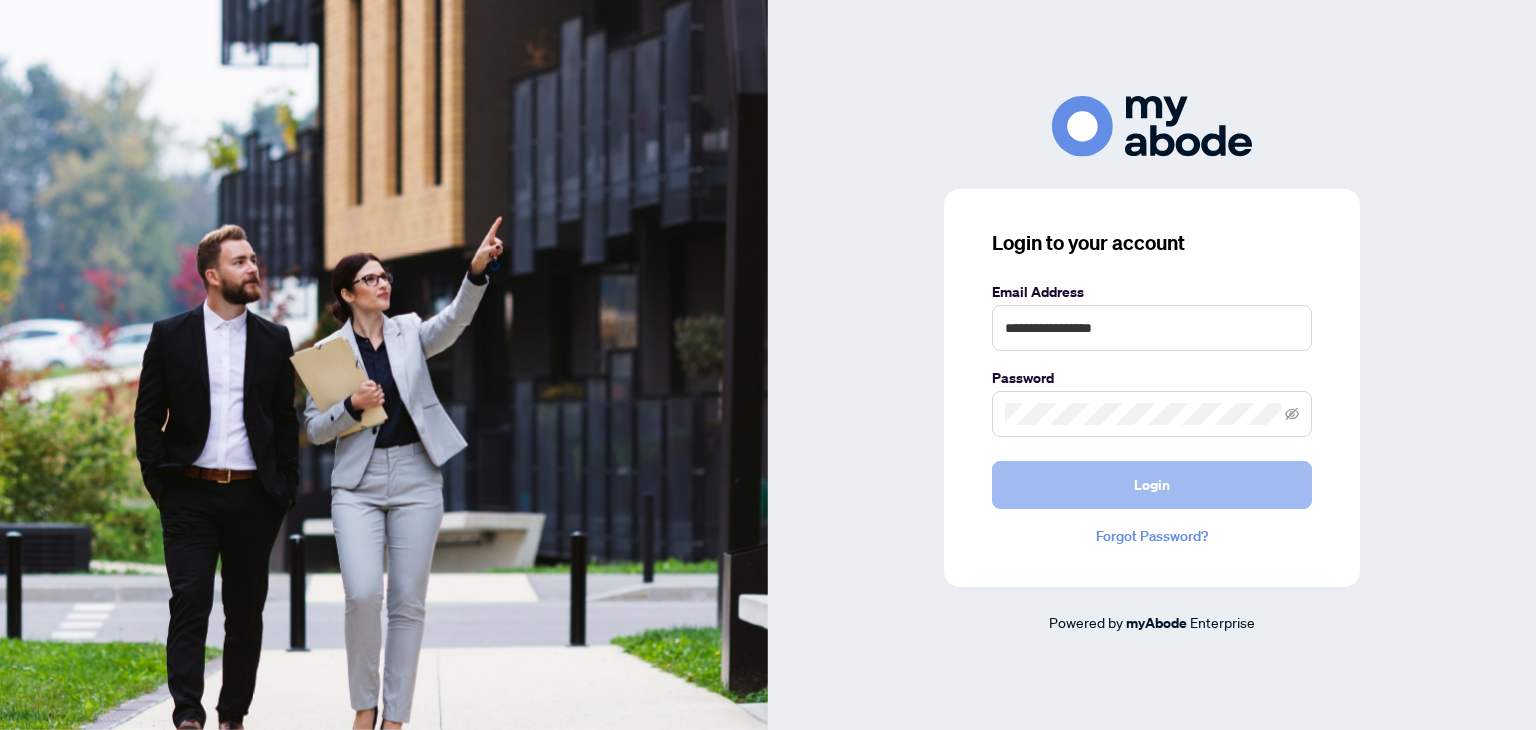 click on "Login" at bounding box center (1152, 485) 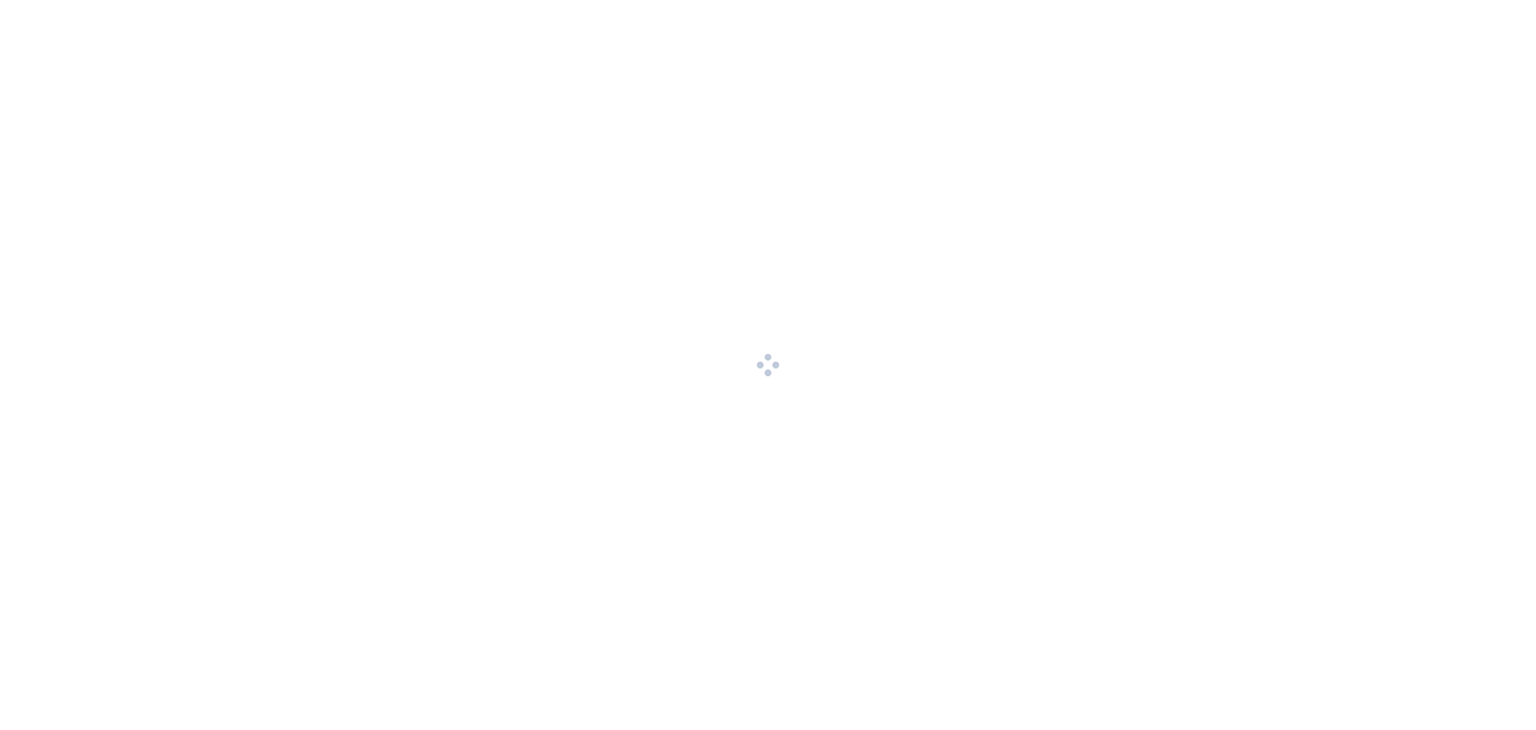 scroll, scrollTop: 0, scrollLeft: 0, axis: both 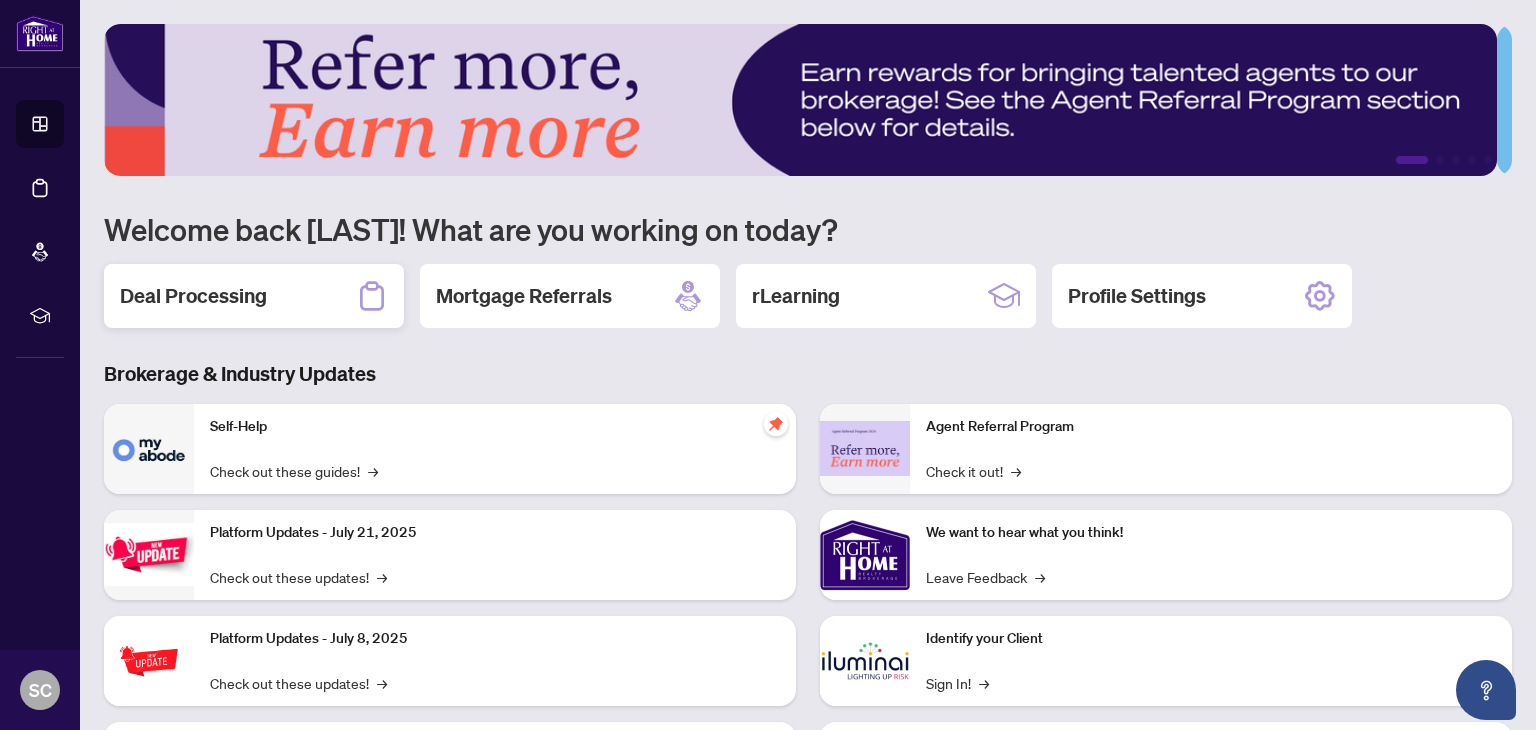 click on "Deal Processing" at bounding box center (254, 296) 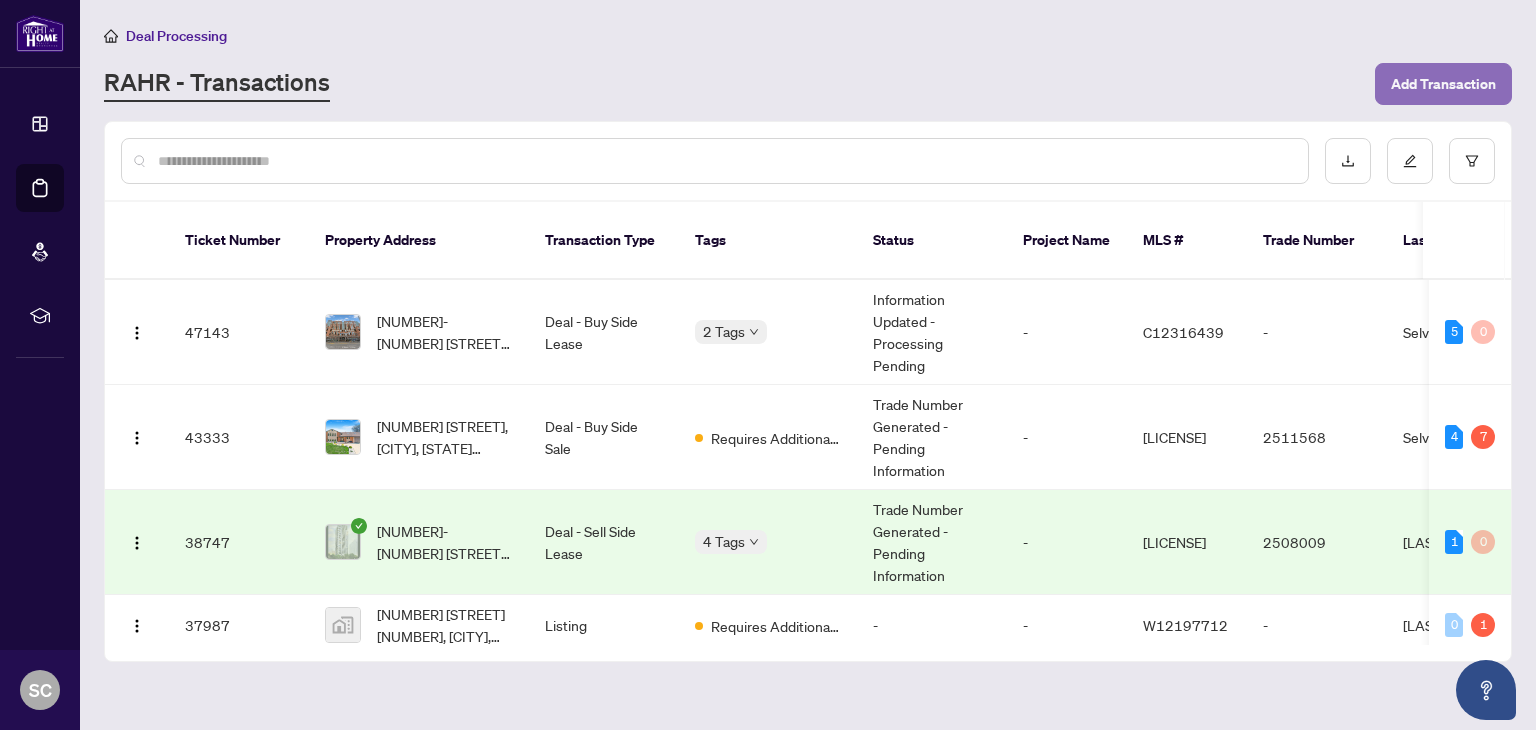 click on "Add Transaction" at bounding box center [1443, 84] 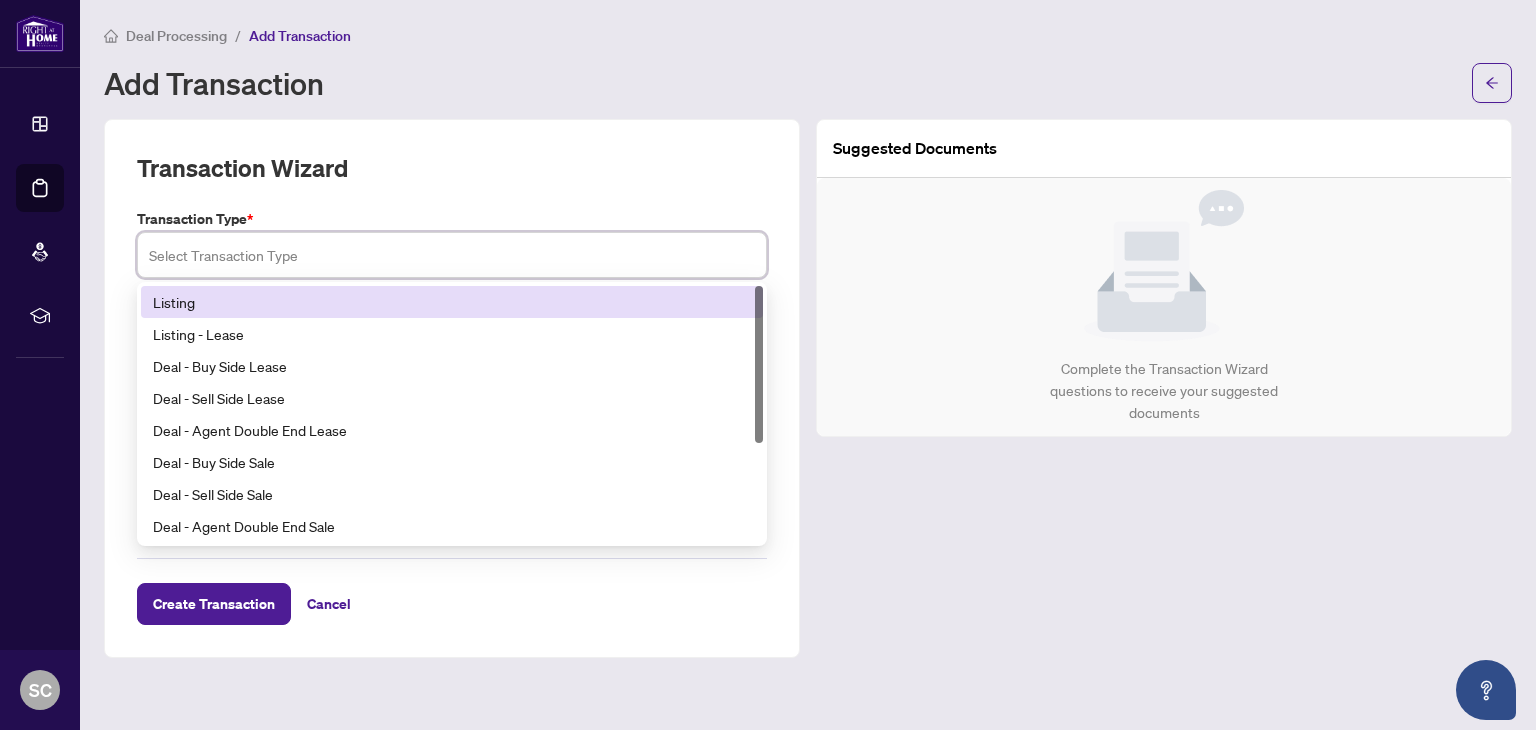 click at bounding box center (452, 255) 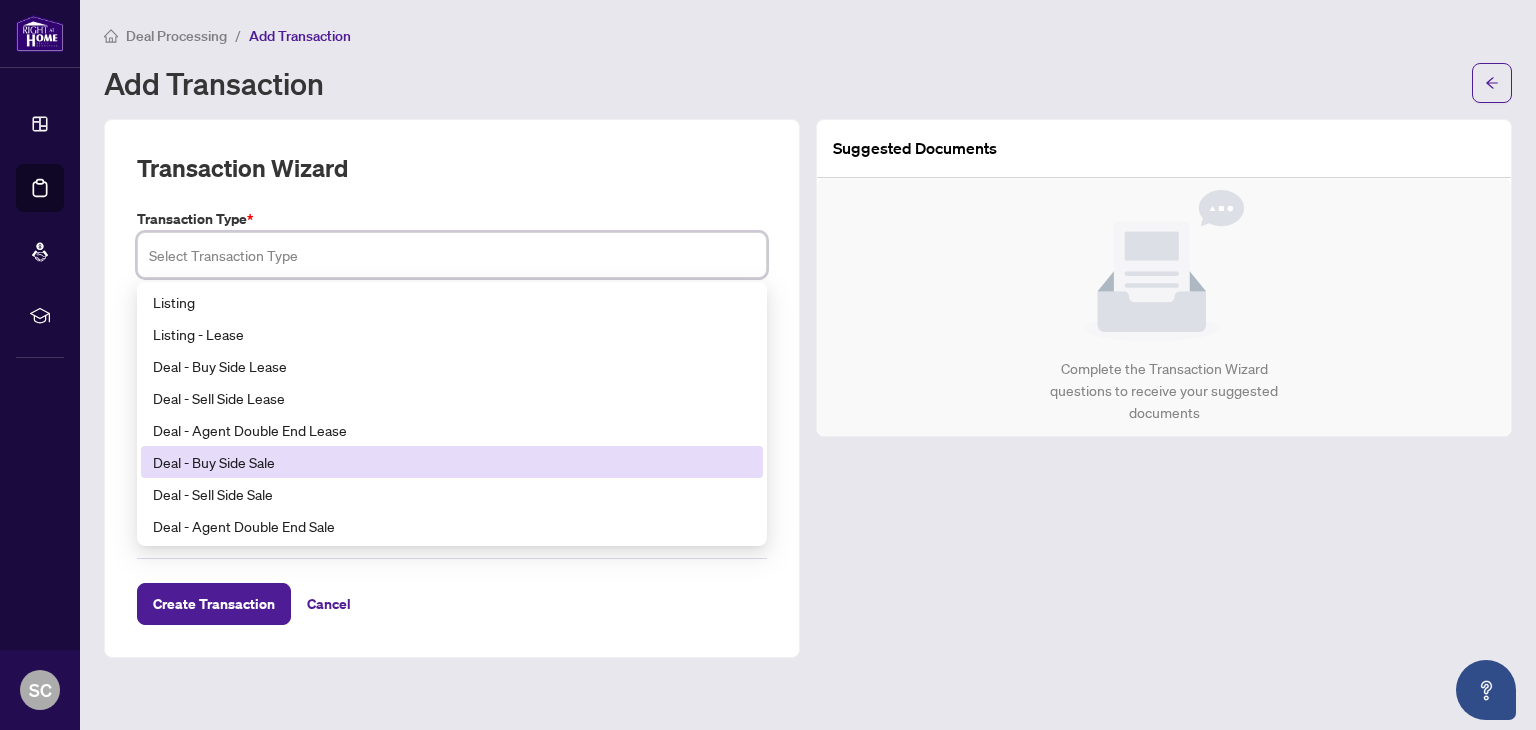 click on "Deal - Buy Side Sale" at bounding box center [452, 462] 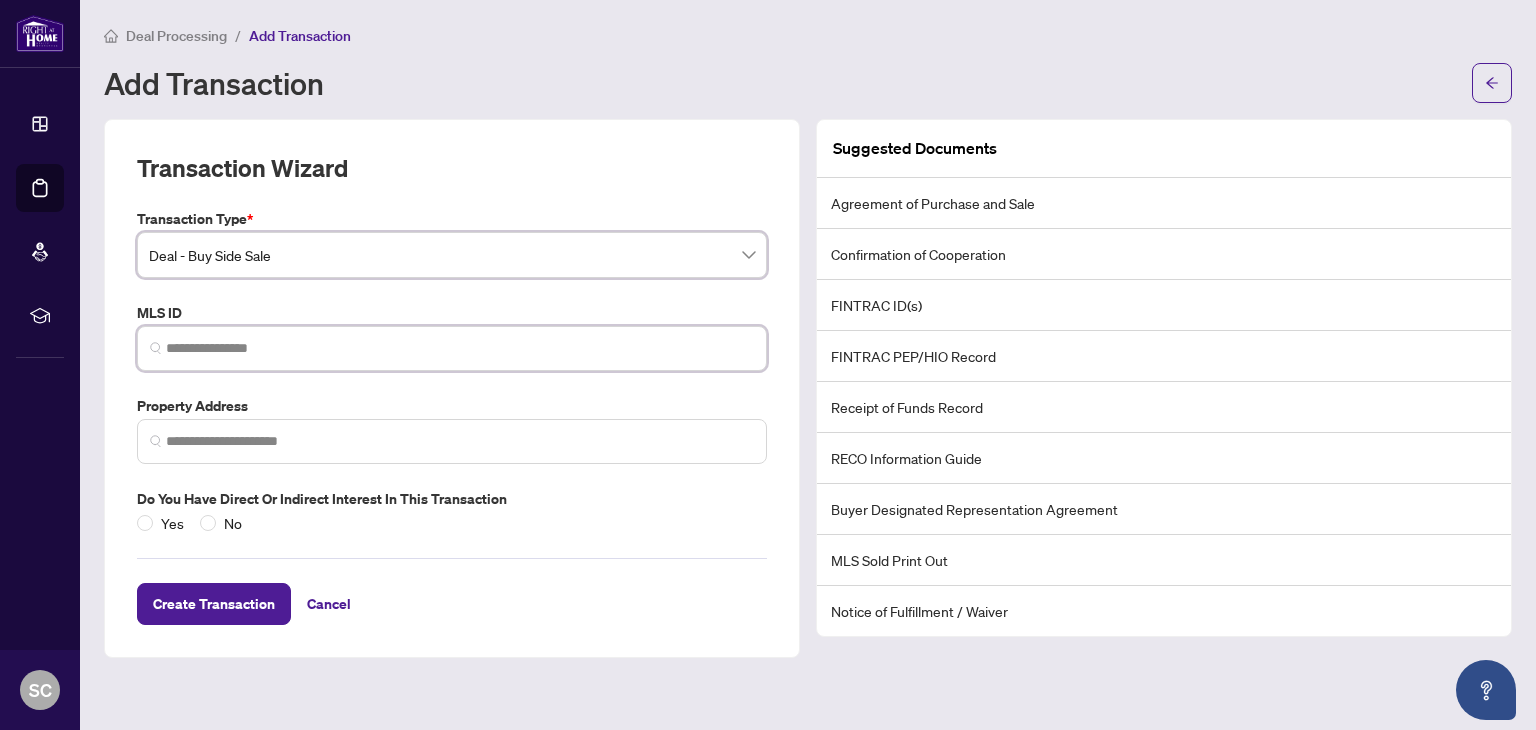click at bounding box center (460, 348) 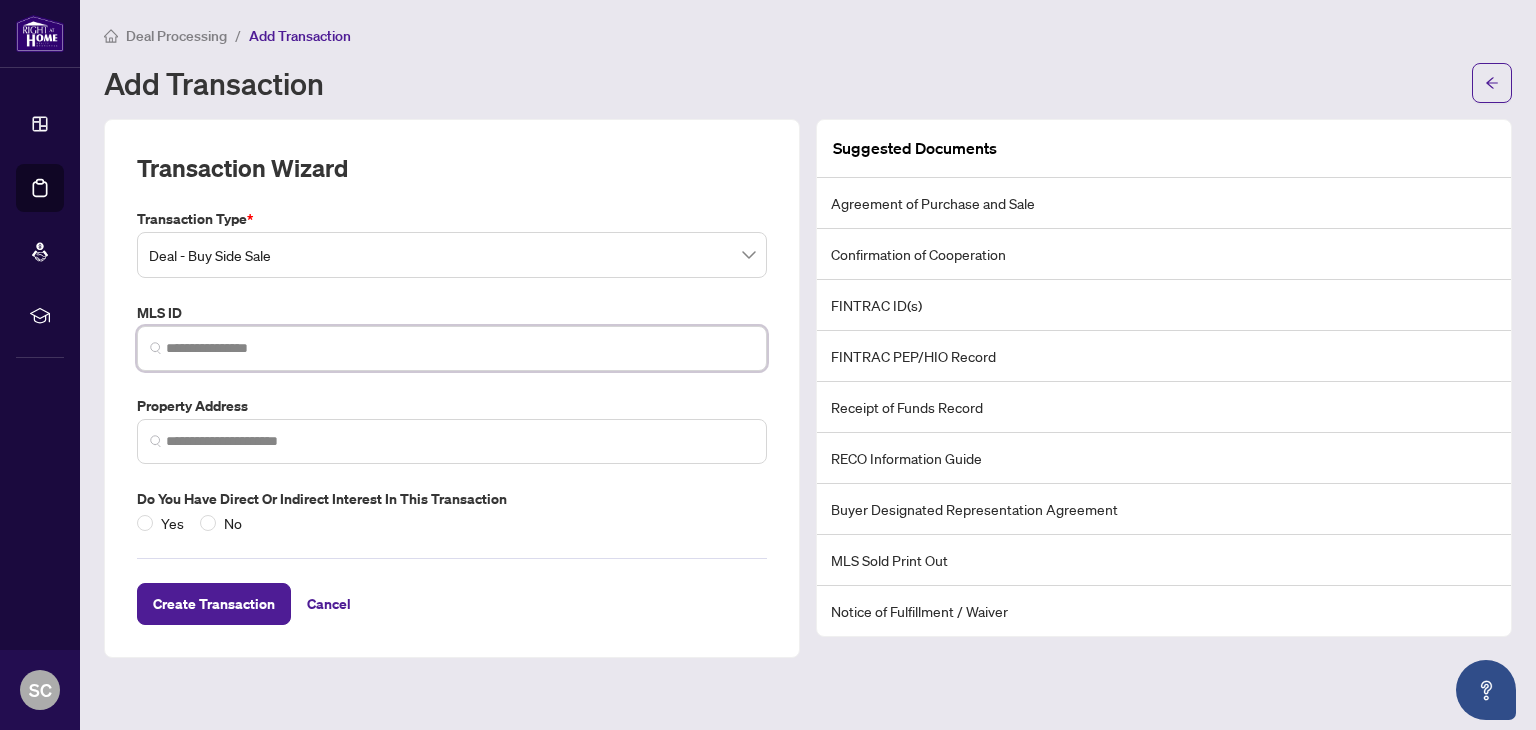 paste on "*********" 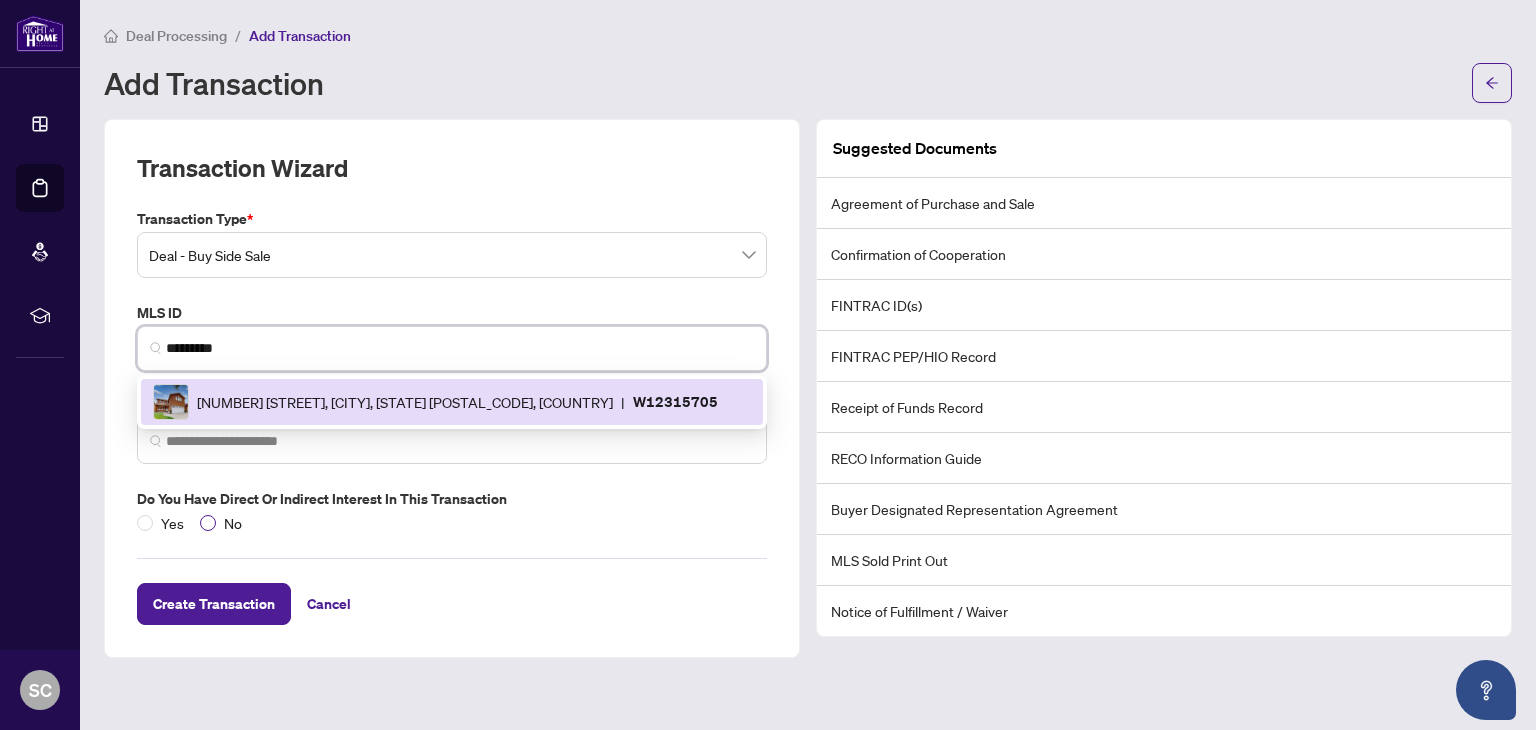 type on "*********" 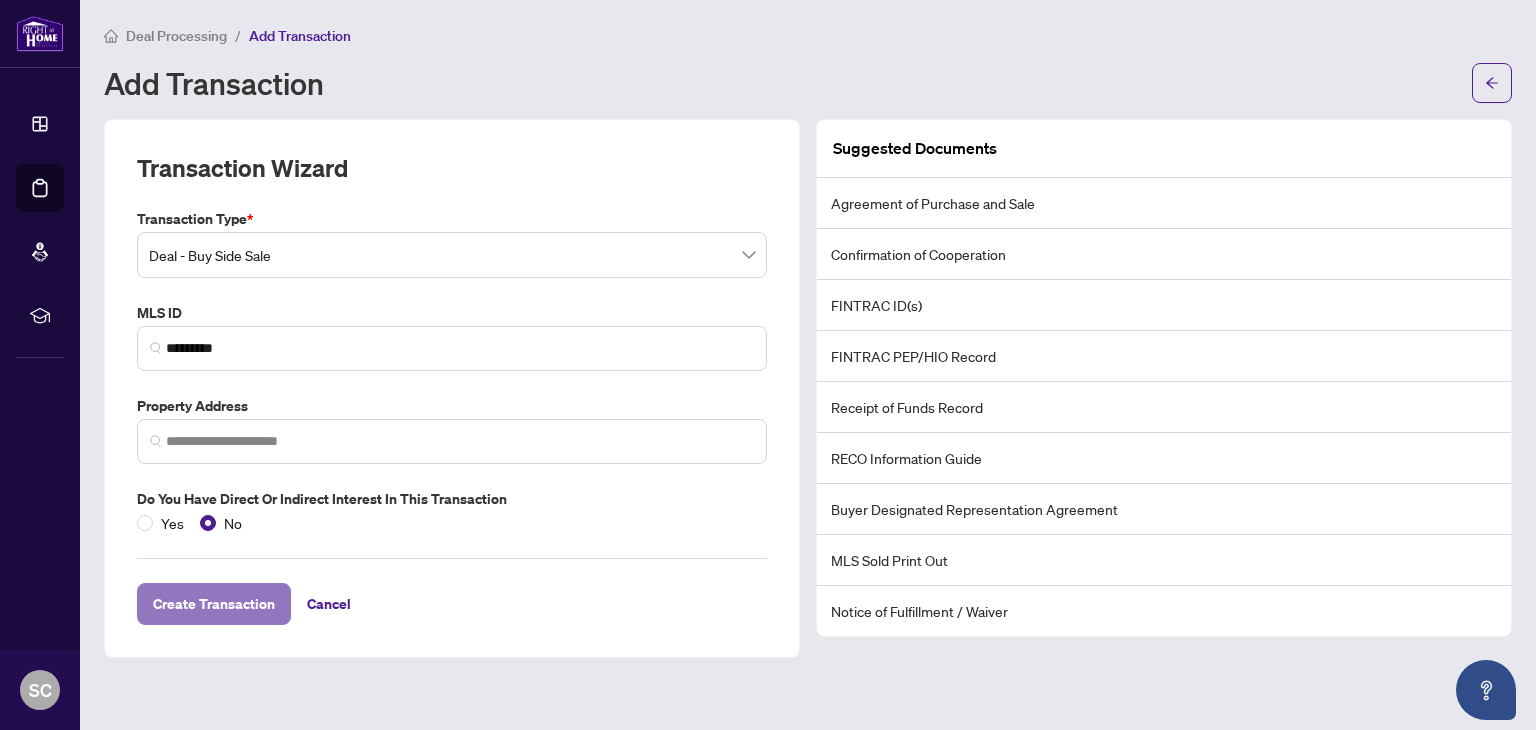 click on "Create Transaction" at bounding box center [214, 604] 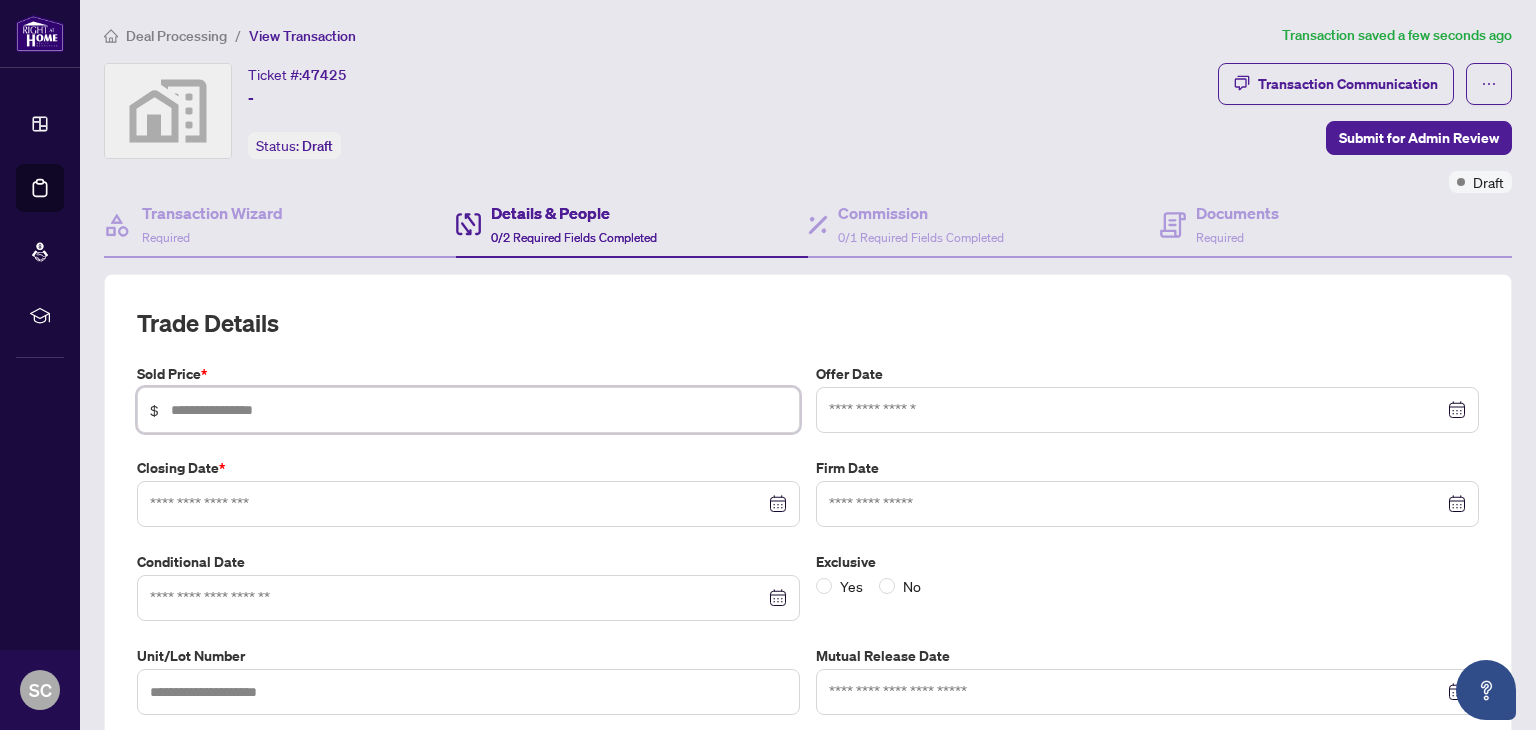 click at bounding box center [479, 410] 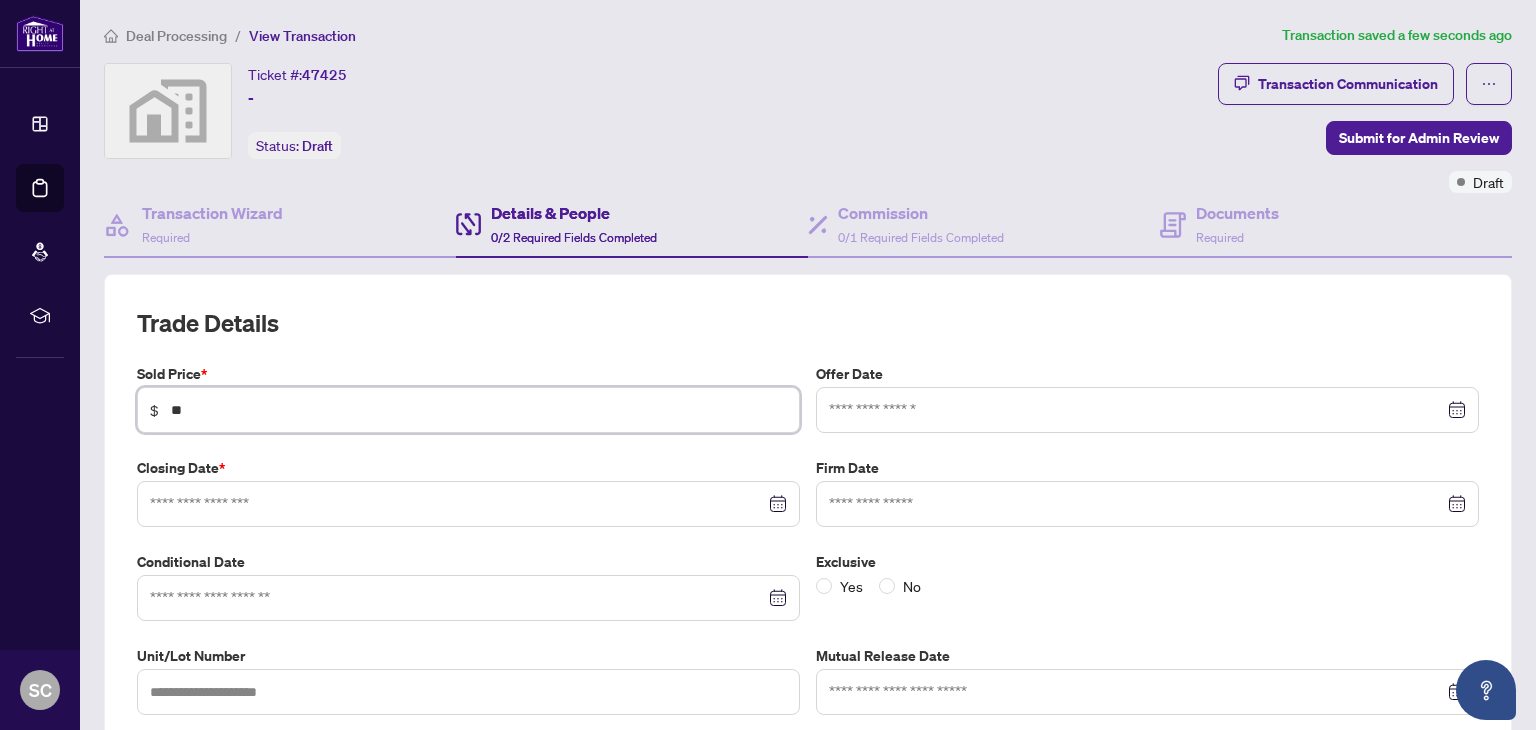 type on "*" 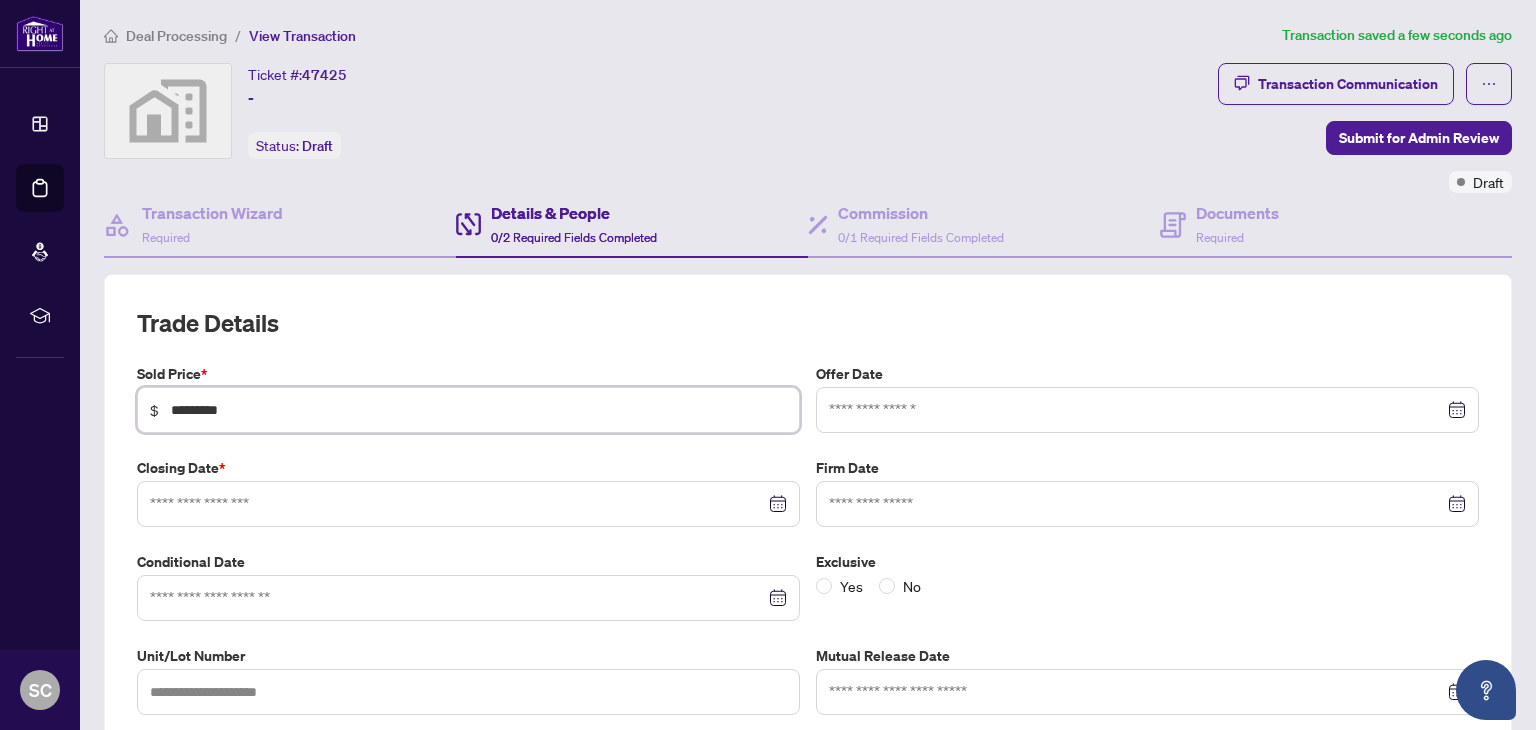 type on "*********" 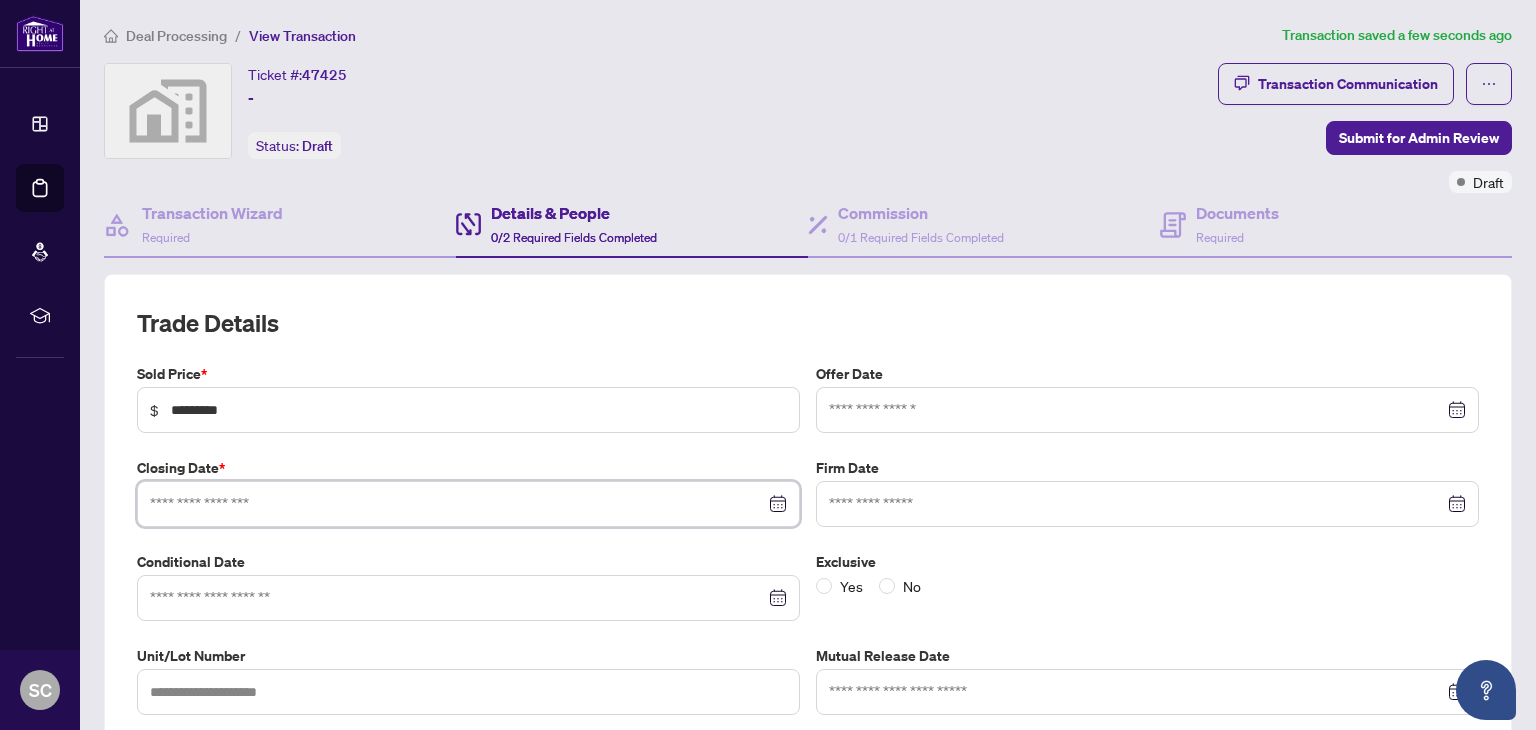 click at bounding box center (457, 504) 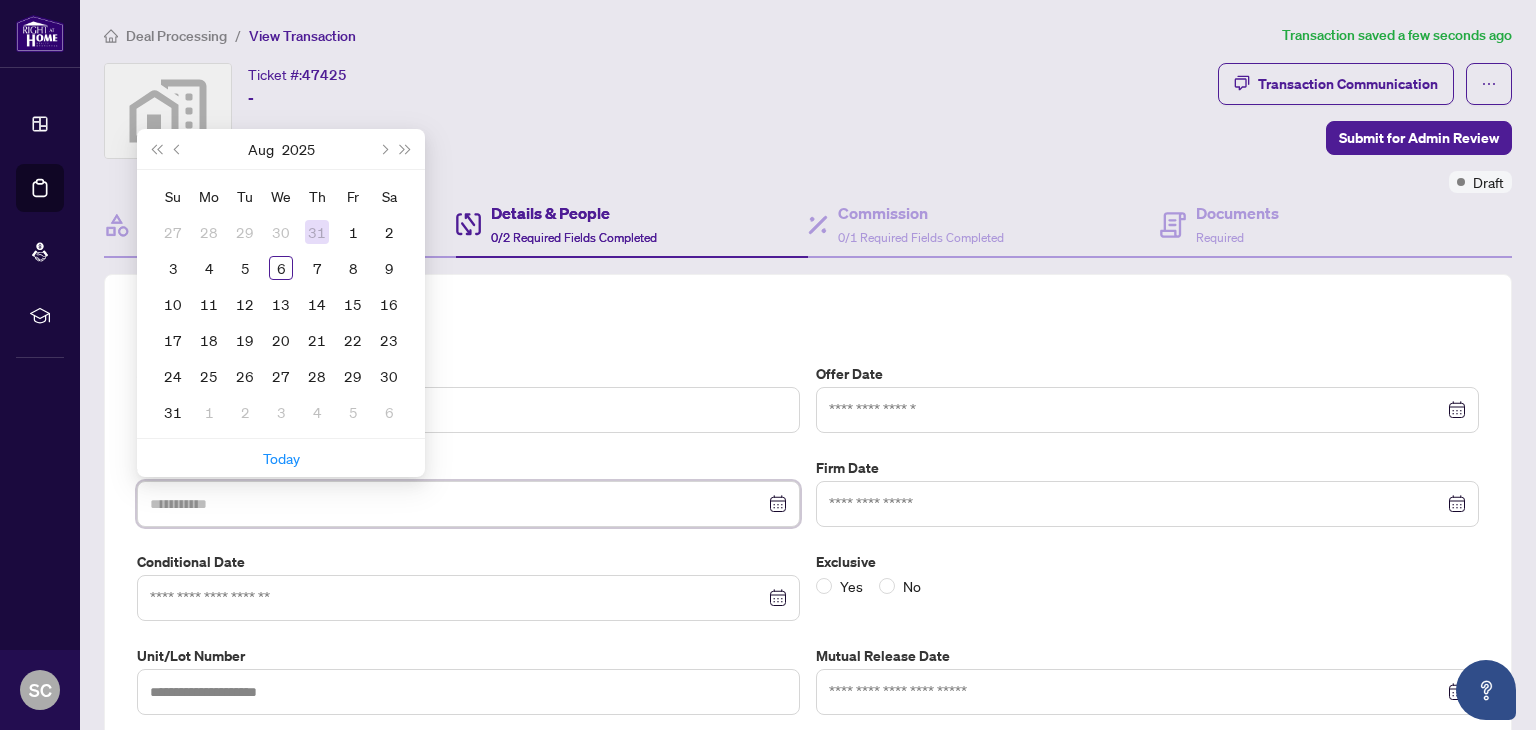 type on "**********" 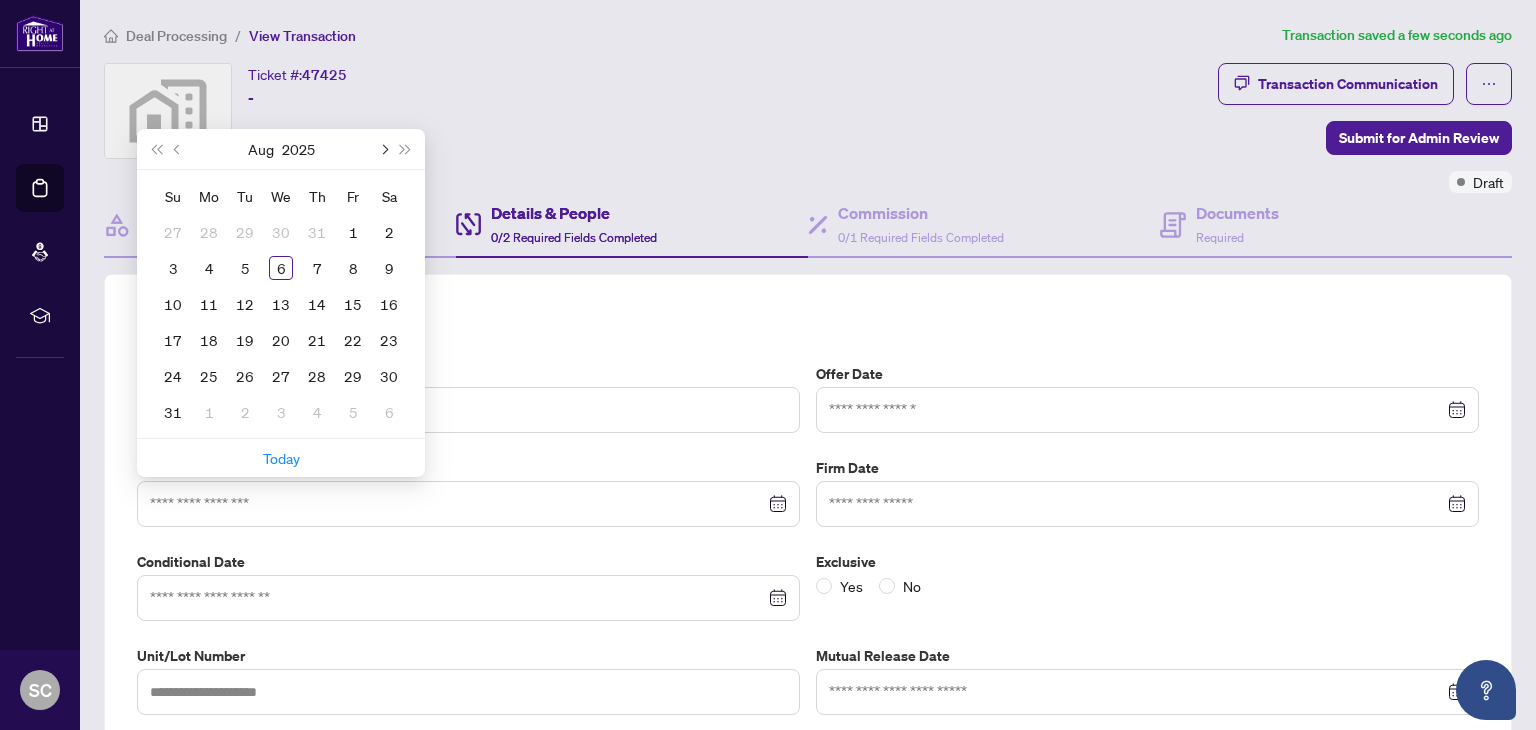 click at bounding box center (383, 149) 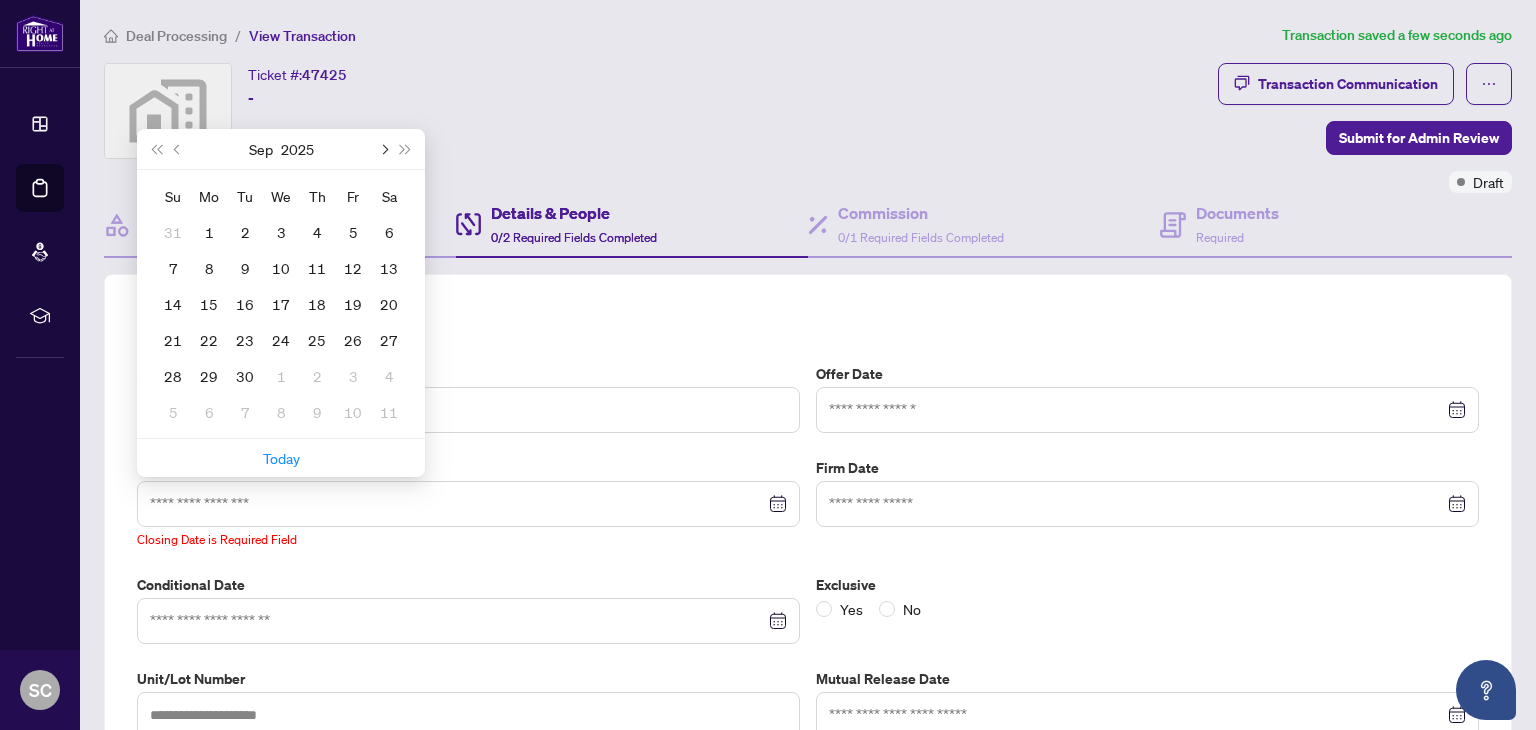 click at bounding box center [383, 149] 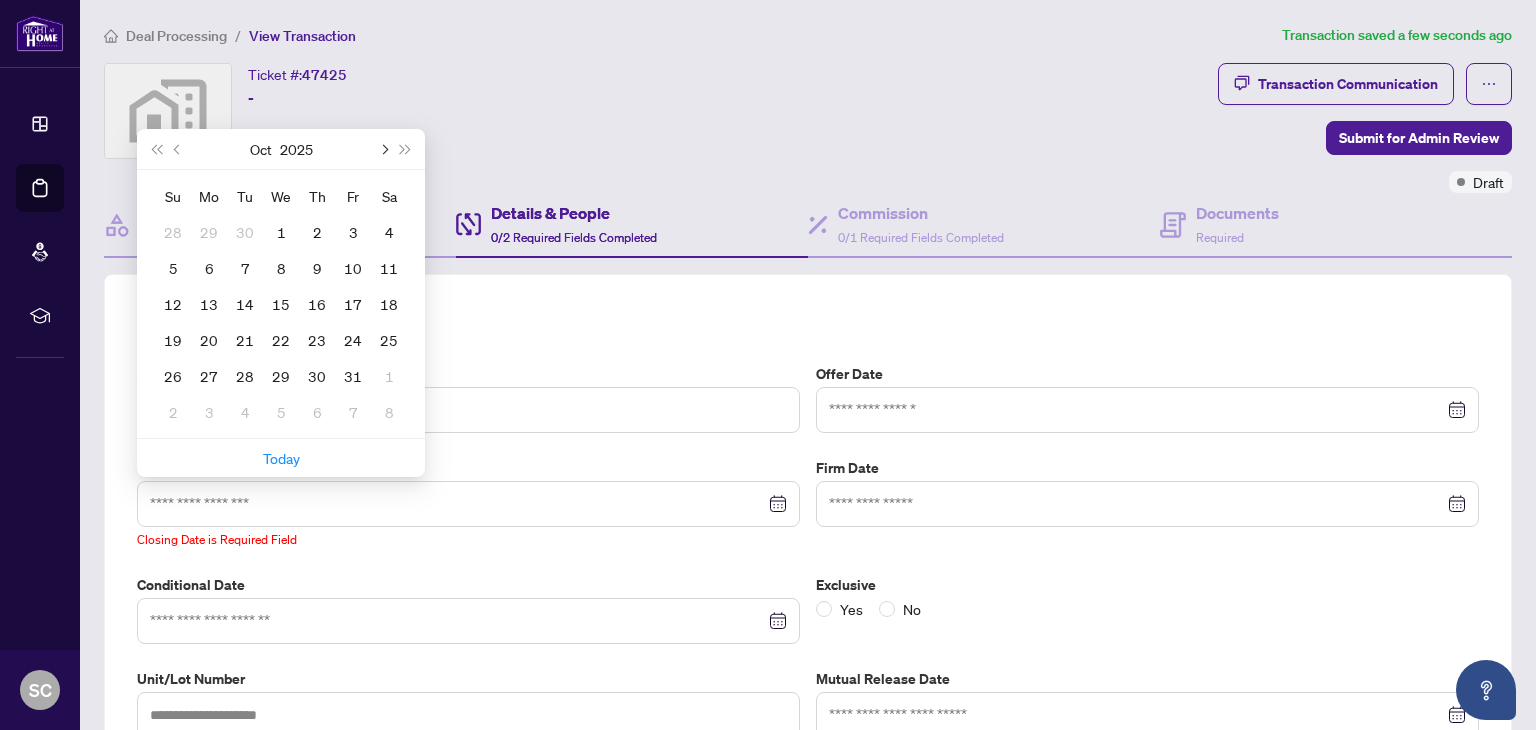 click at bounding box center [383, 149] 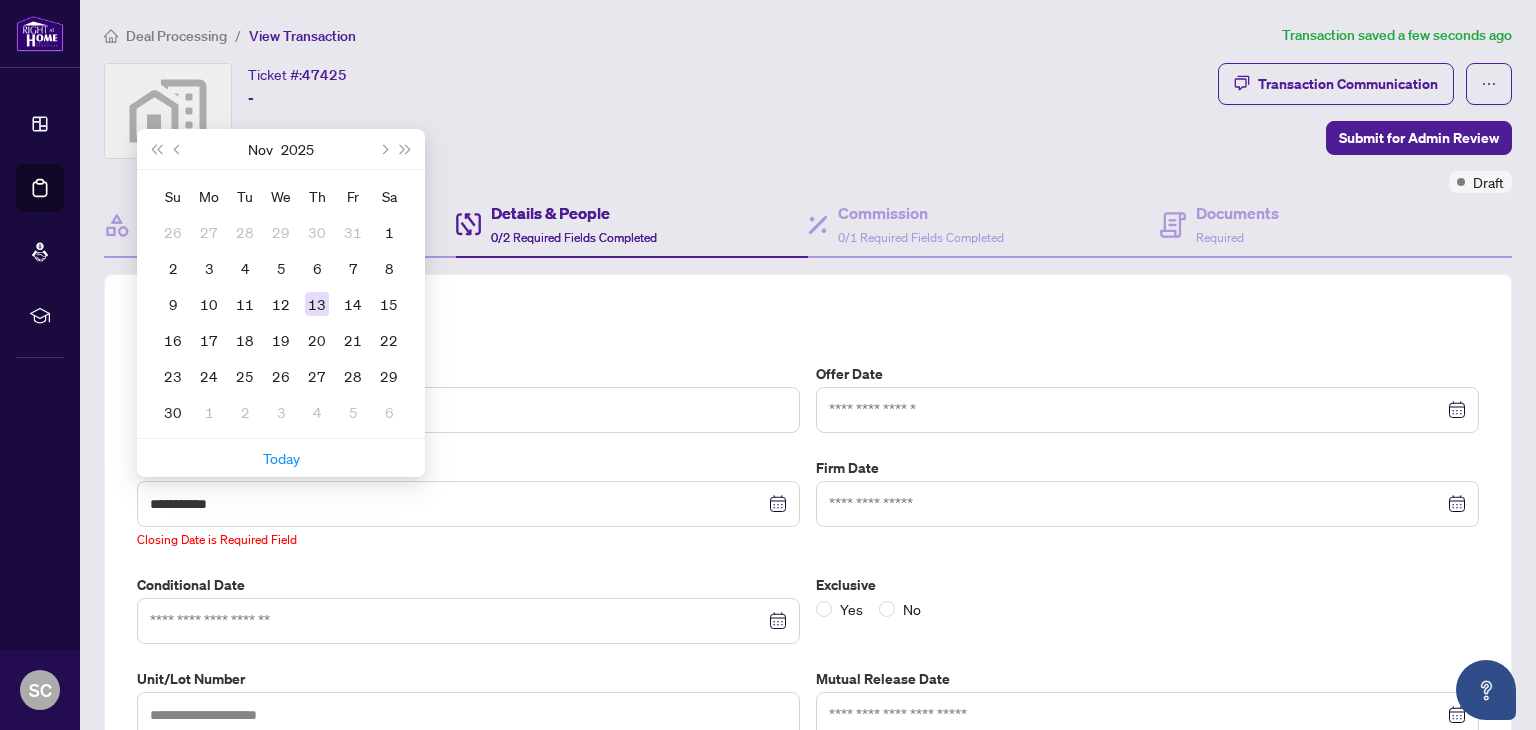 type on "**********" 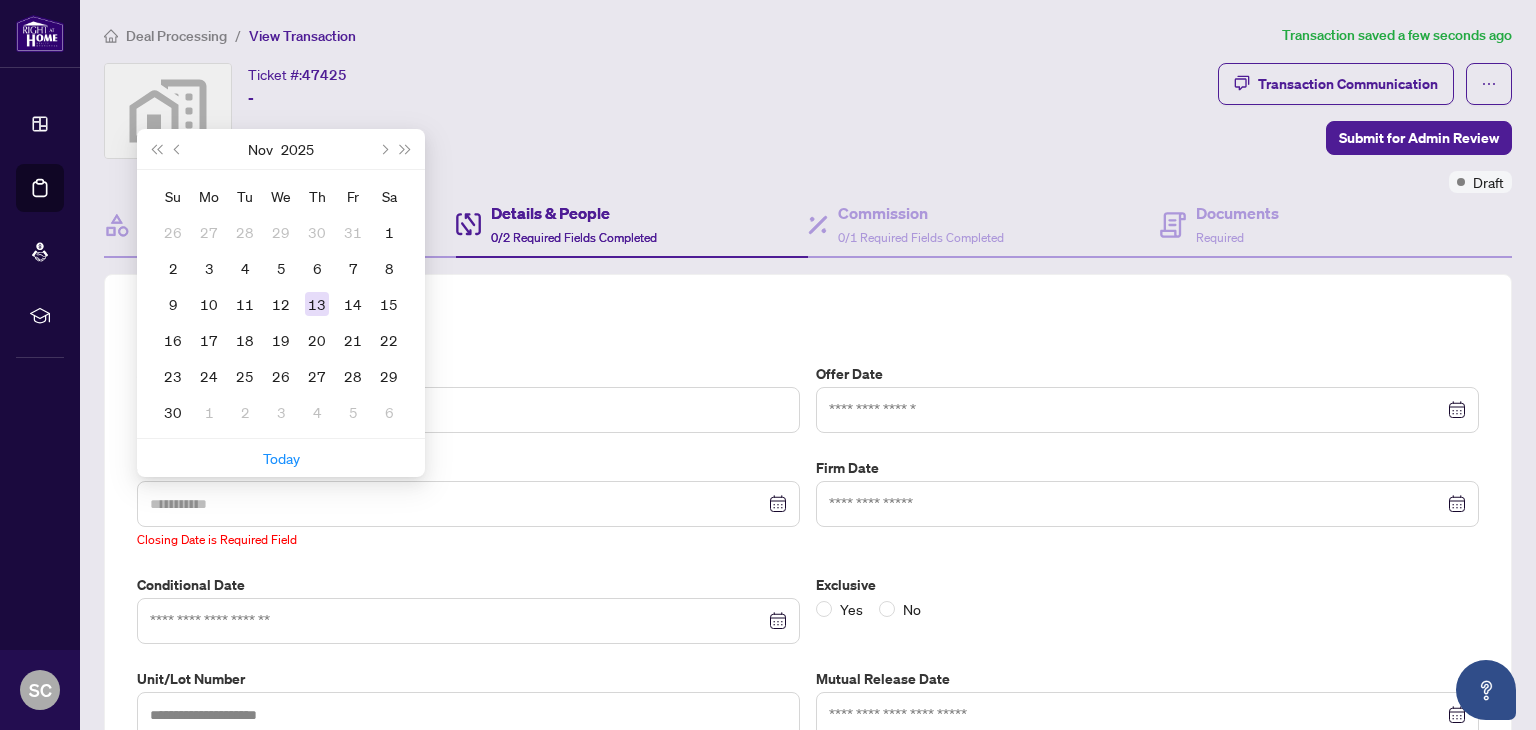 click on "13" at bounding box center (317, 304) 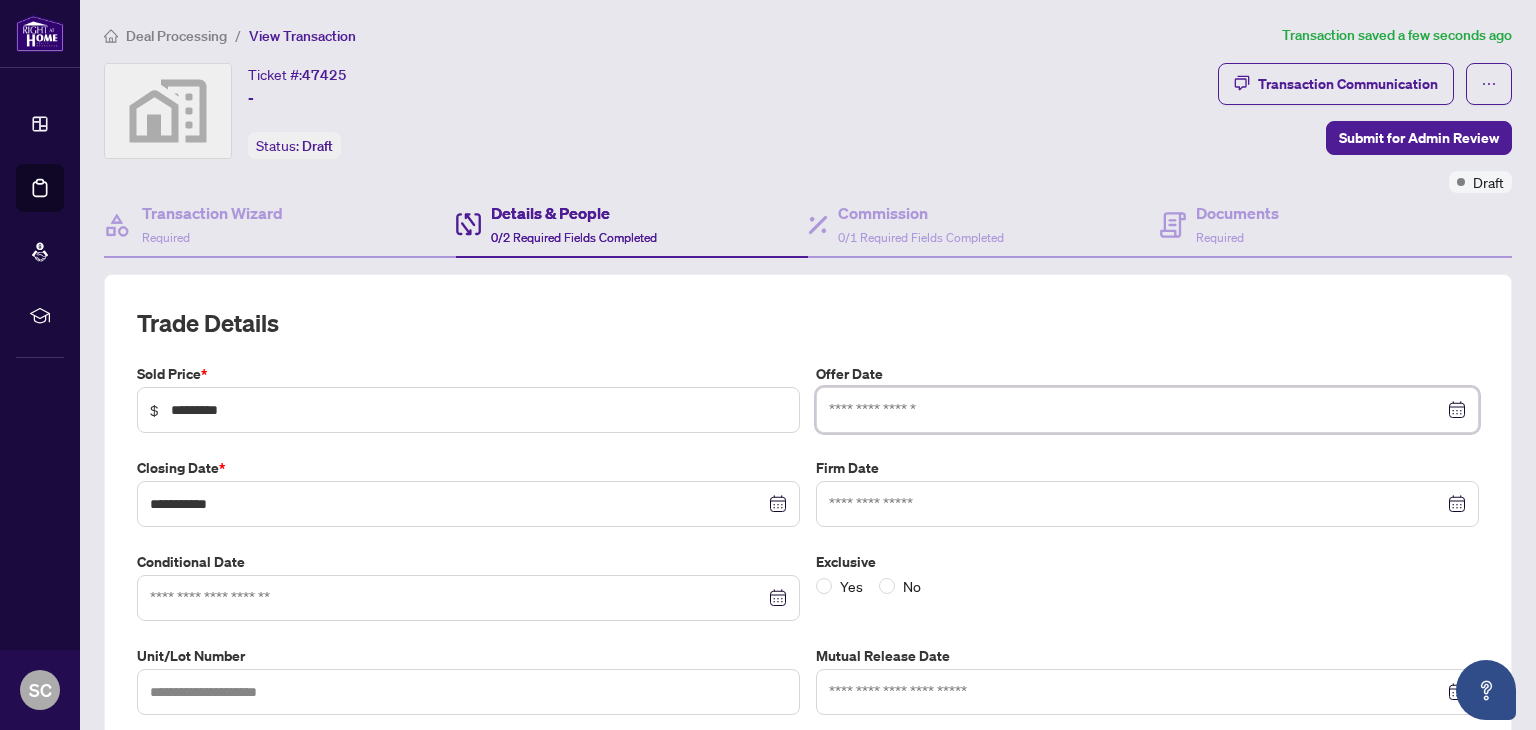 click at bounding box center (1136, 410) 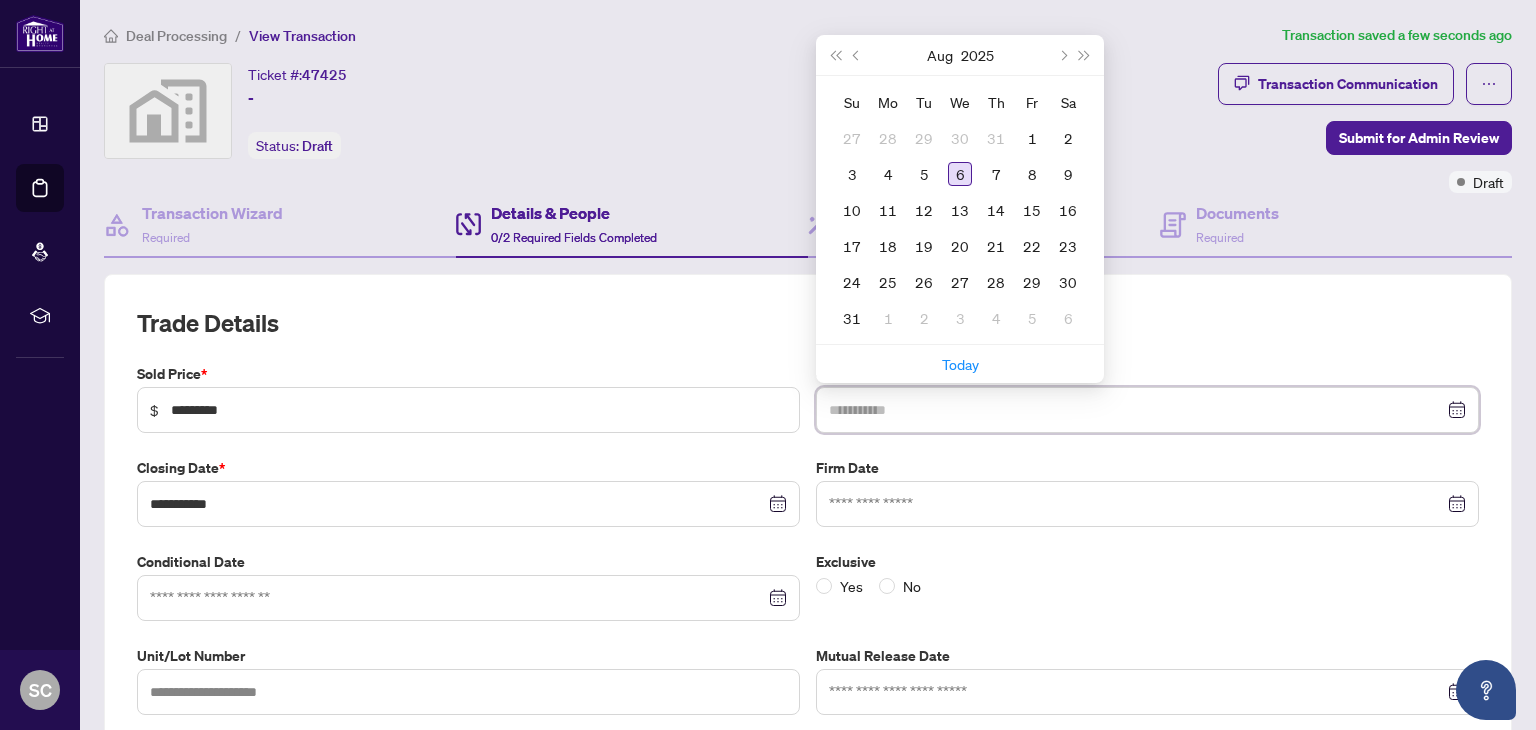 type on "**********" 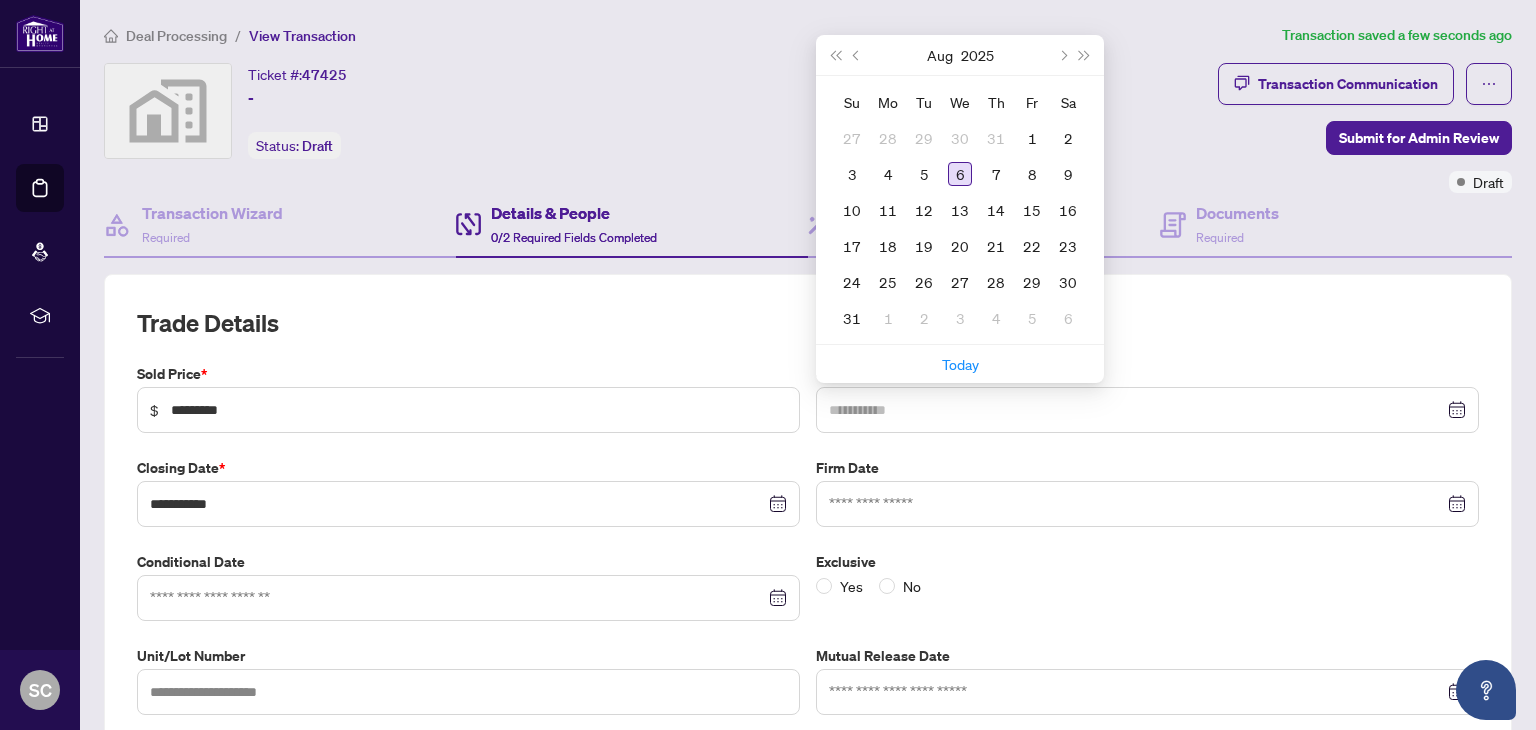 click on "6" at bounding box center (960, 174) 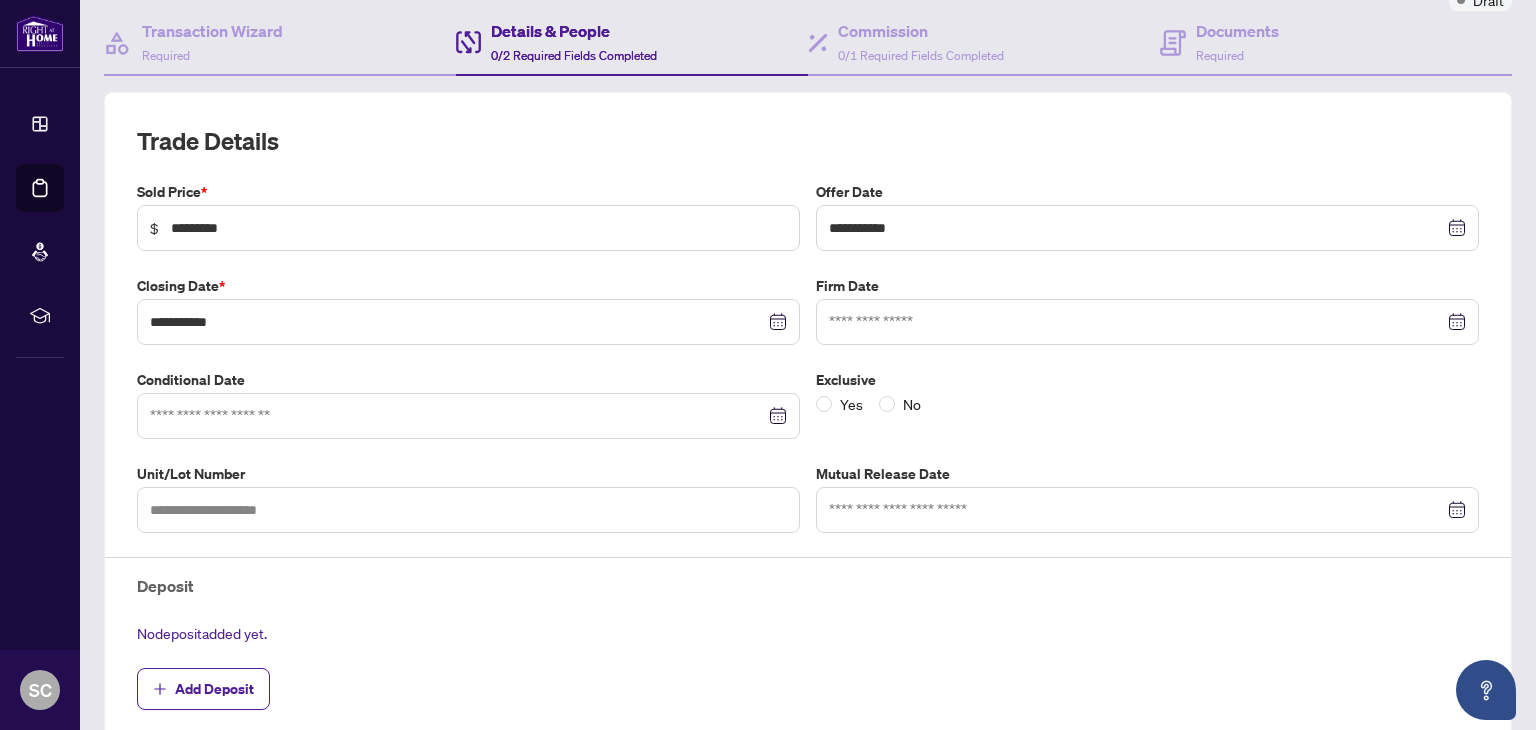 scroll, scrollTop: 200, scrollLeft: 0, axis: vertical 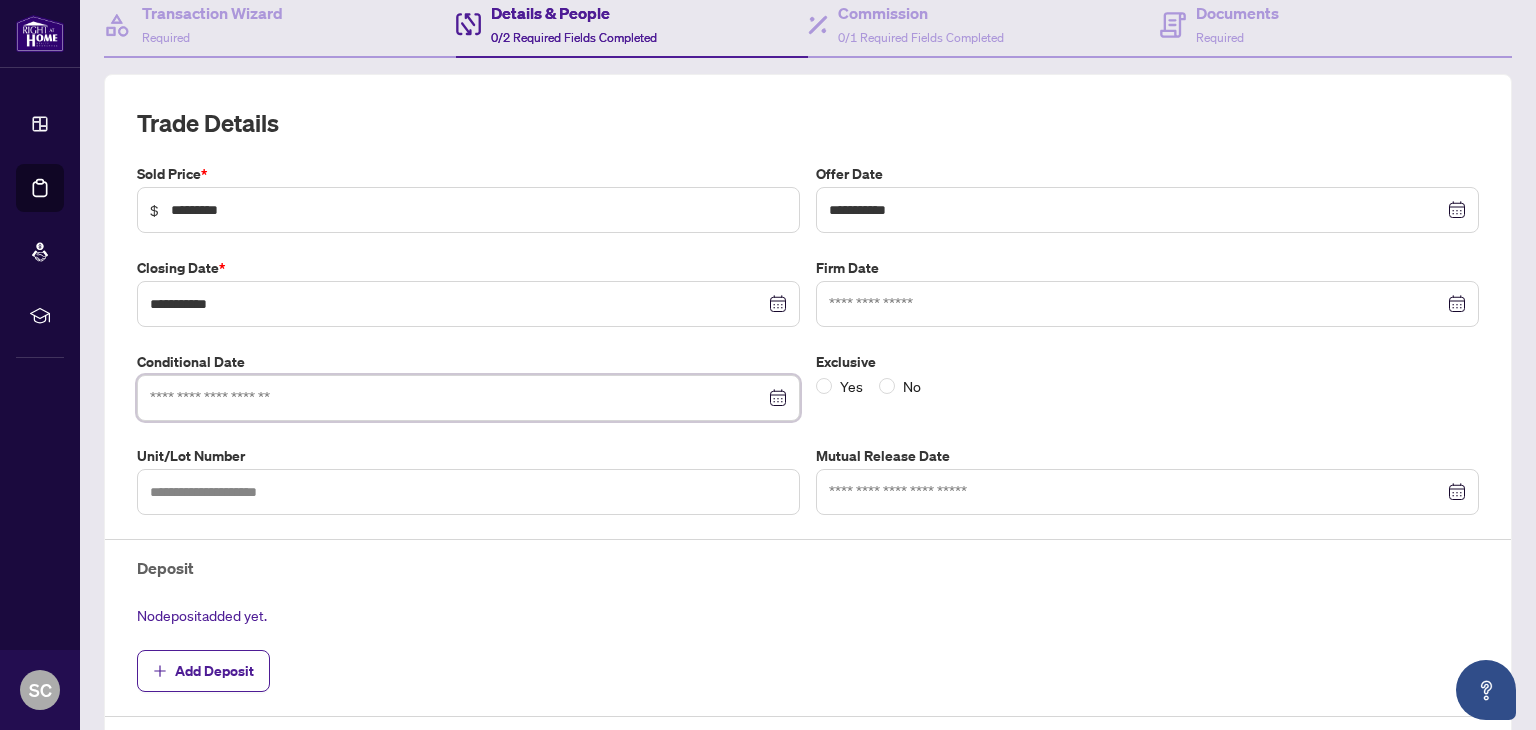 click at bounding box center (457, 398) 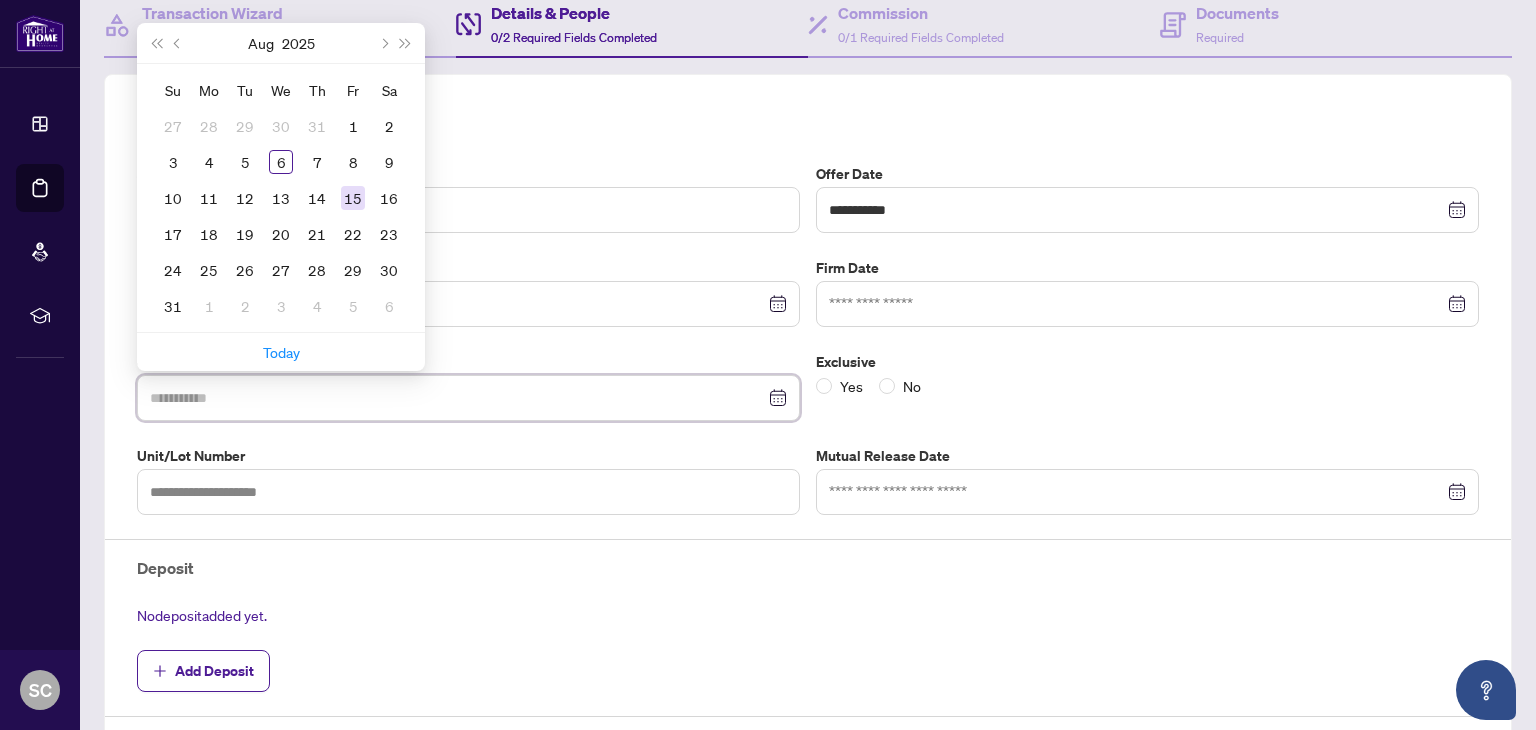 type on "**********" 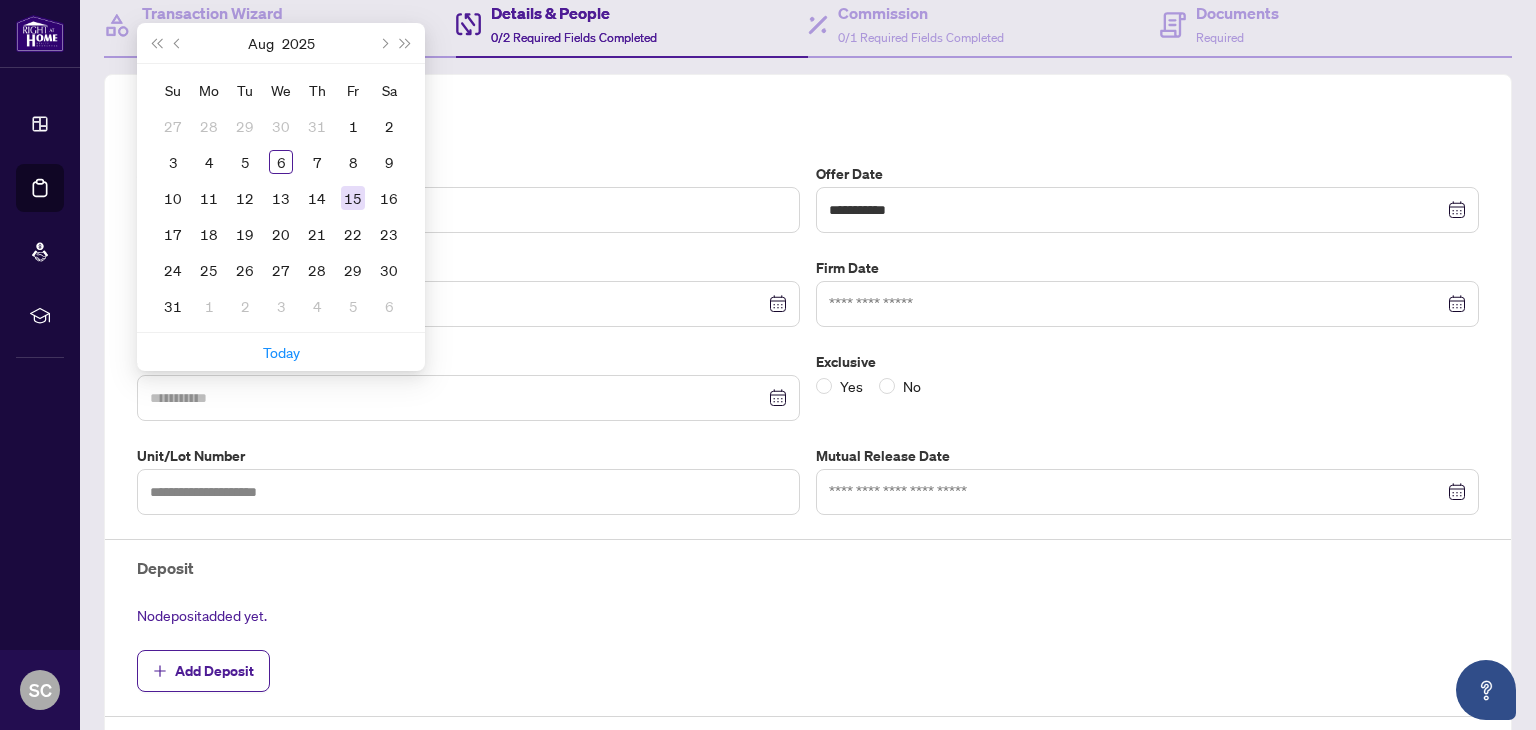 click on "15" at bounding box center [353, 198] 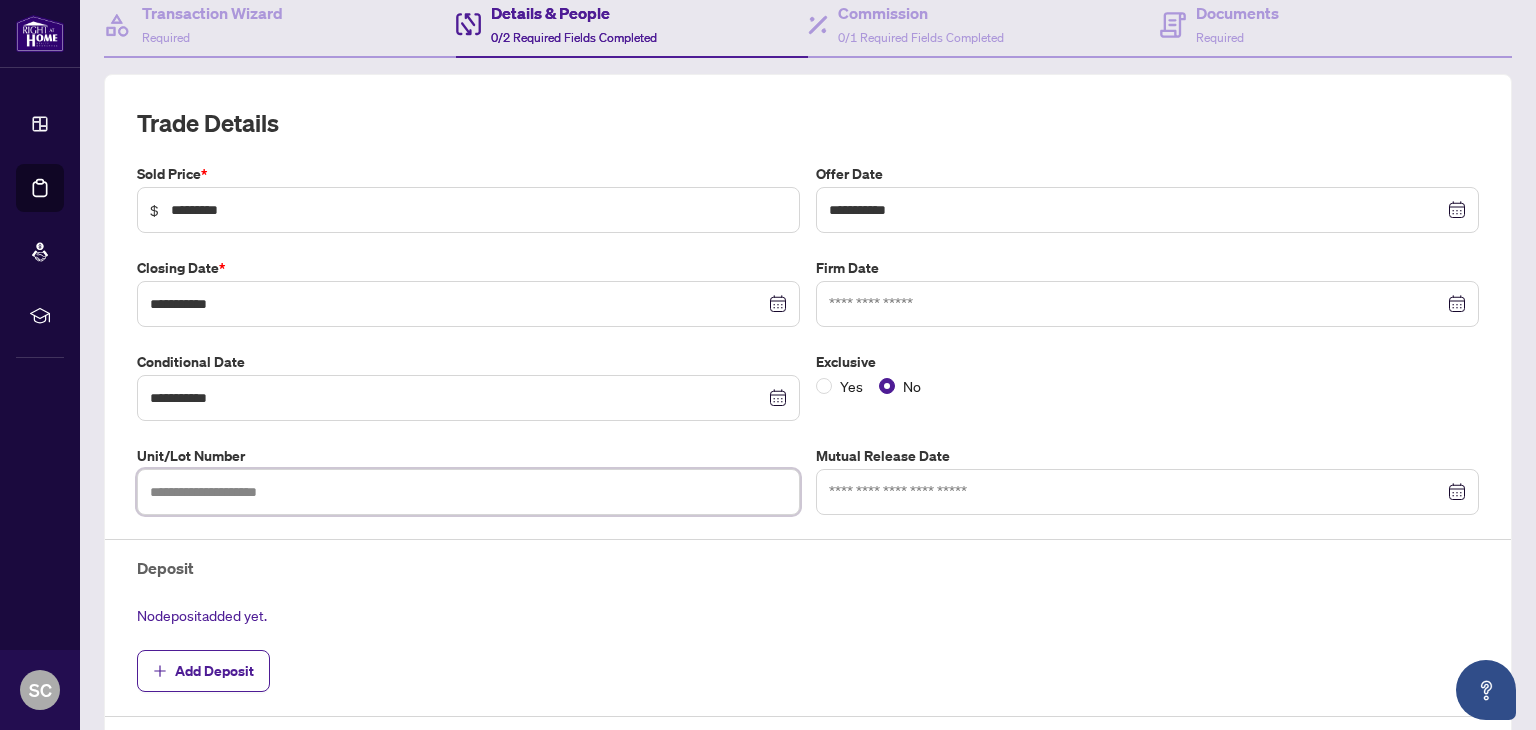 click at bounding box center [468, 492] 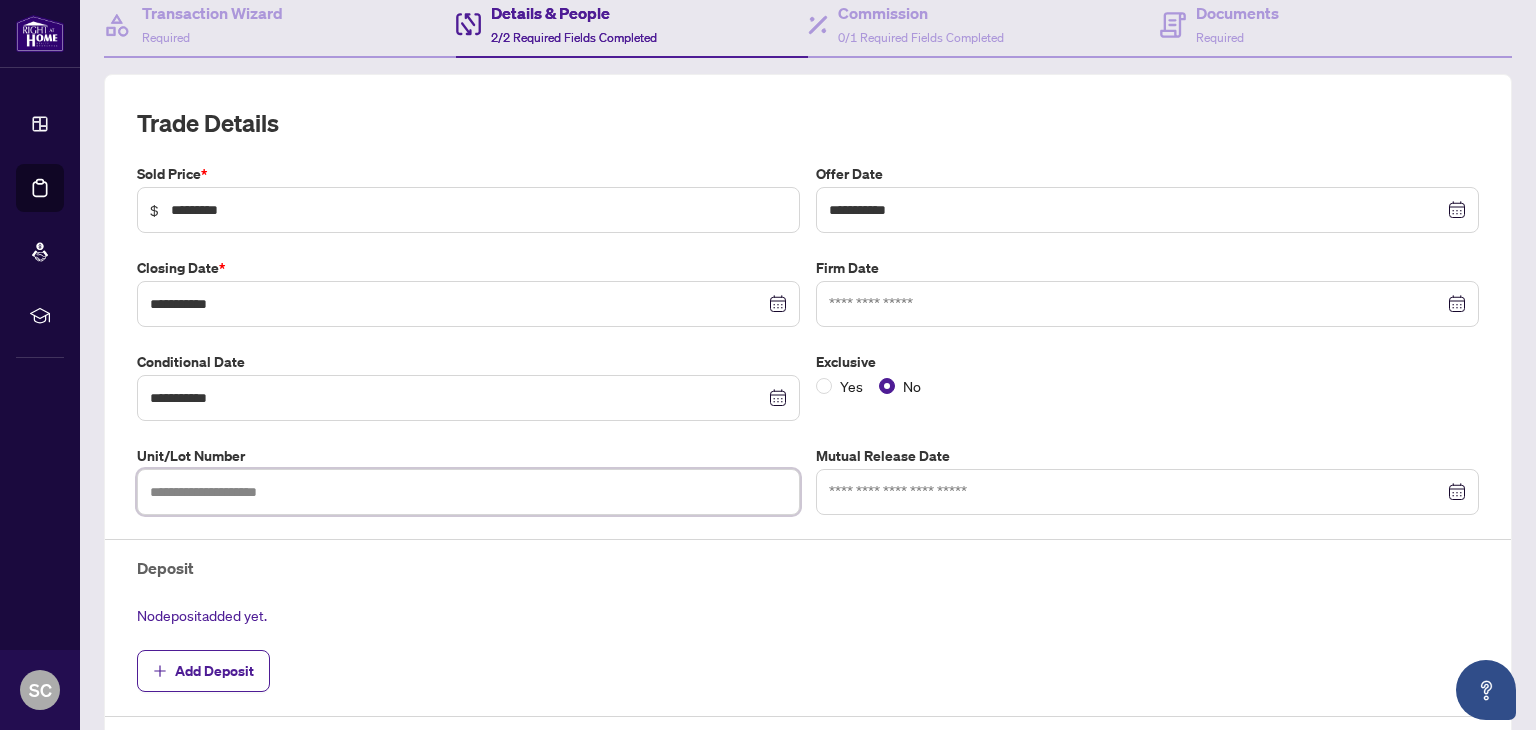 click at bounding box center [468, 492] 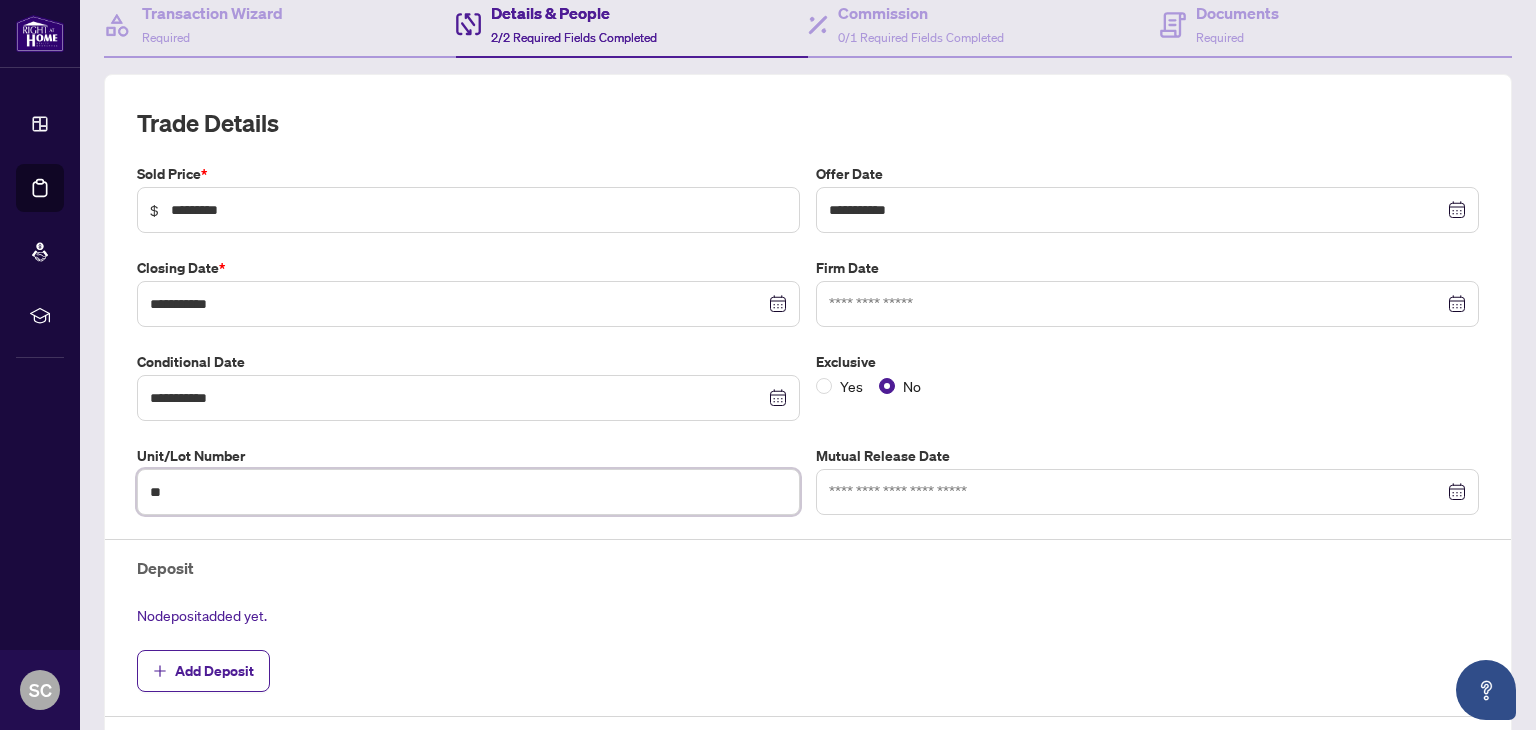 type on "*" 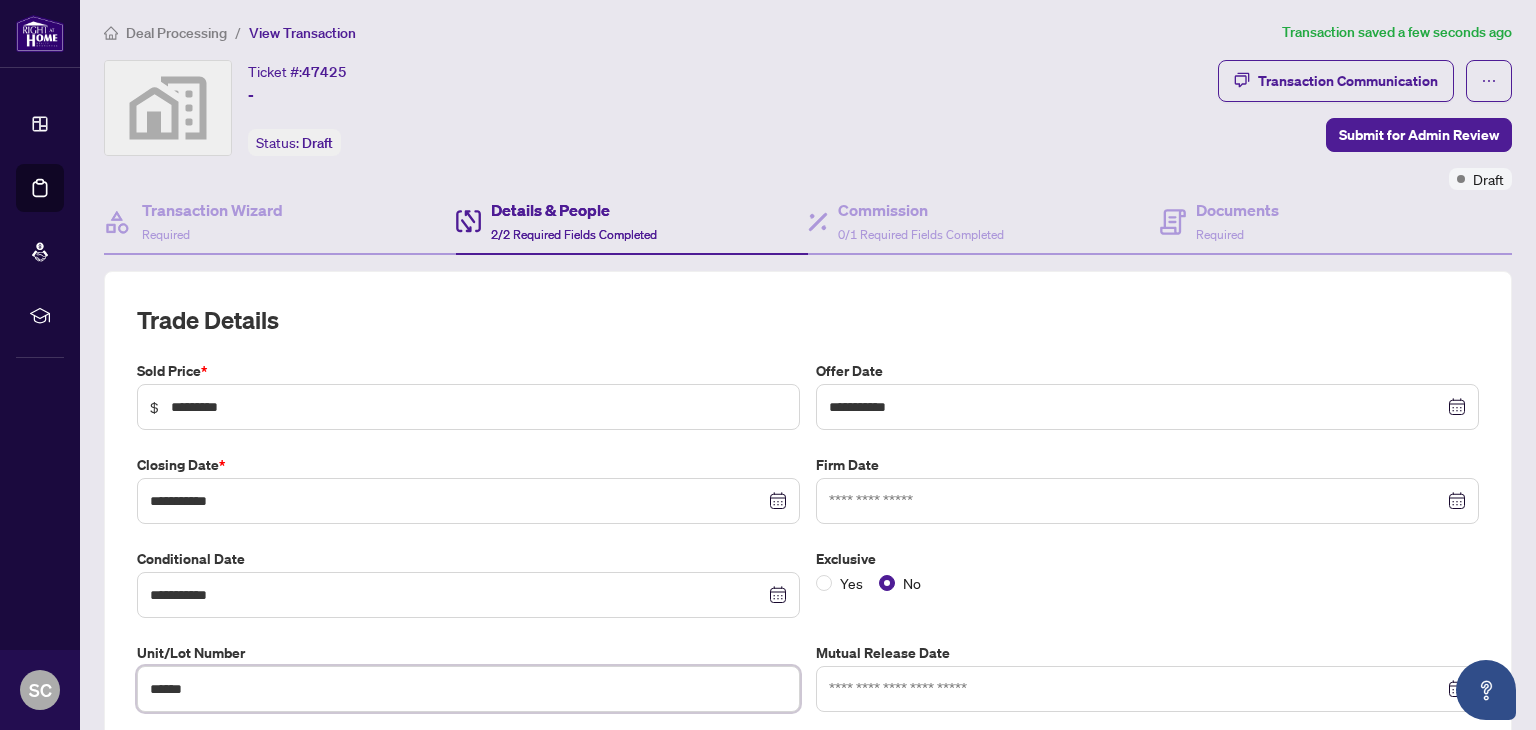 scroll, scrollTop: 0, scrollLeft: 0, axis: both 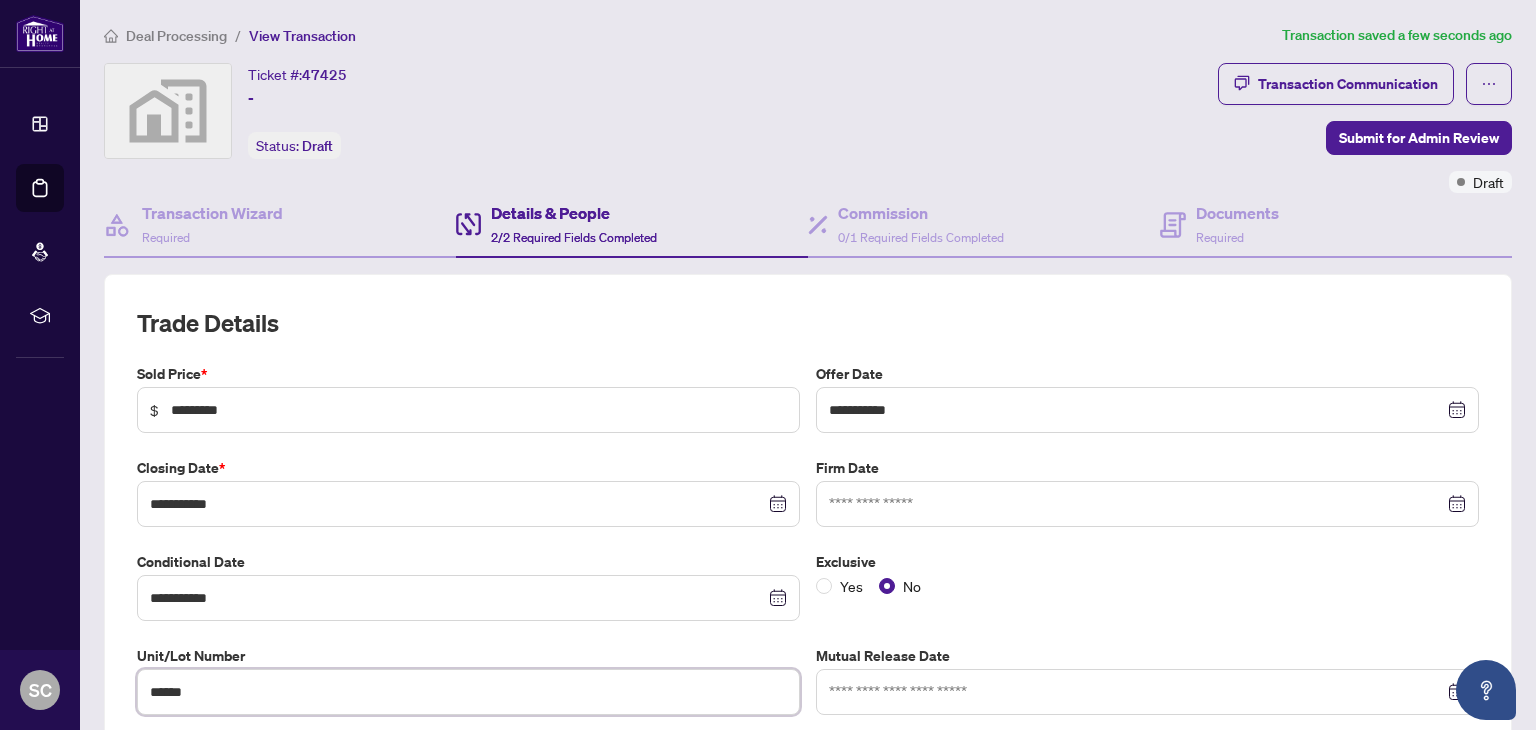 type on "******" 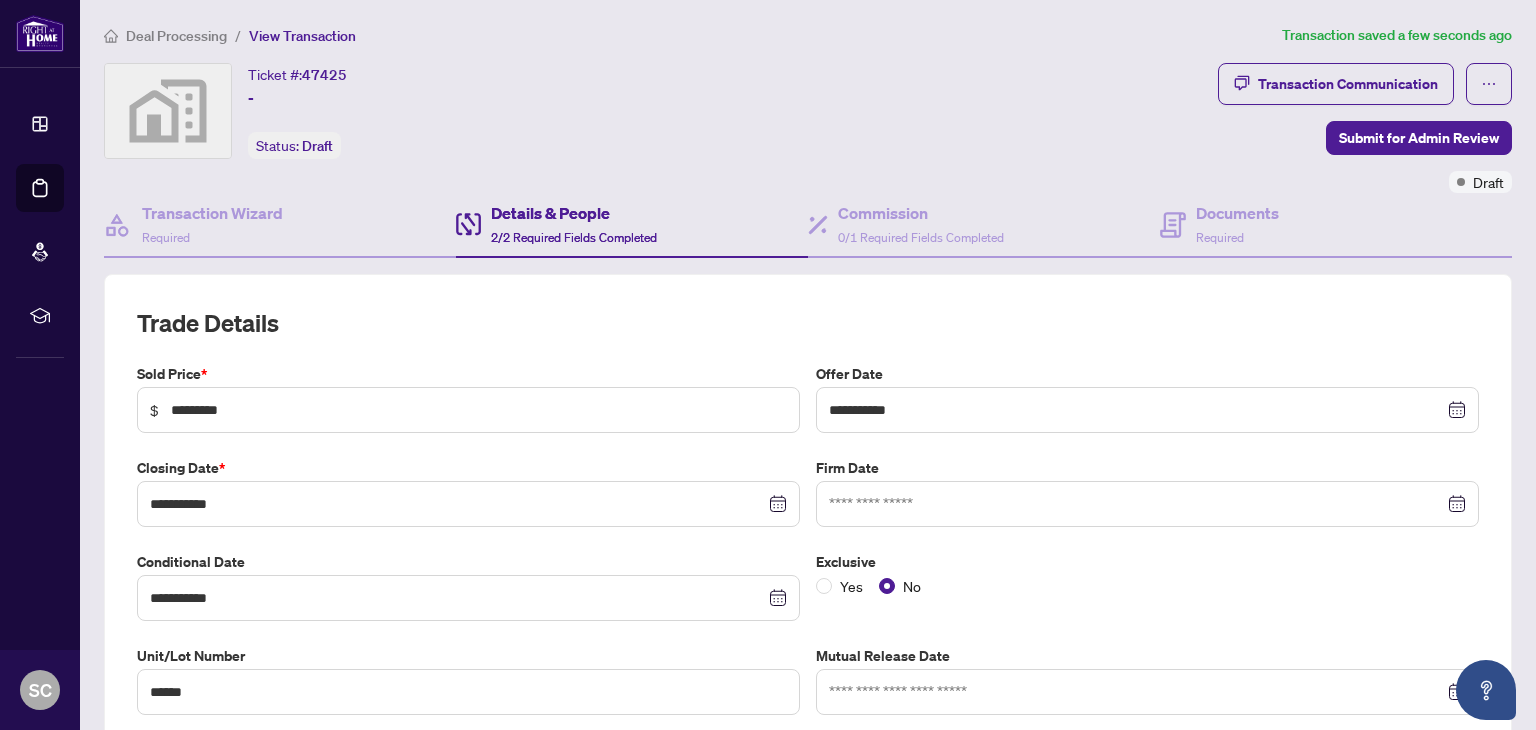 click on "Details & People" at bounding box center (574, 213) 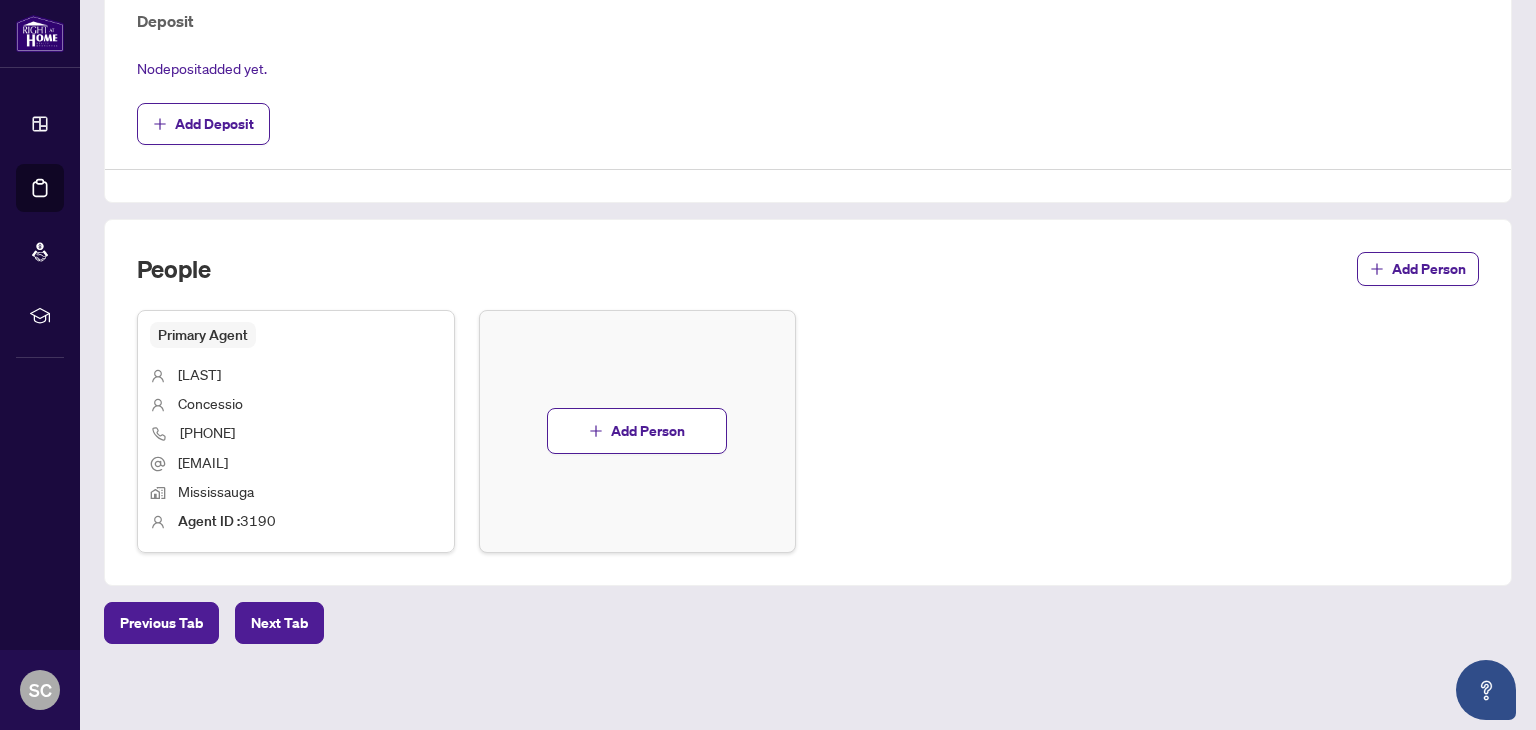 scroll, scrollTop: 748, scrollLeft: 0, axis: vertical 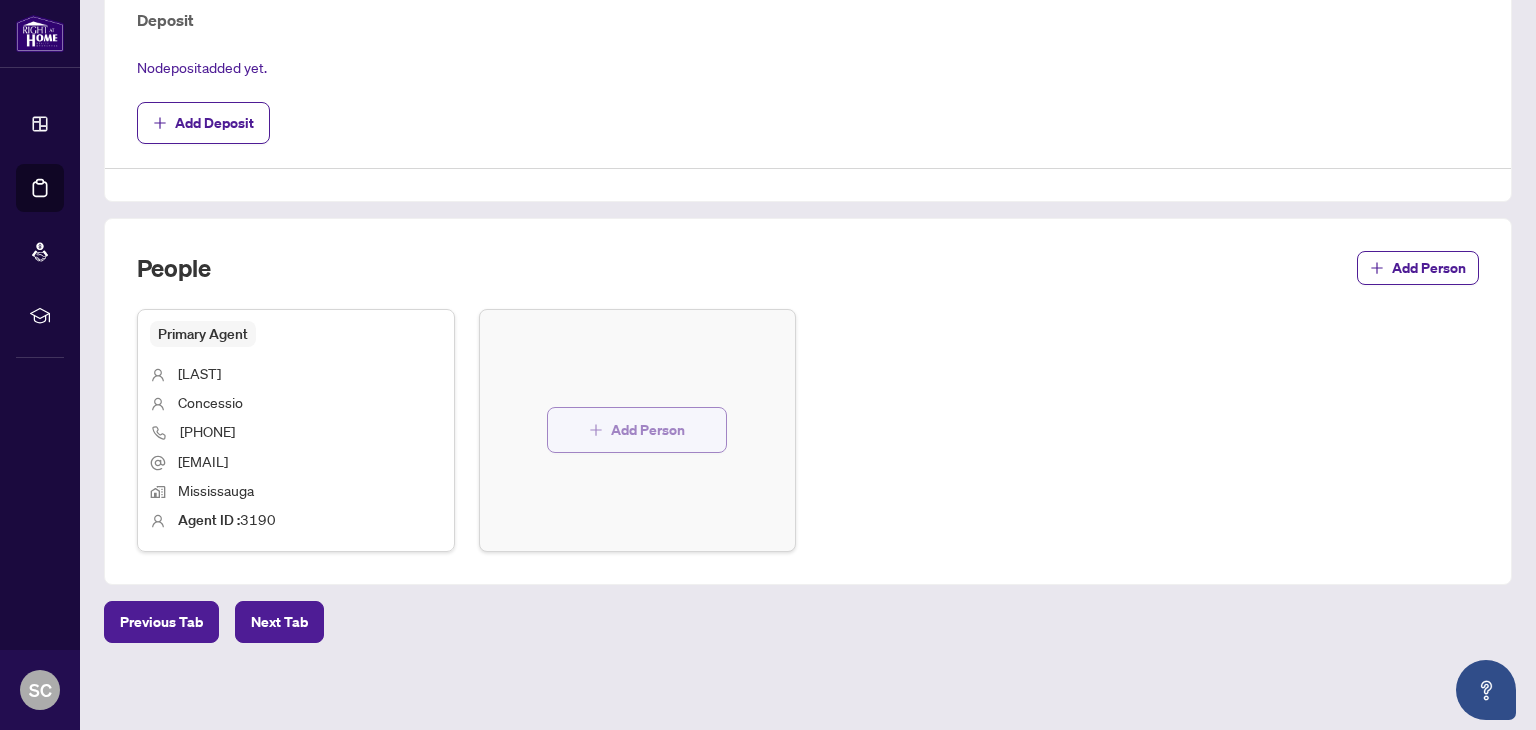 click on "Add Person" at bounding box center (648, 430) 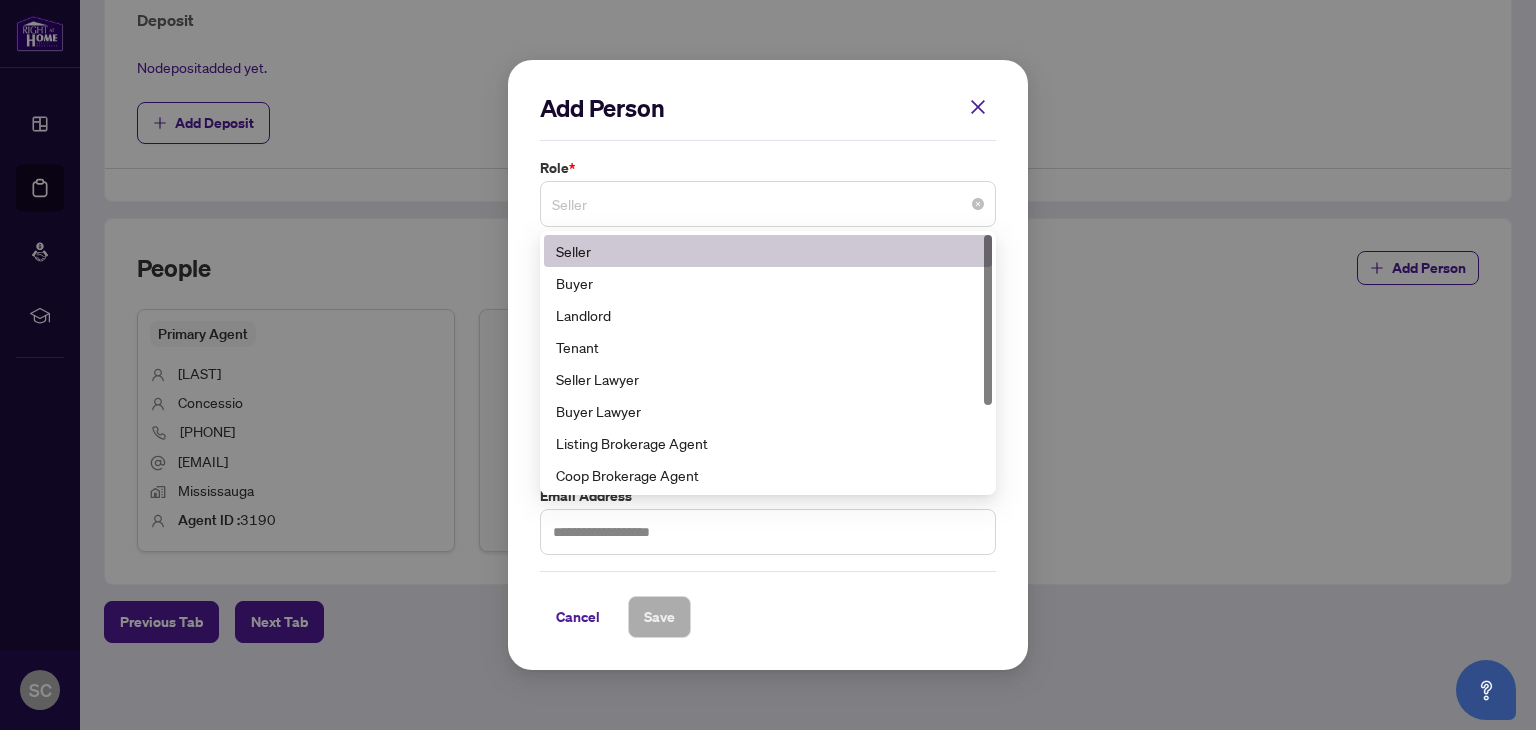 click on "Seller" at bounding box center (768, 204) 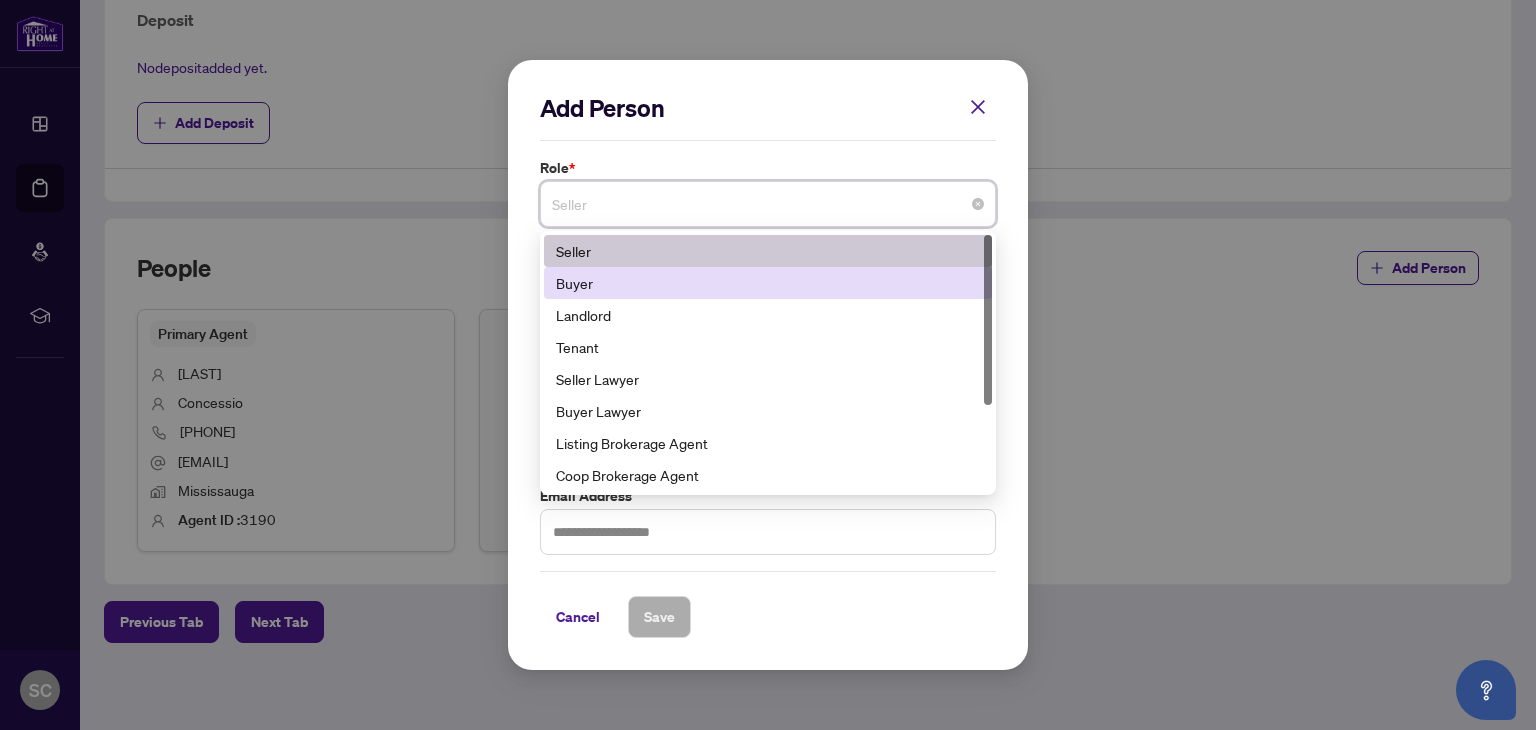 click on "Buyer" at bounding box center [768, 283] 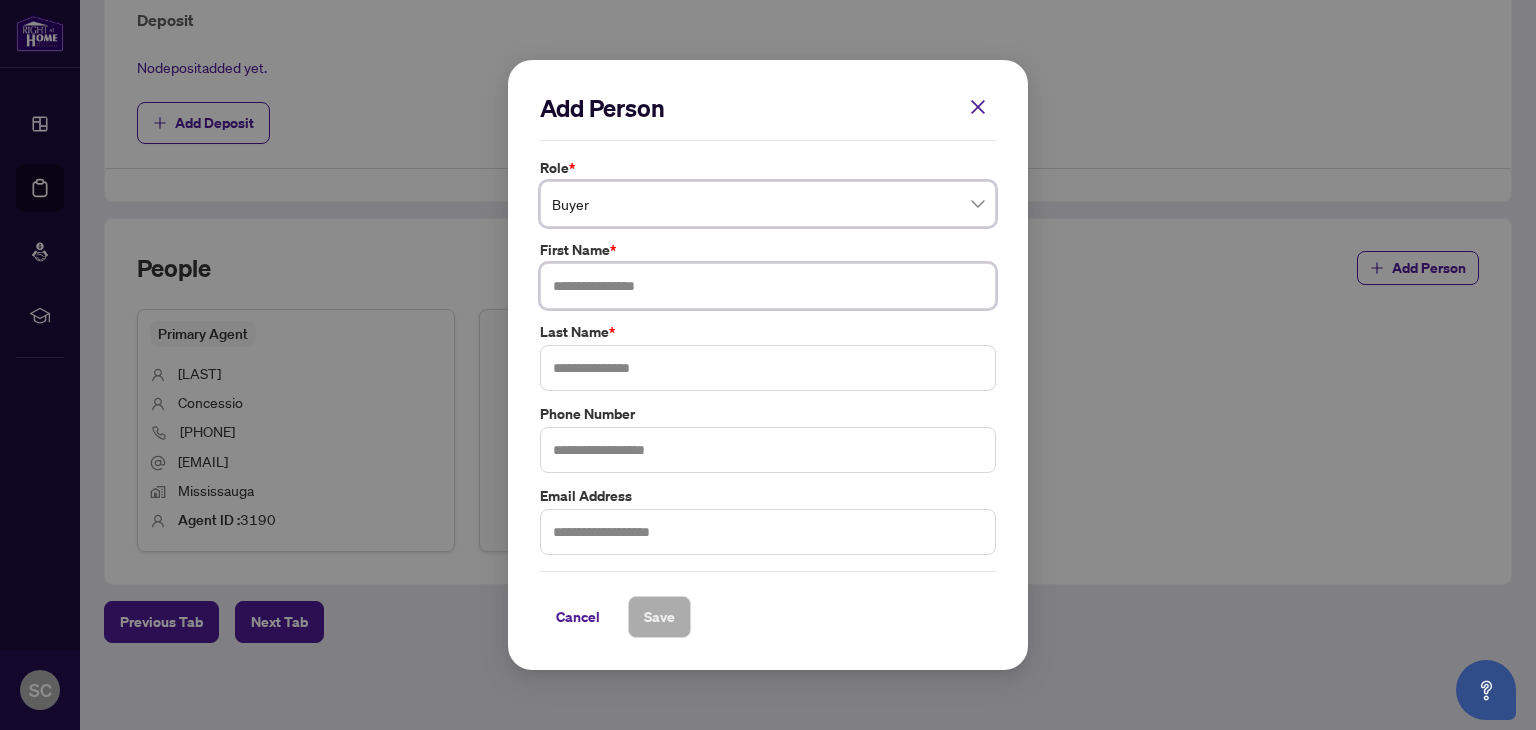 click at bounding box center [768, 286] 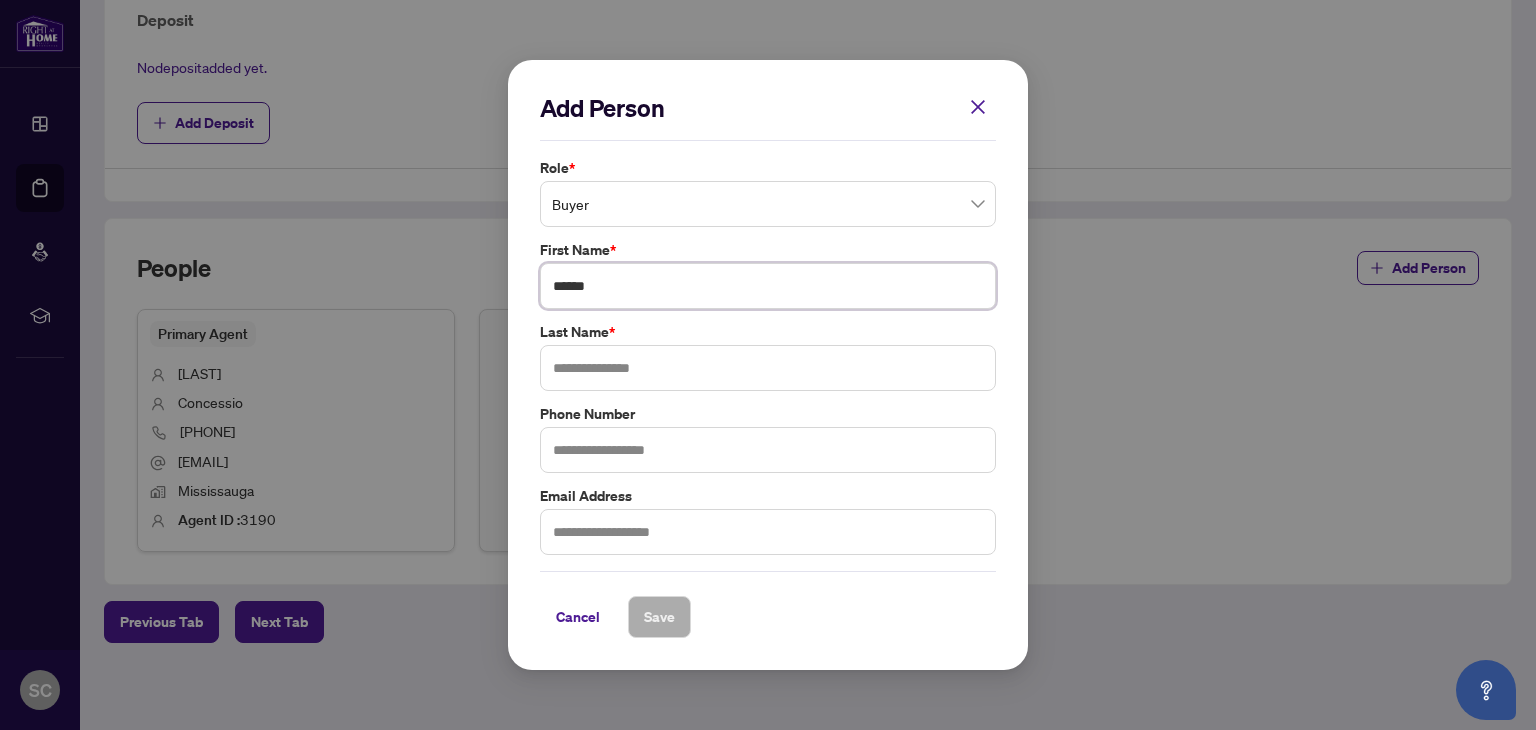 type on "******" 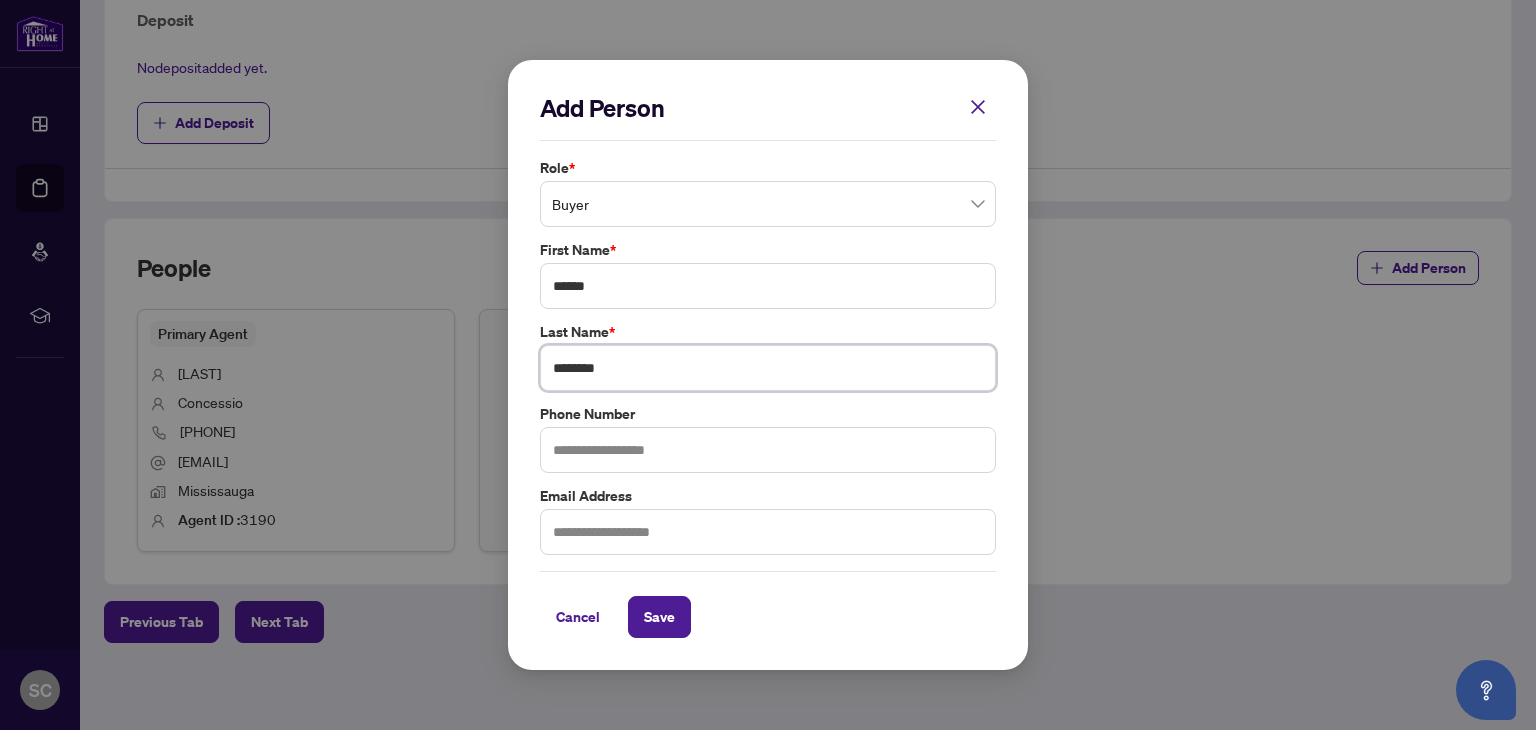 type on "********" 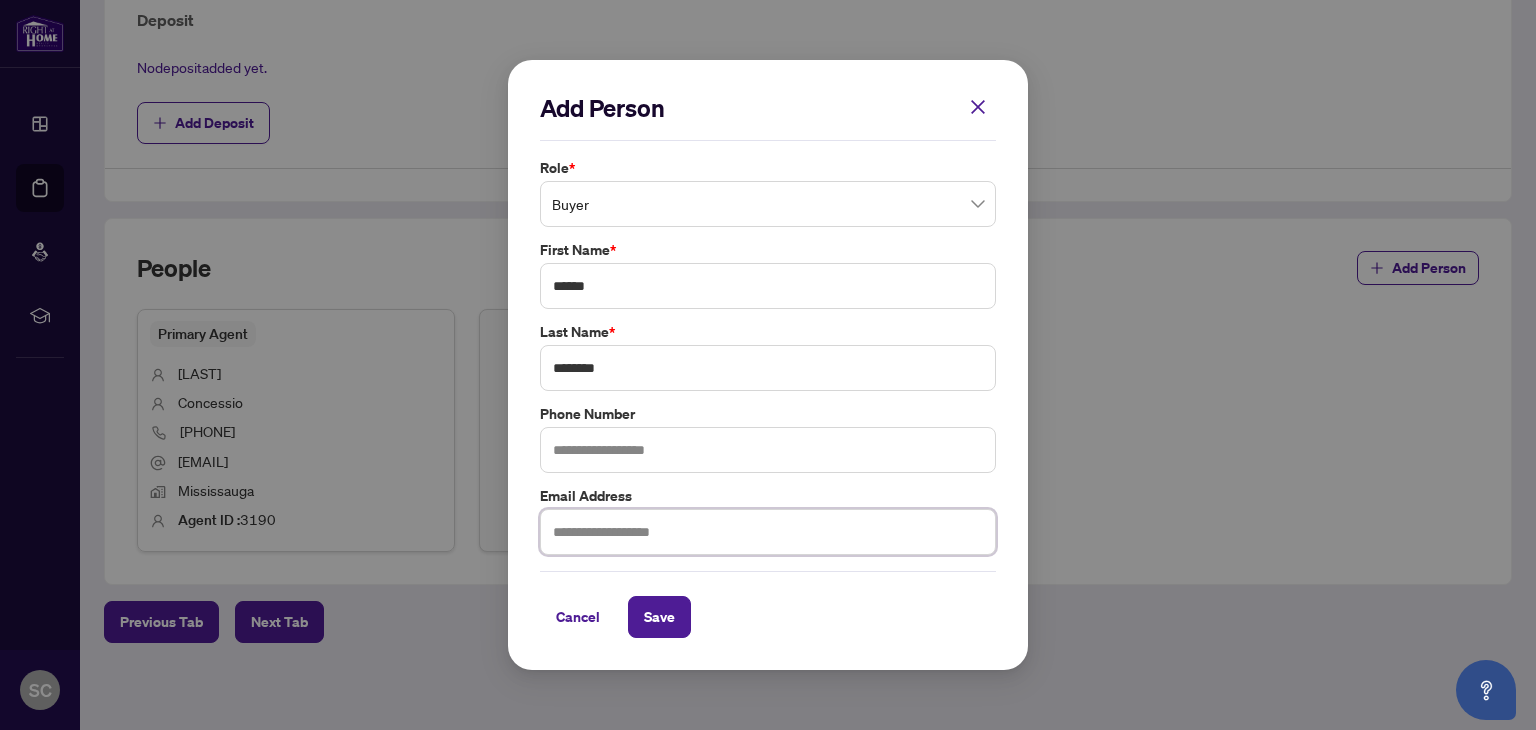 click at bounding box center (768, 532) 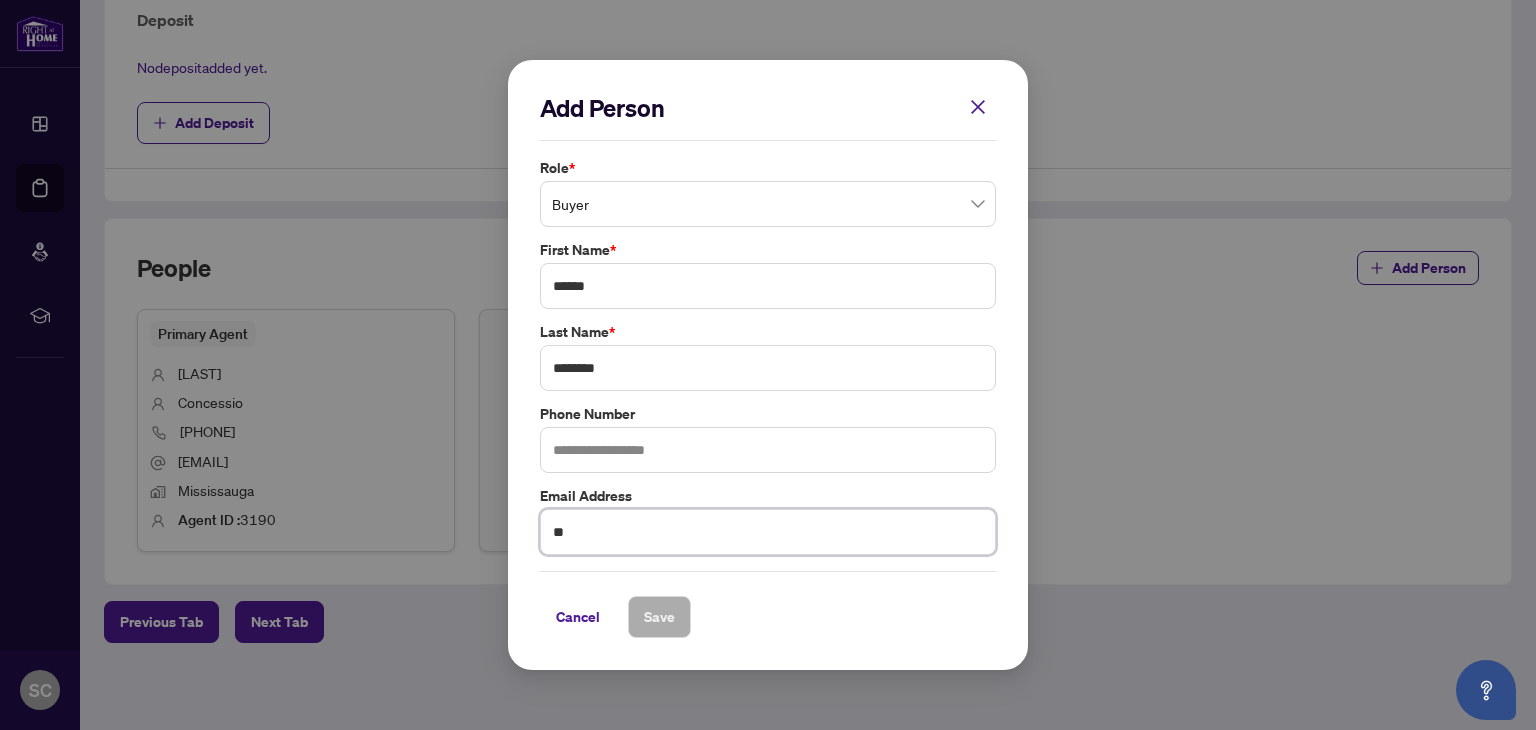 type on "*" 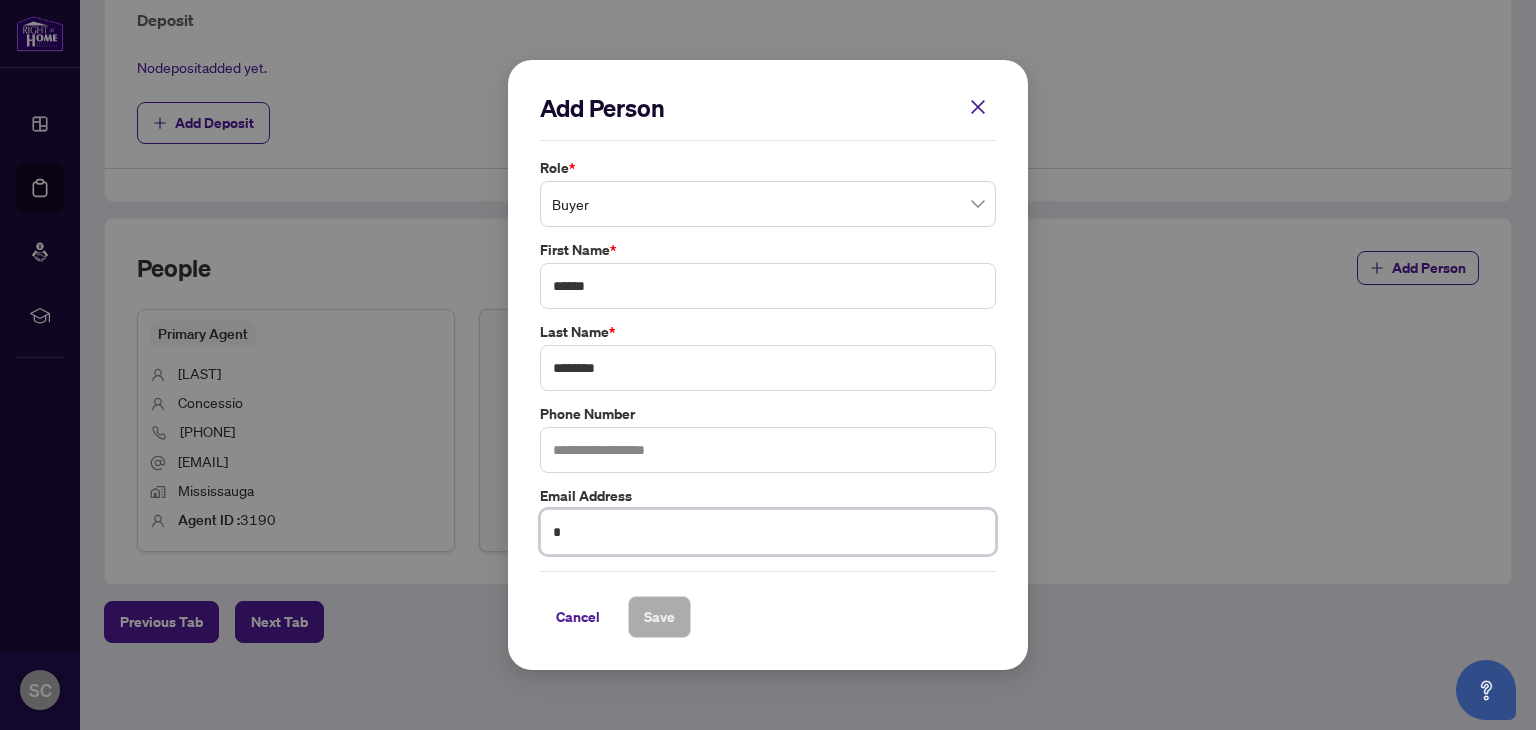 type 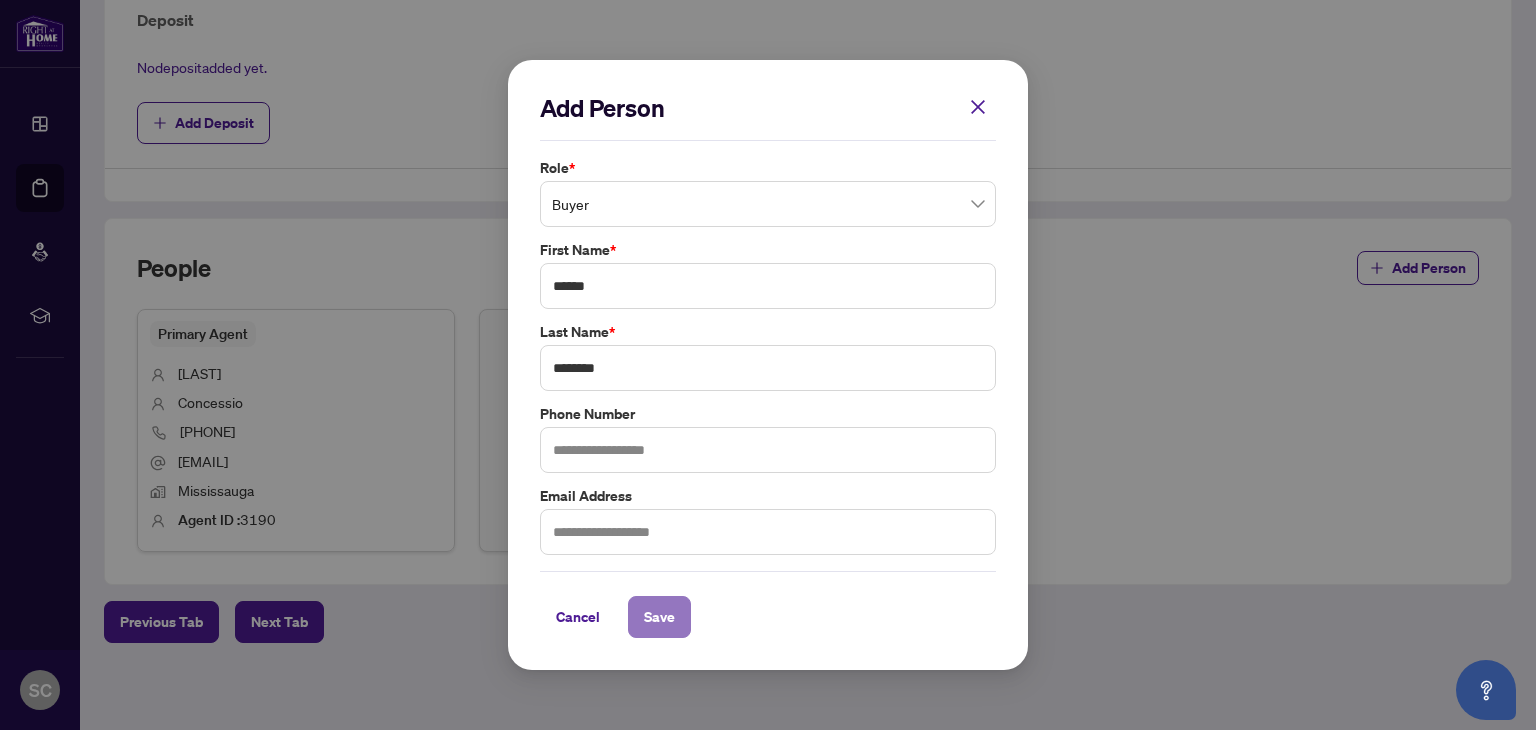 click on "Save" at bounding box center (659, 617) 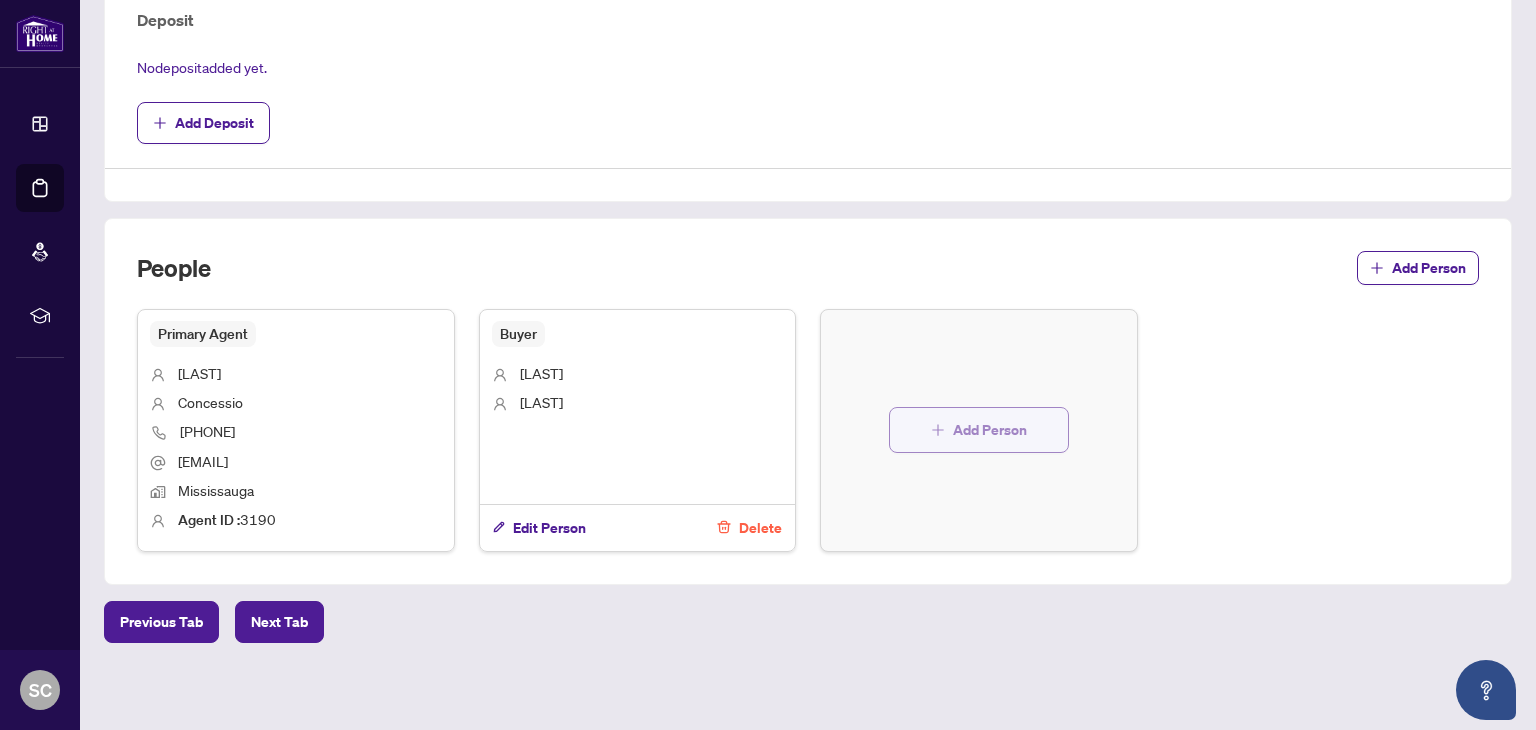 click on "Add Person" at bounding box center (990, 430) 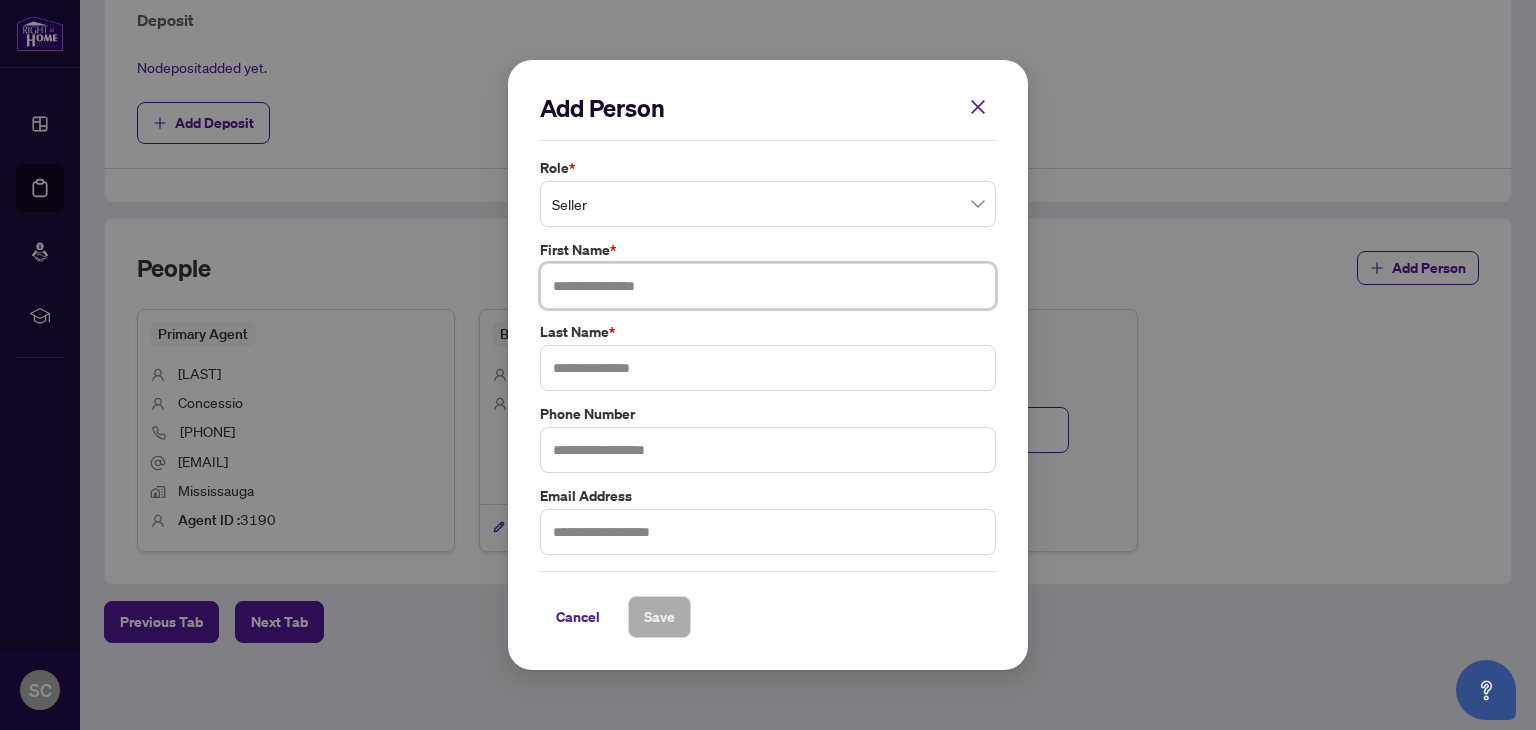 click at bounding box center [768, 286] 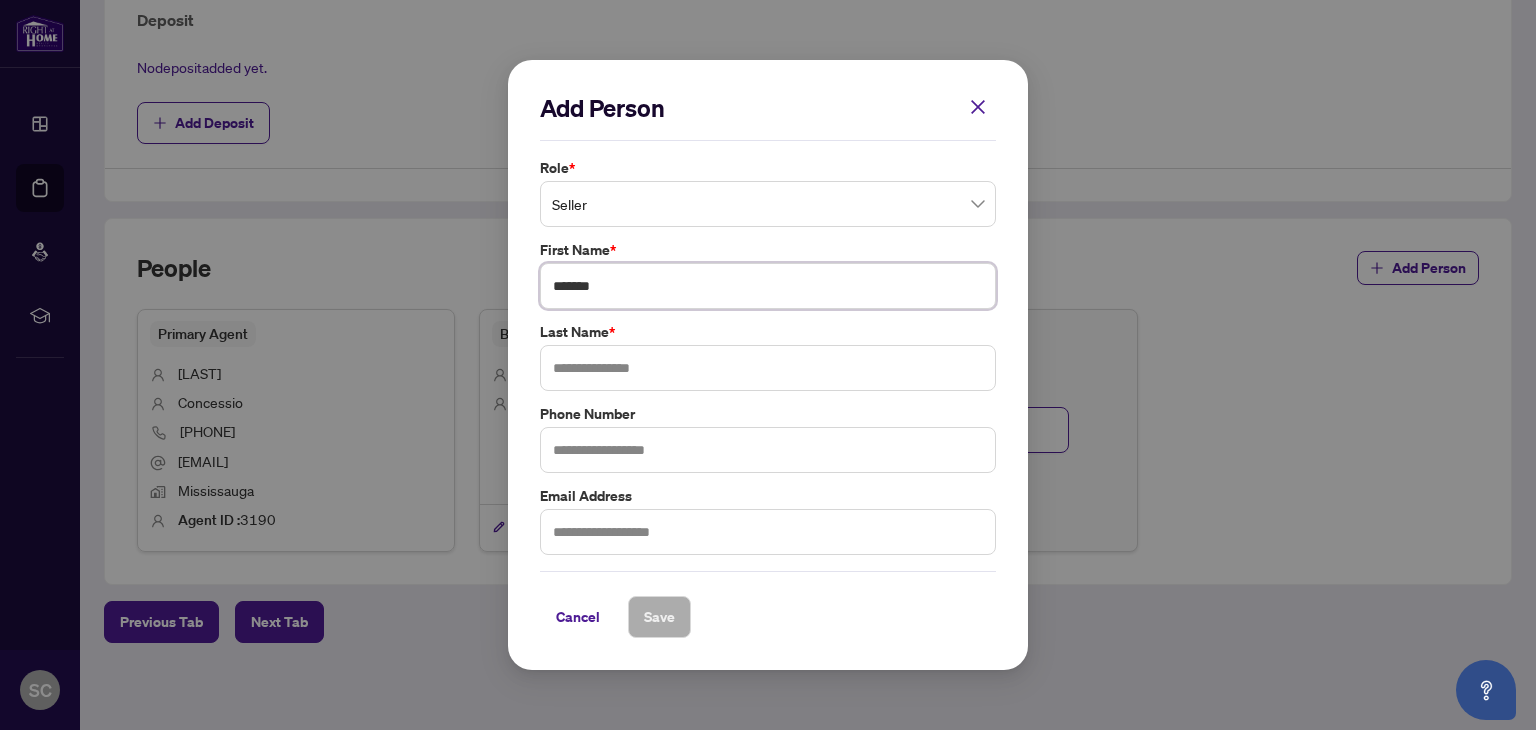 type on "******" 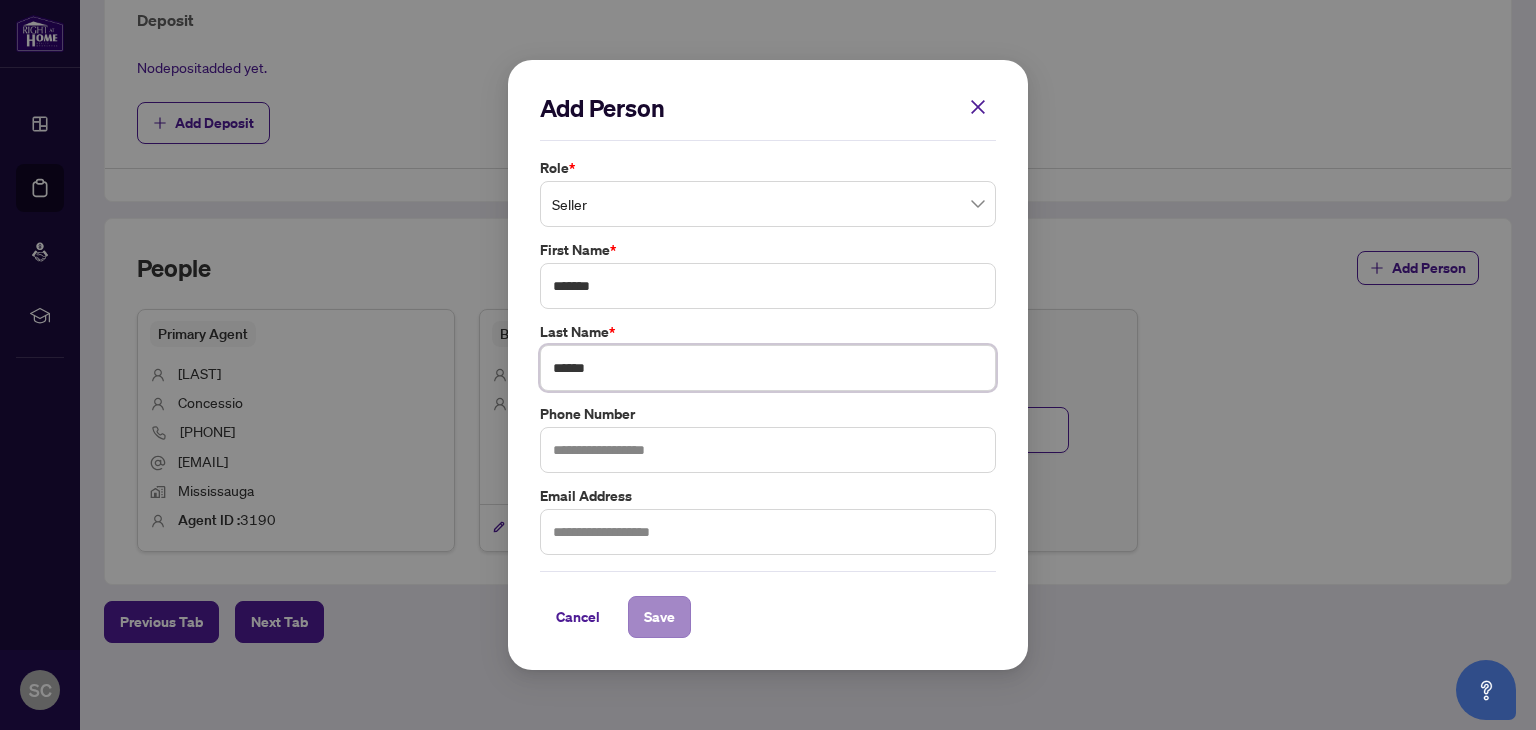 type on "******" 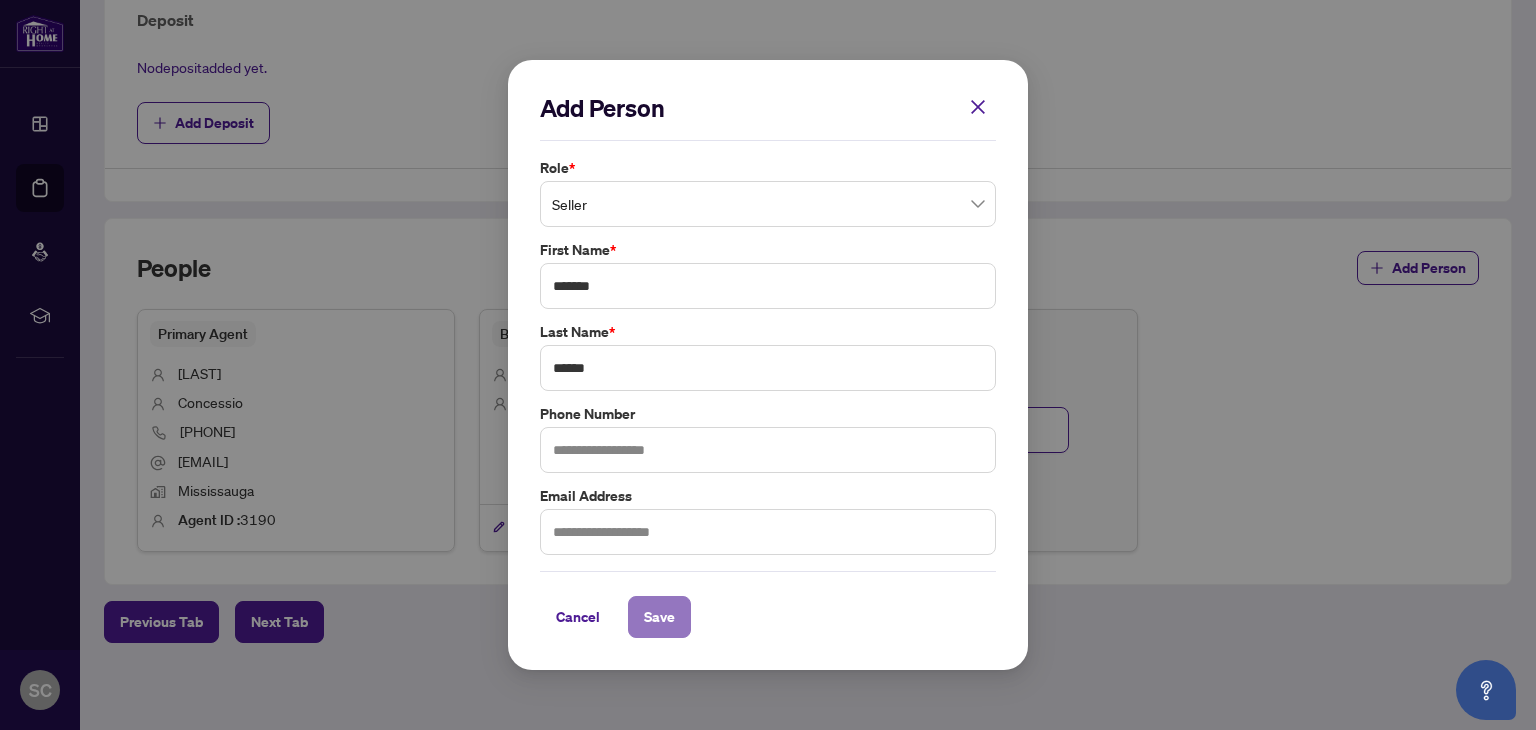 click on "Save" at bounding box center (659, 617) 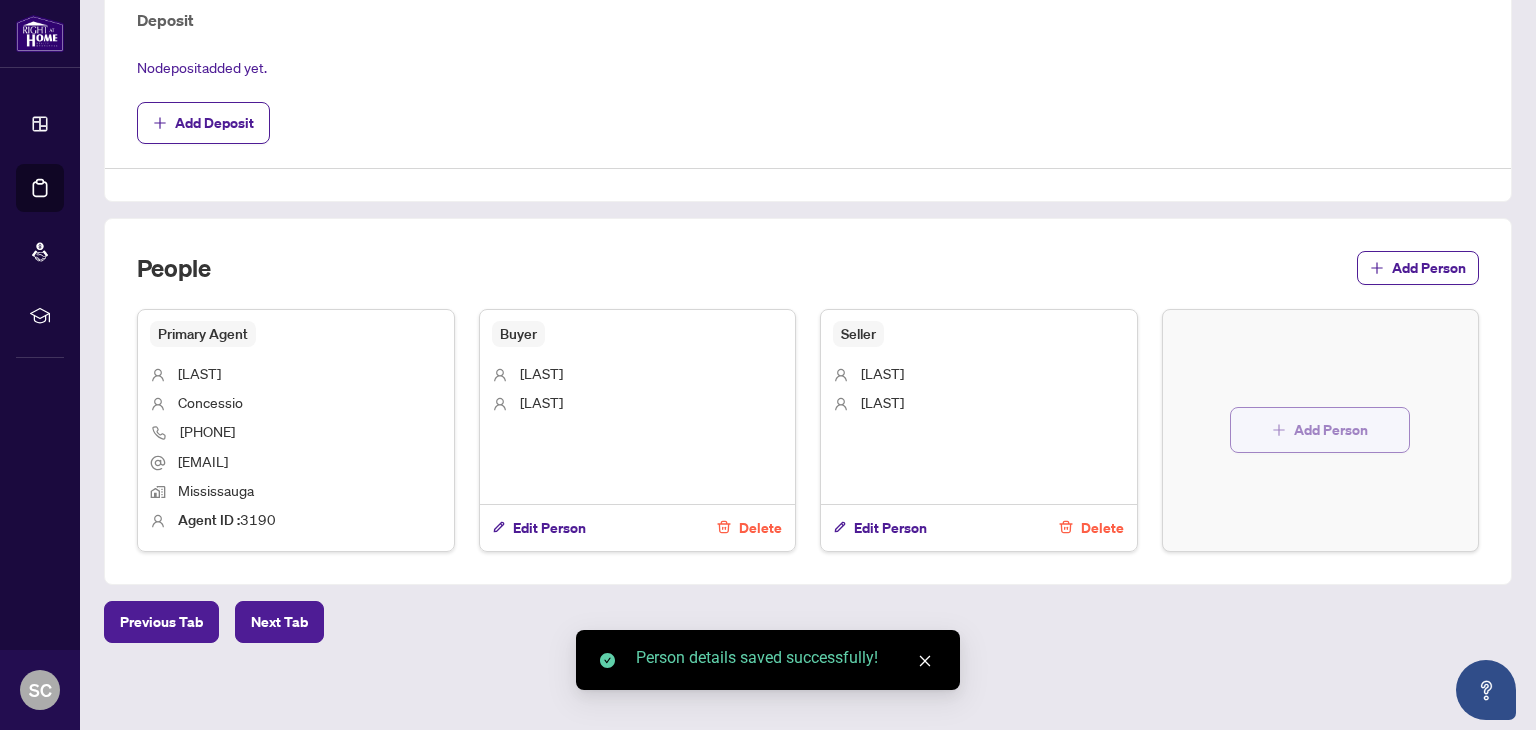 click on "Add Person" at bounding box center [1331, 430] 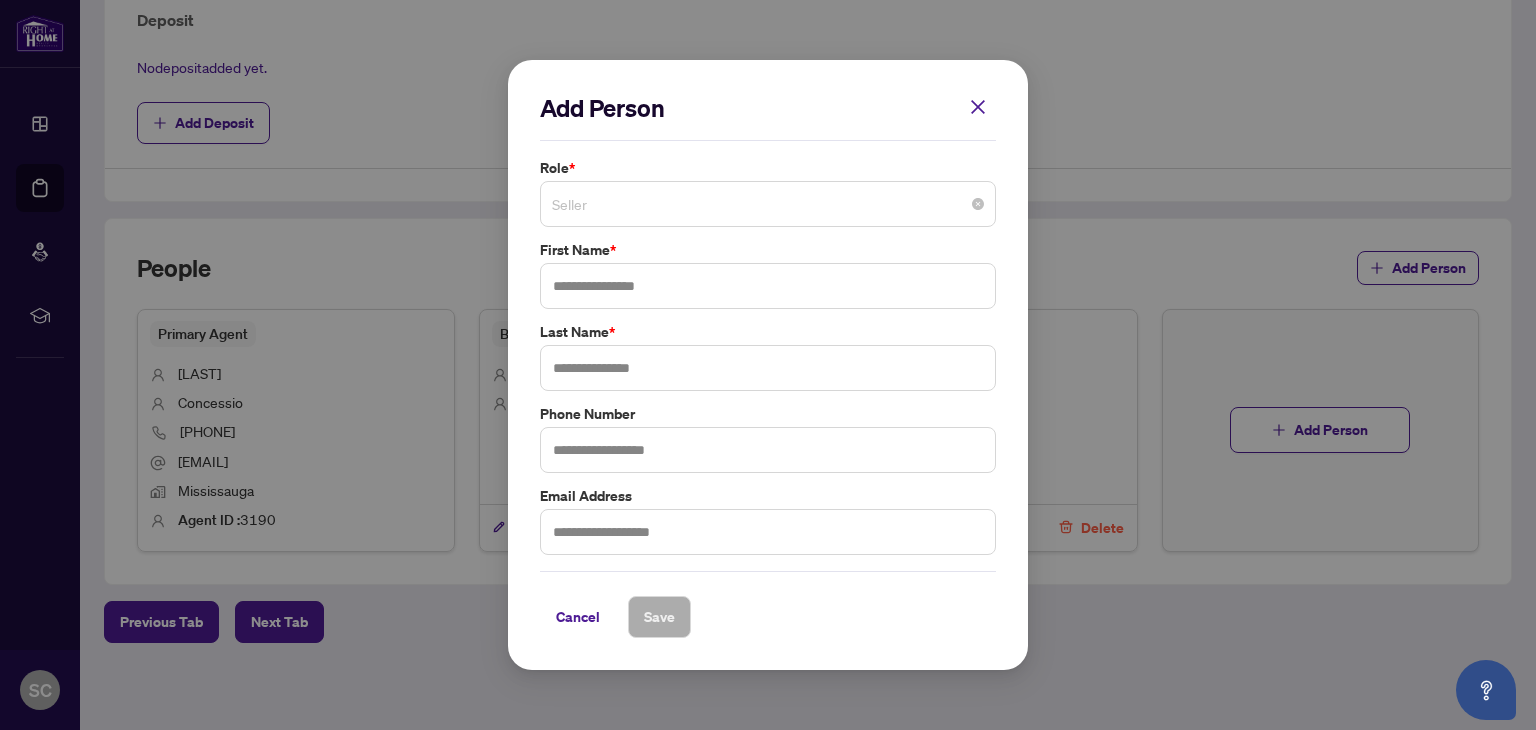 click on "Seller" at bounding box center (768, 204) 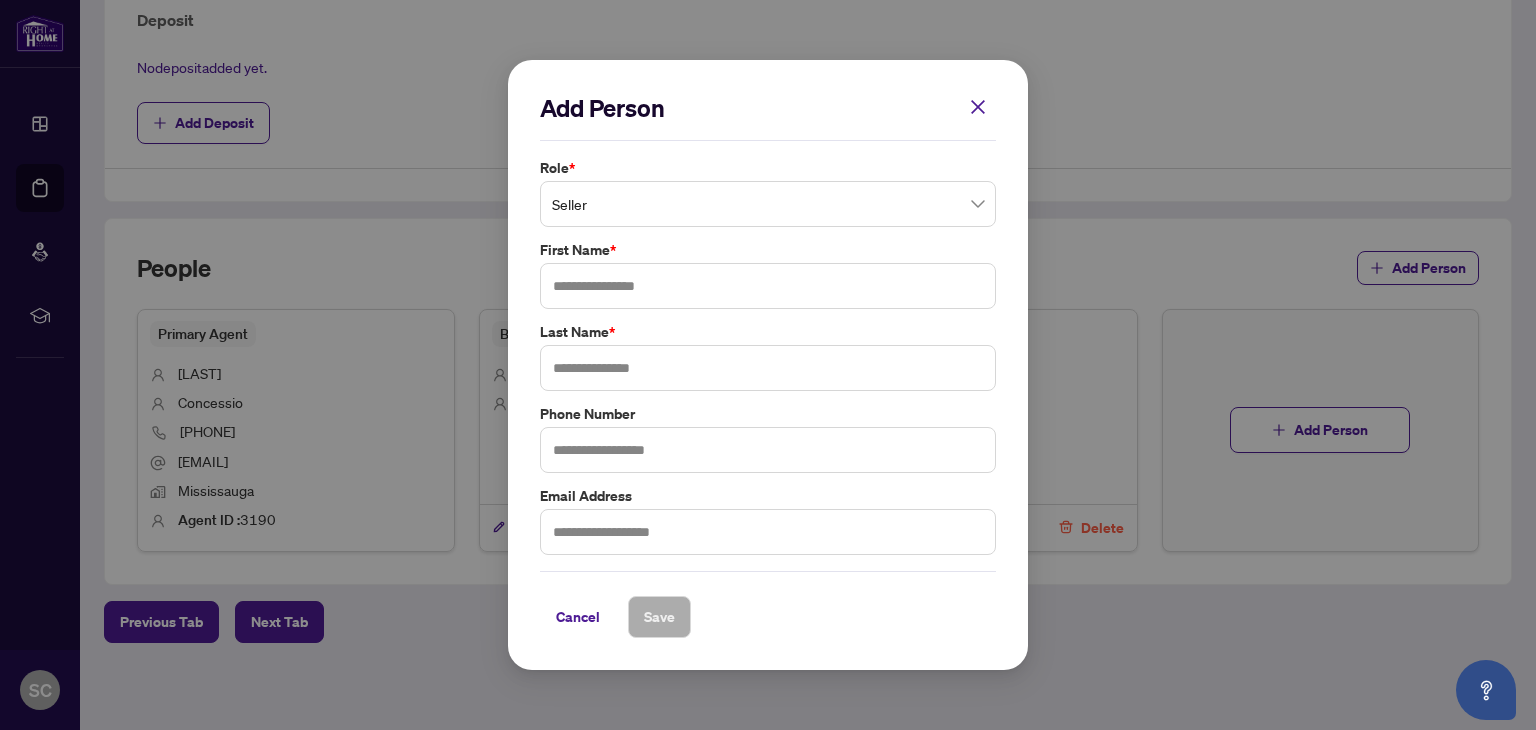 click on "Add Person Role * Seller 4 5 6 Seller Buyer Landlord Tenant Seller Lawyer Buyer Lawyer Listing Brokerage Agent Coop Brokerage Agent Additional RAHR agent Corporation Buyer First Name * [LAST] [LAST] [PHONE] [EMAIL] Cancel Save Cancel OK" at bounding box center (768, 365) 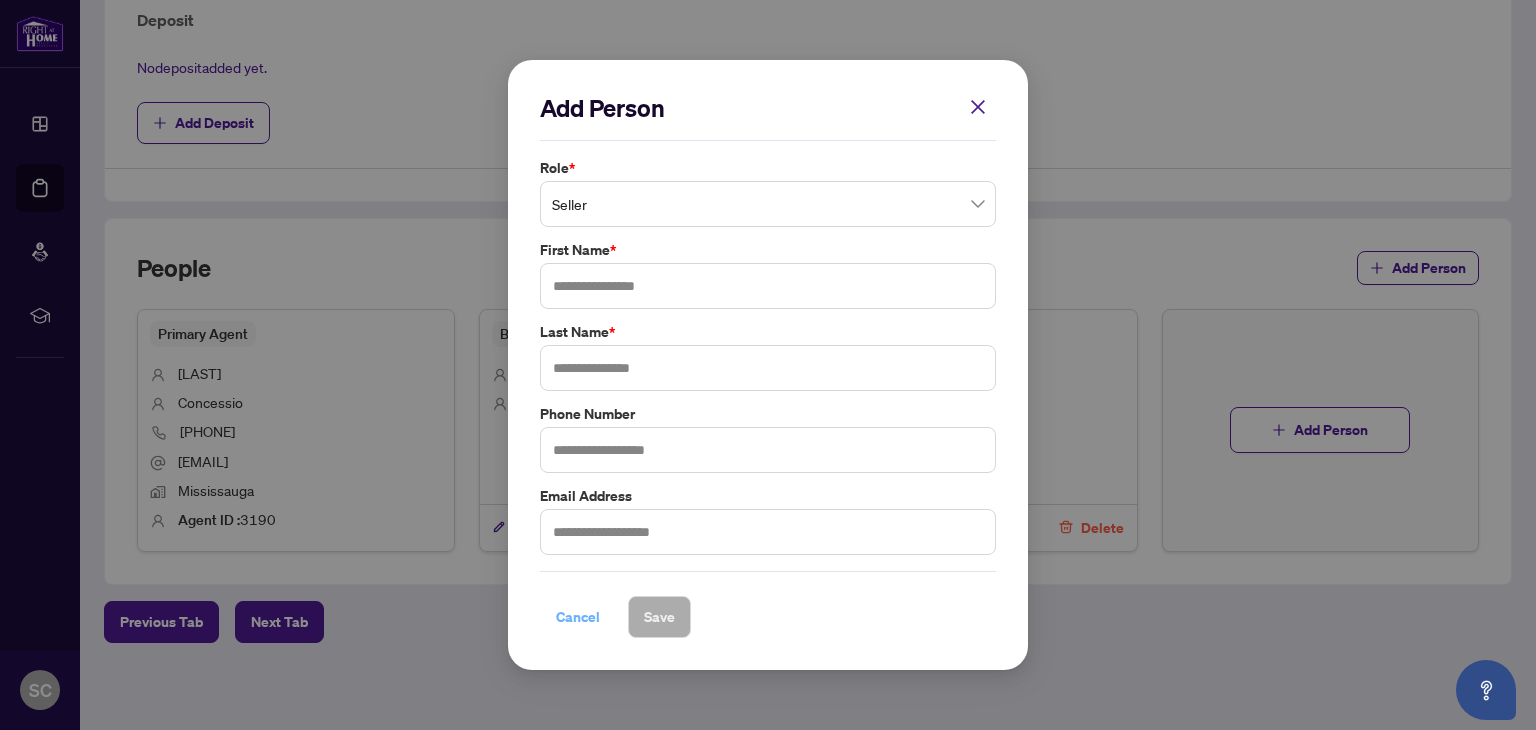 click on "Cancel" at bounding box center [578, 617] 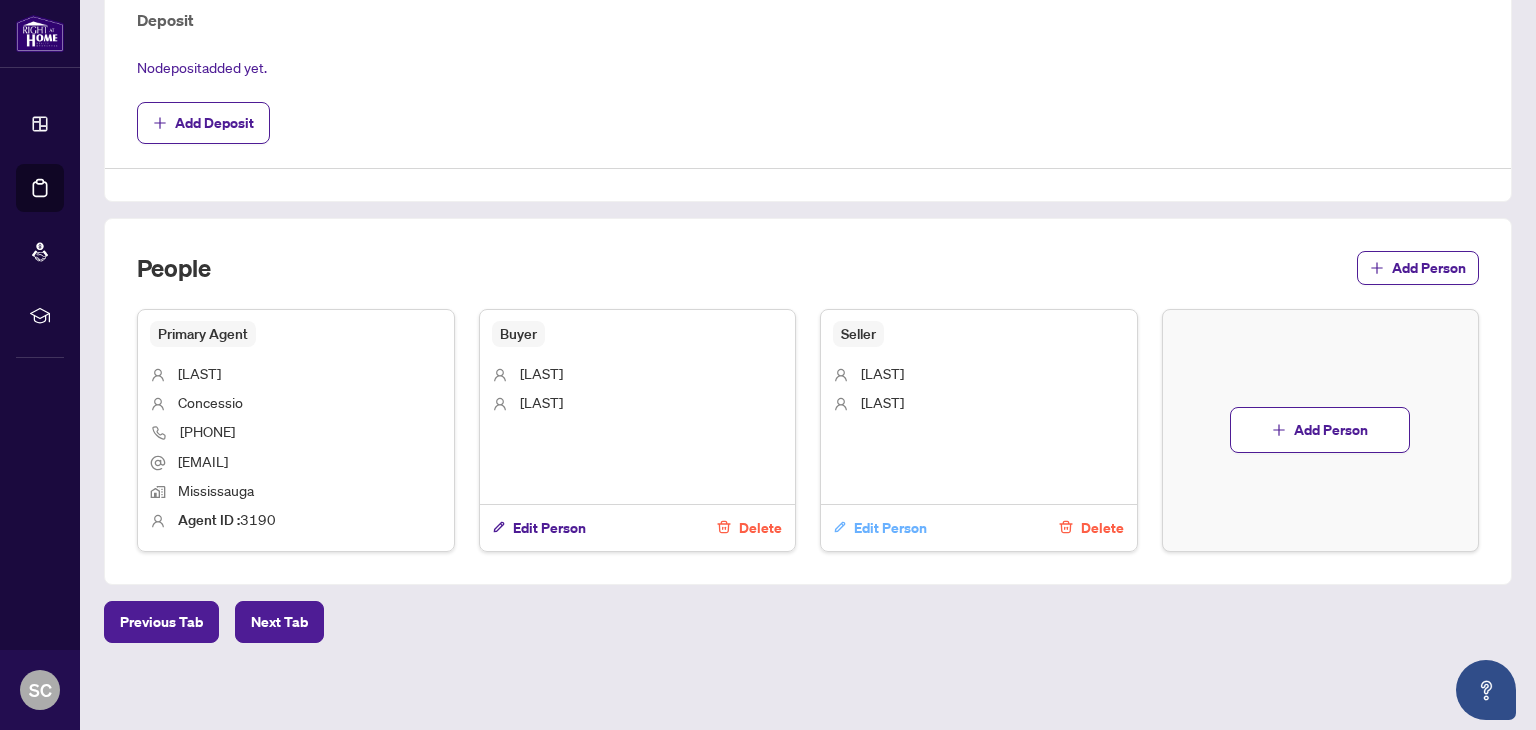 click on "Edit Person" at bounding box center [890, 528] 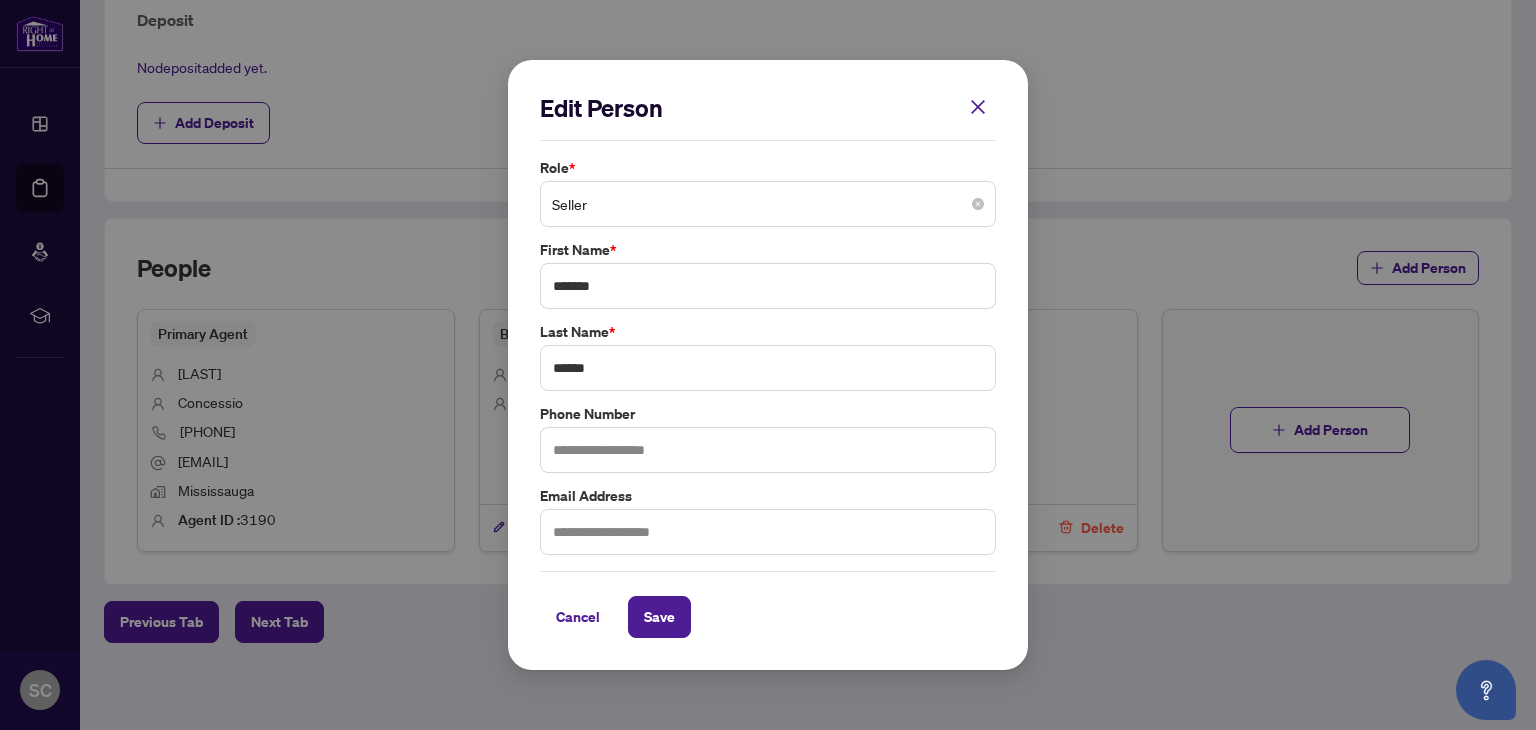 click on "Seller" at bounding box center [768, 204] 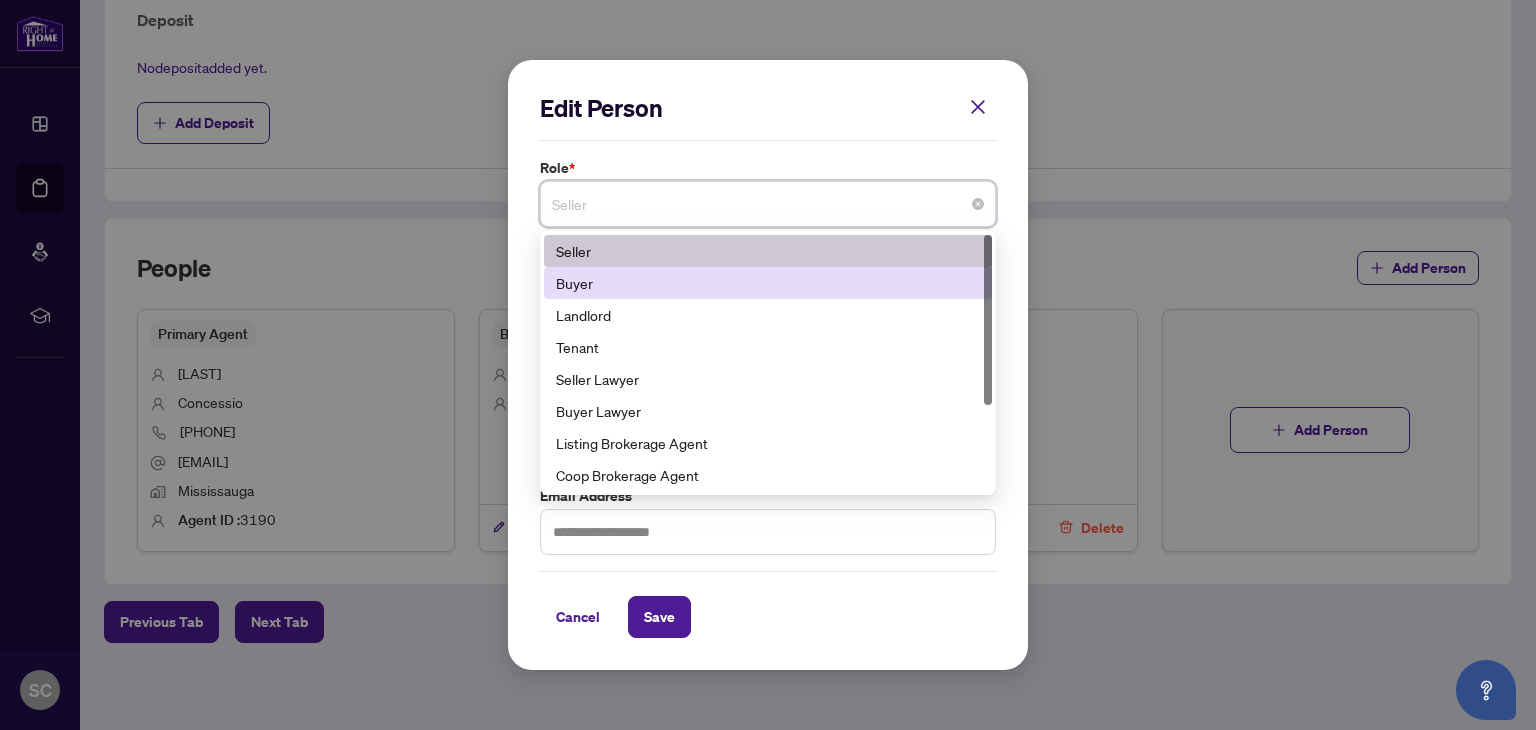 click on "Buyer" at bounding box center [768, 283] 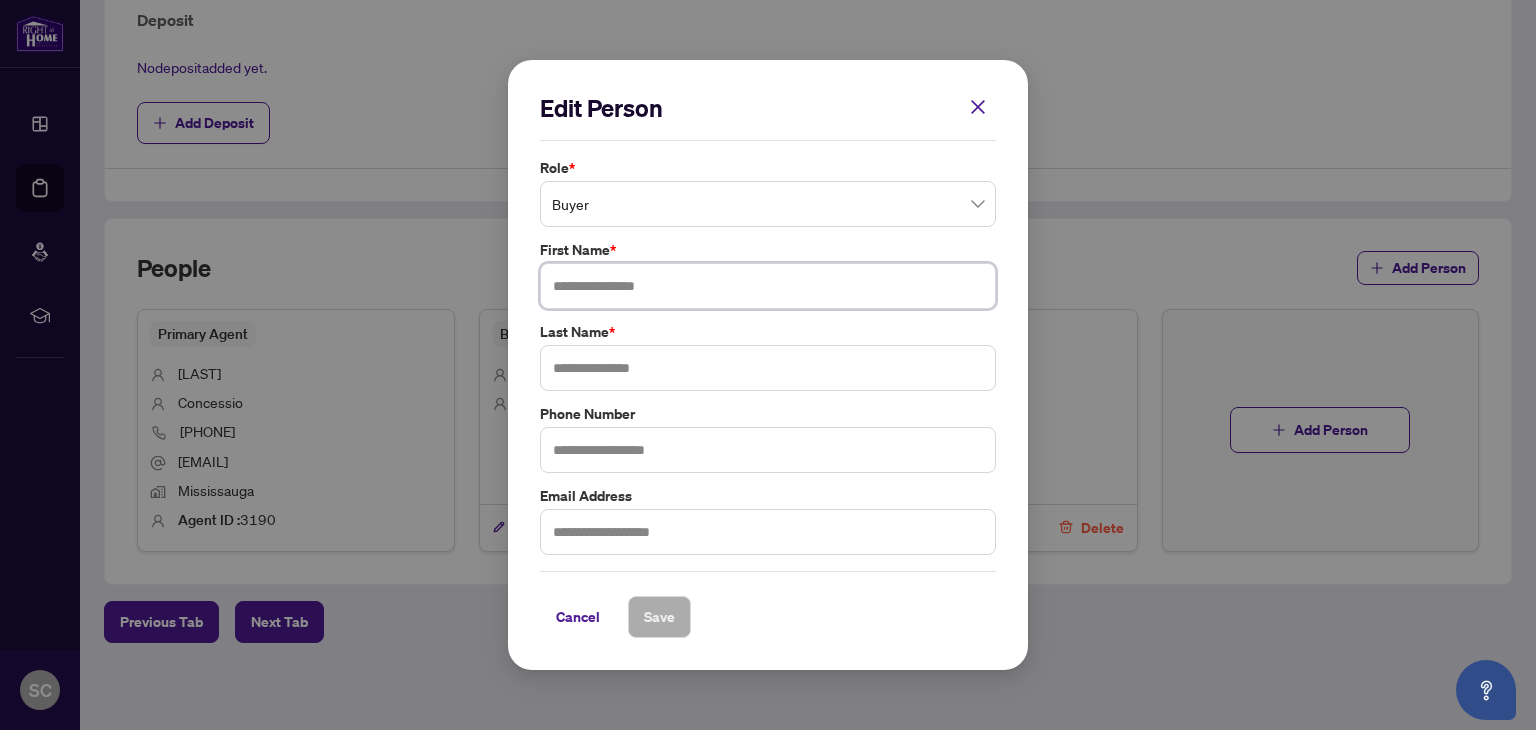 click at bounding box center [768, 286] 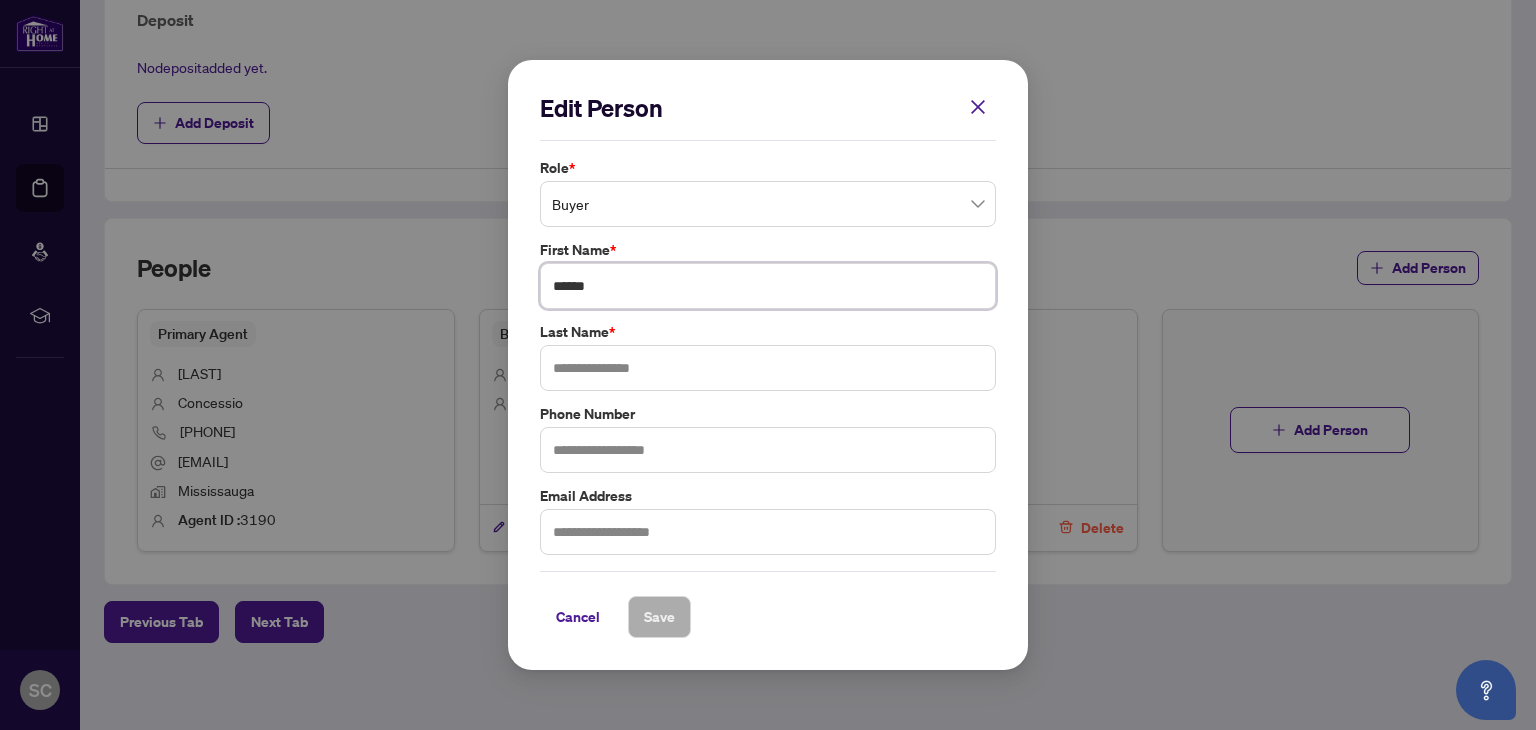 type on "******" 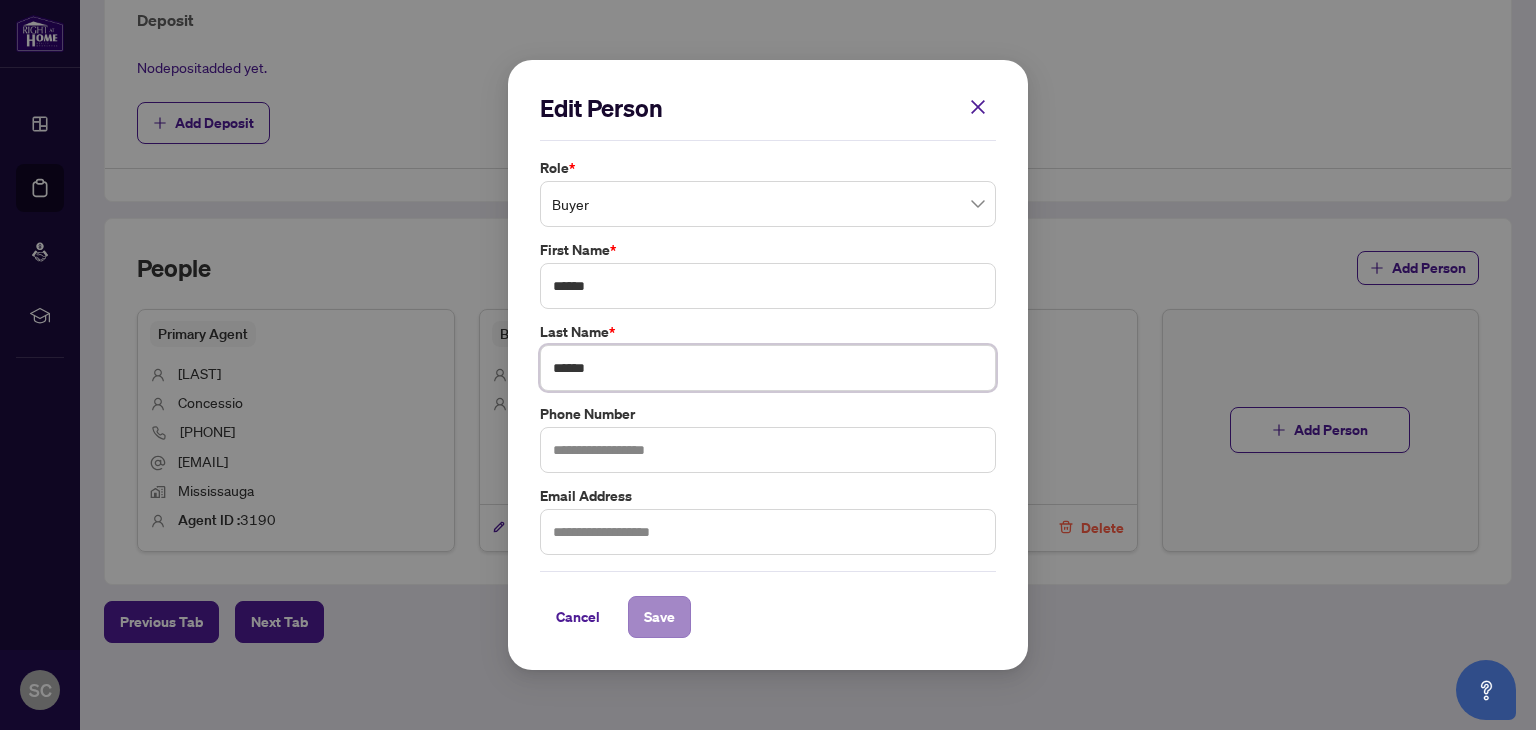 type on "******" 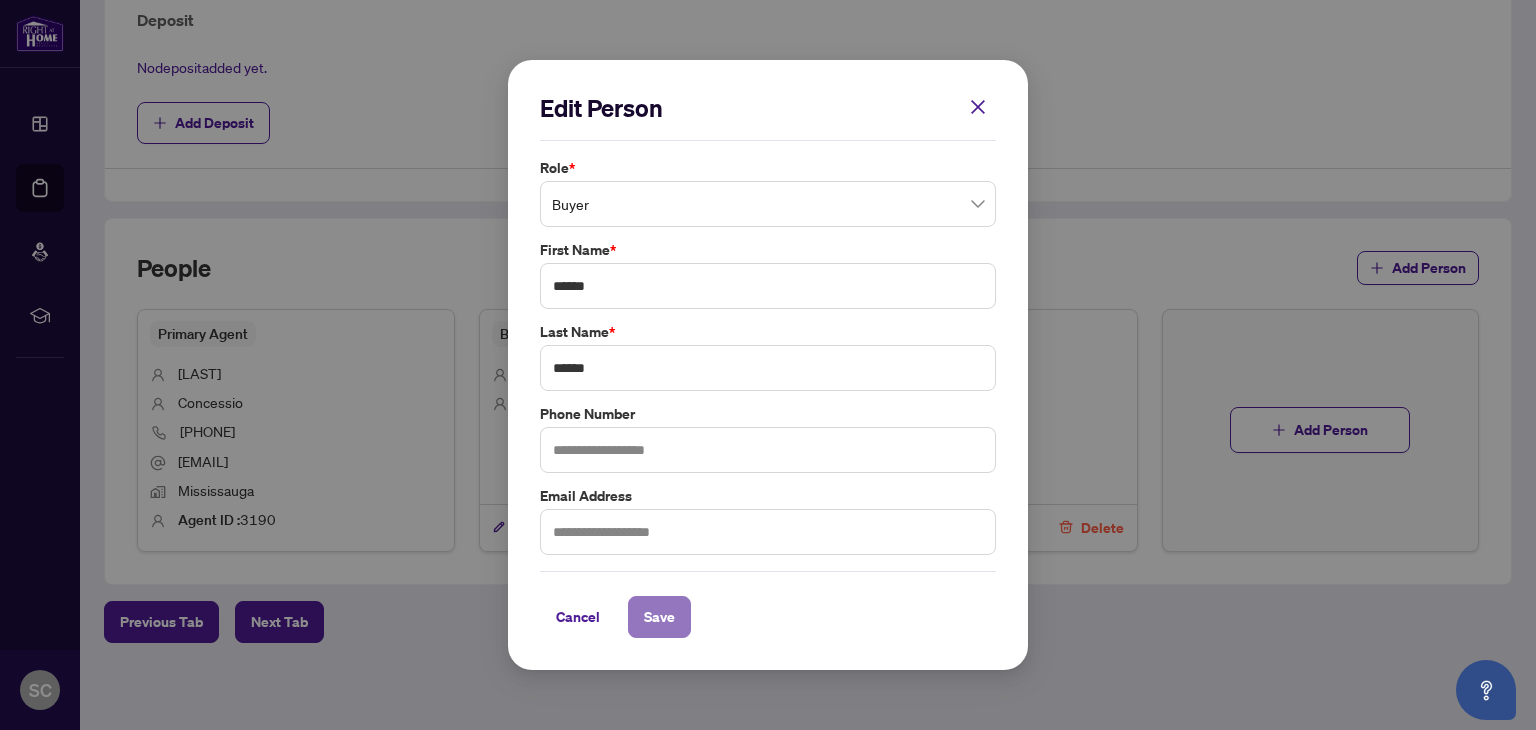 click on "Save" at bounding box center [659, 617] 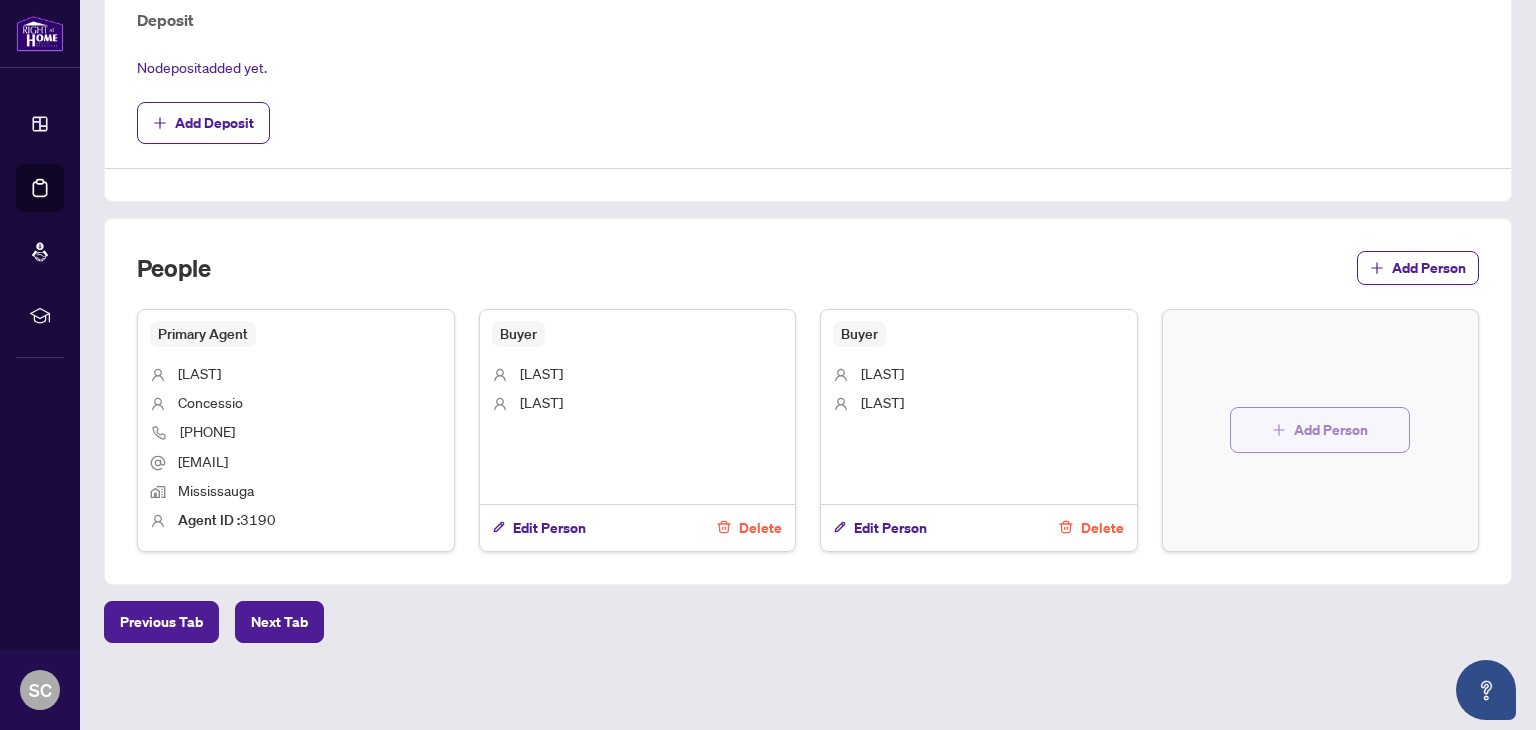 click on "Add Person" at bounding box center [1331, 430] 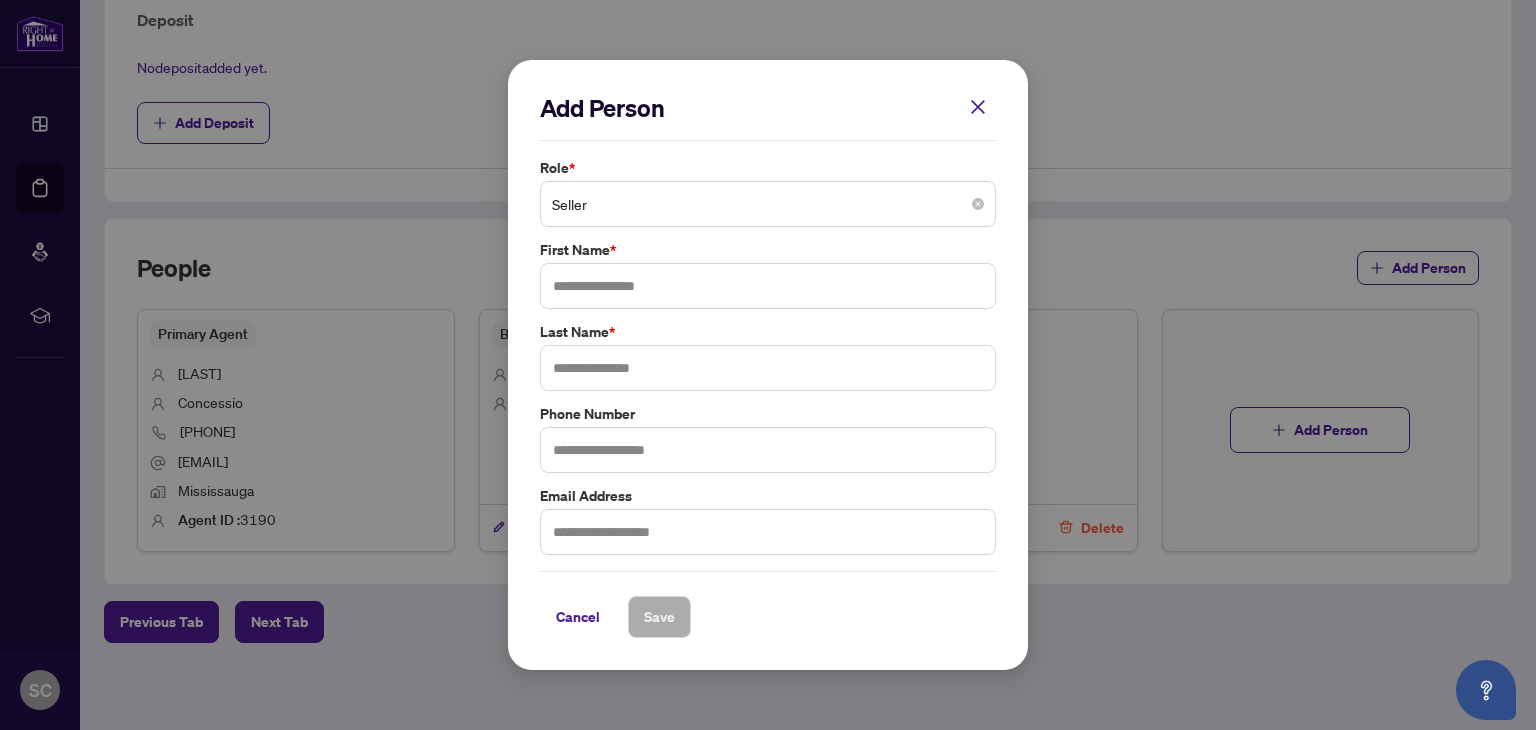 click on "Seller" at bounding box center [768, 204] 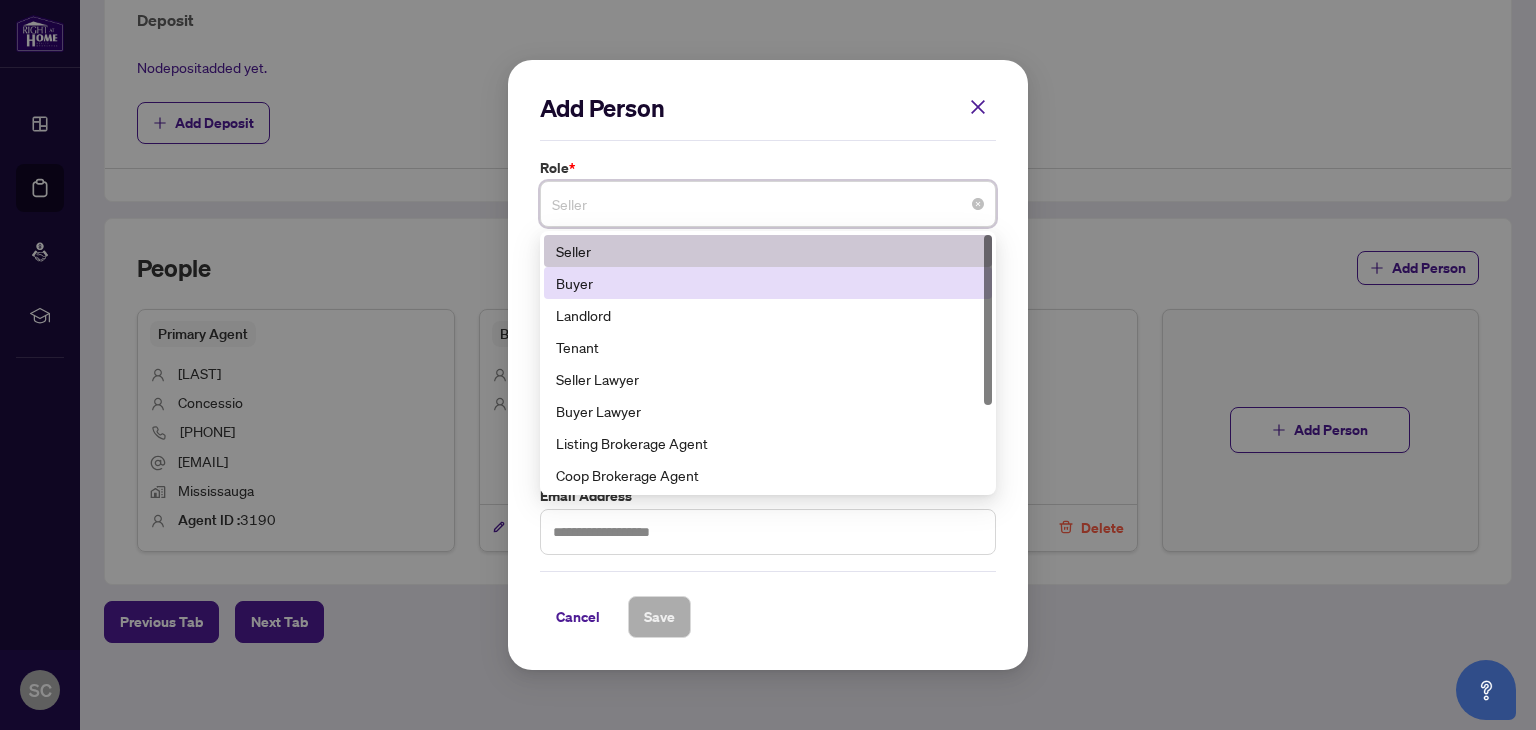 click on "Buyer" at bounding box center (768, 283) 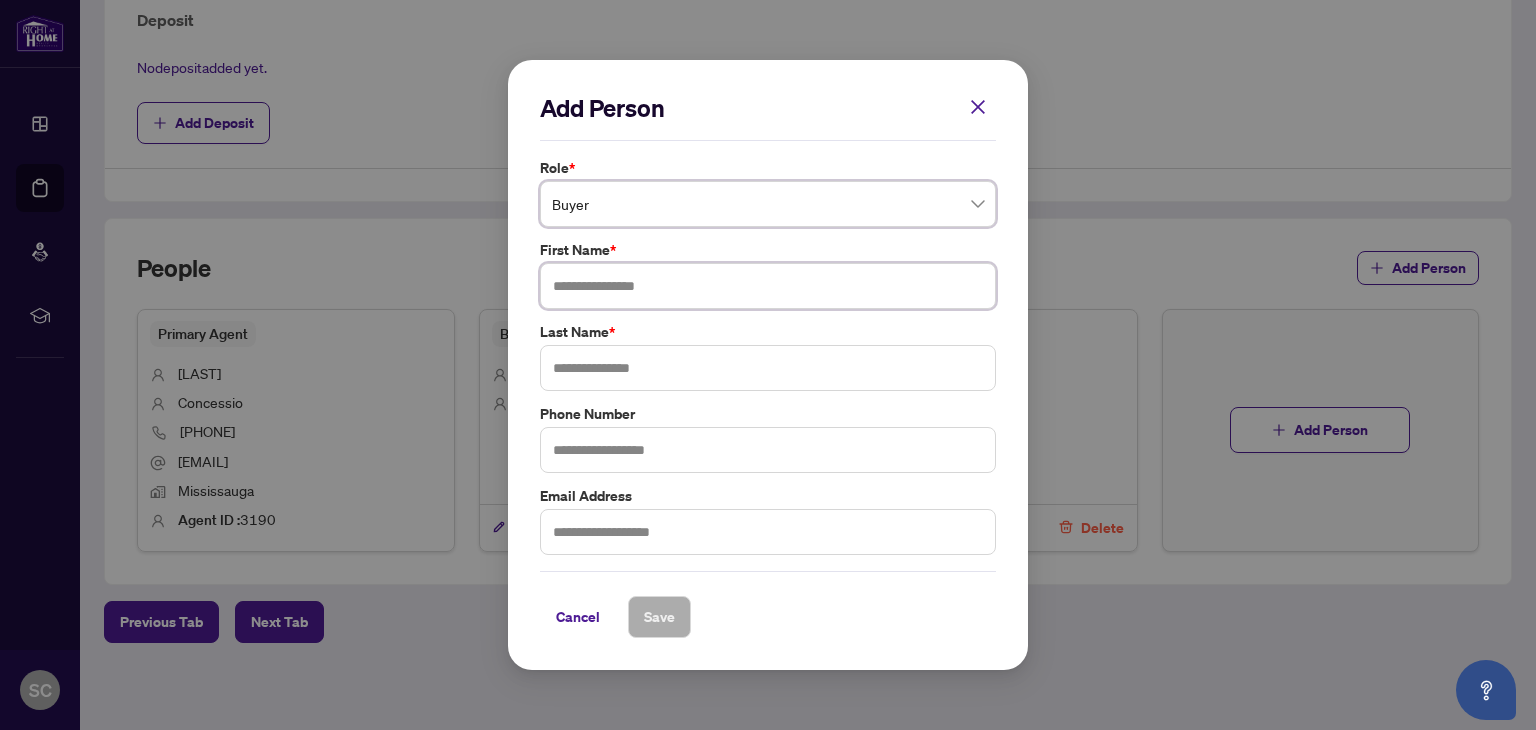 click at bounding box center (768, 286) 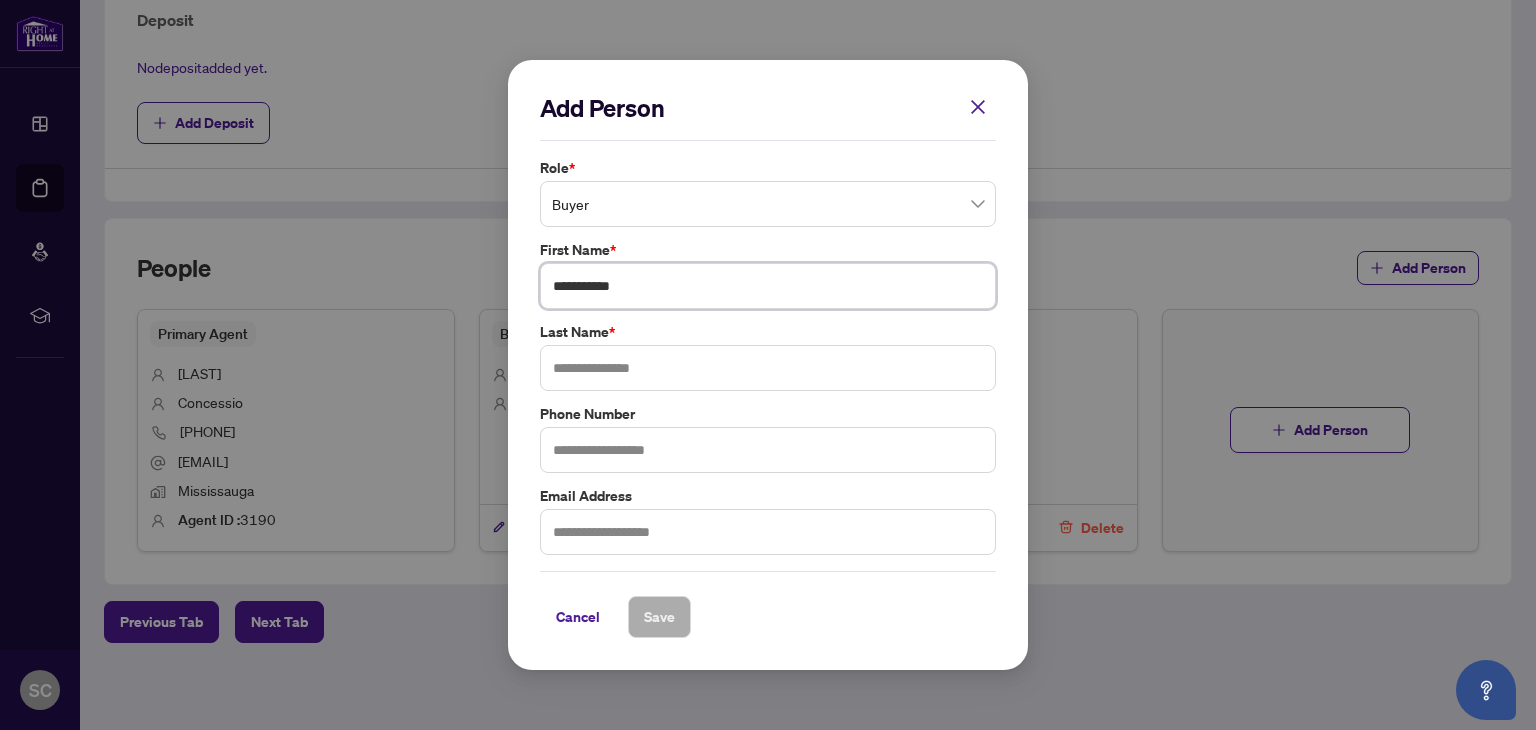 type on "**********" 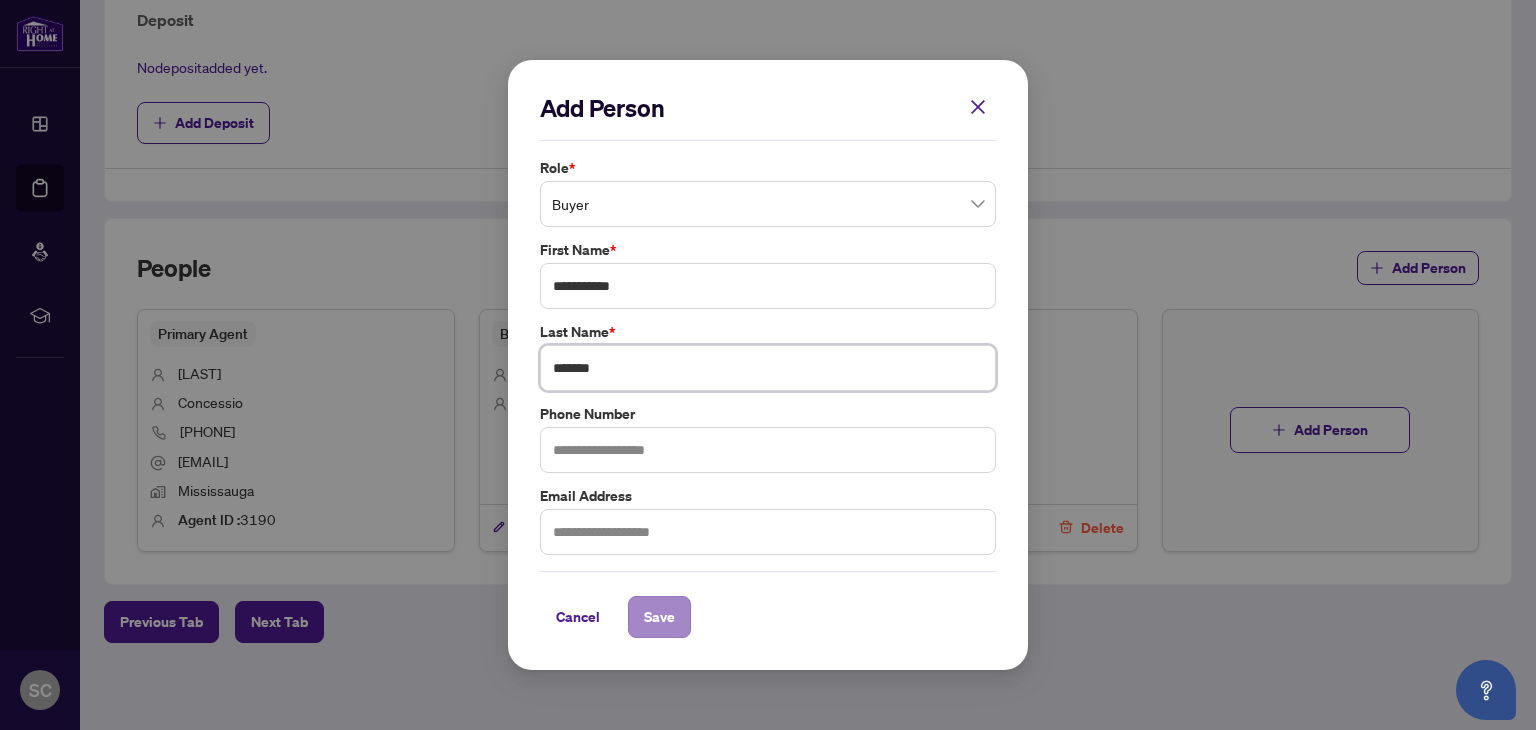 type on "*******" 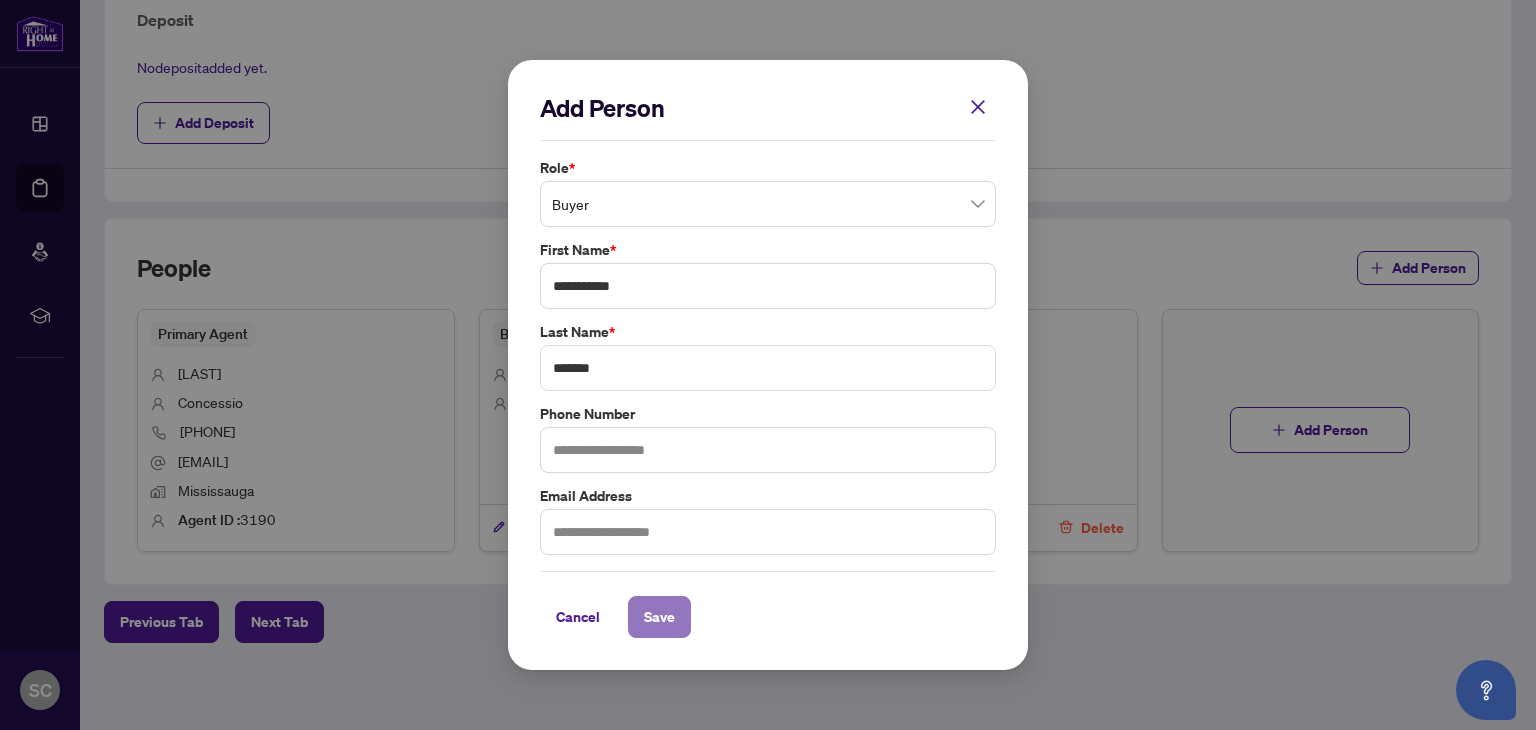 click on "Save" at bounding box center (659, 617) 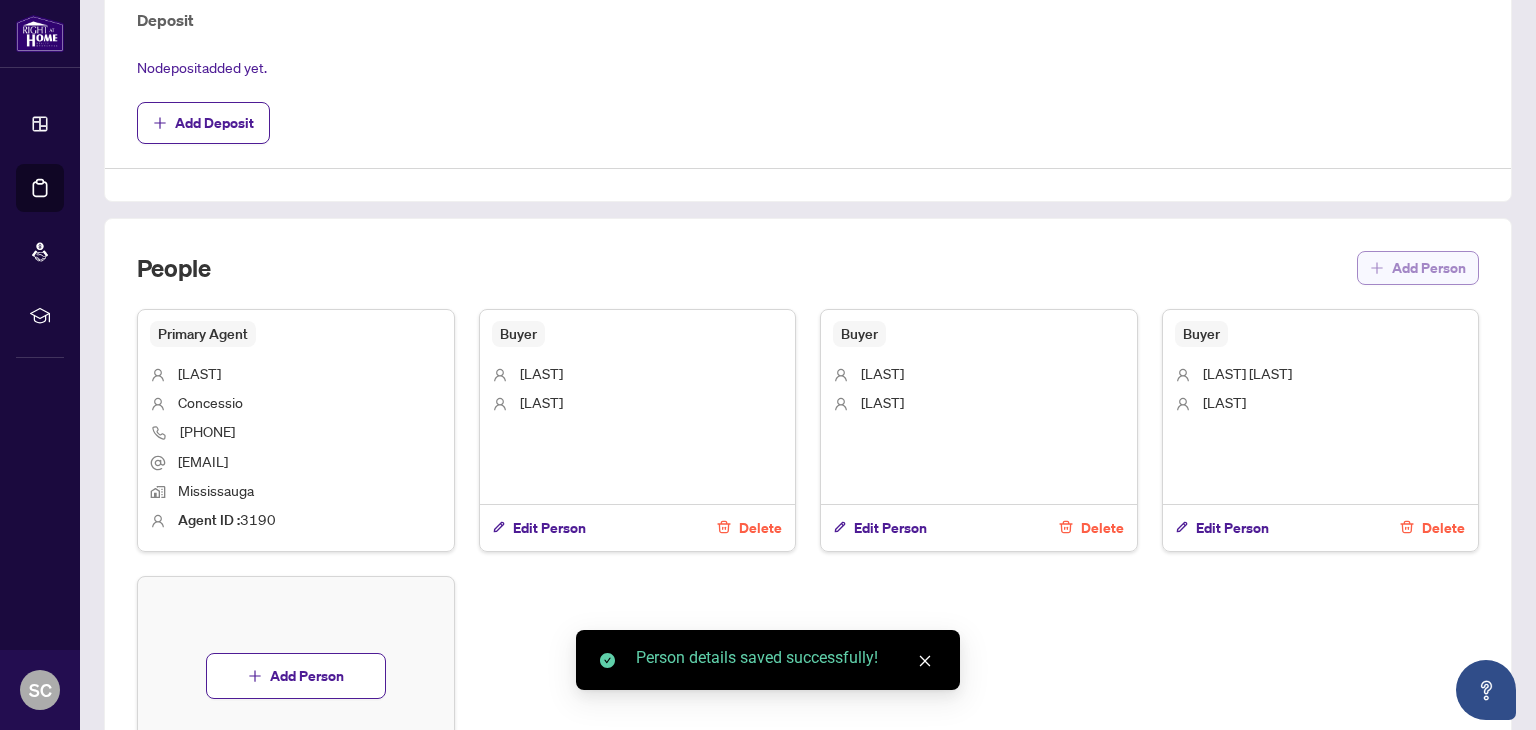 click on "Add Person" at bounding box center [1429, 268] 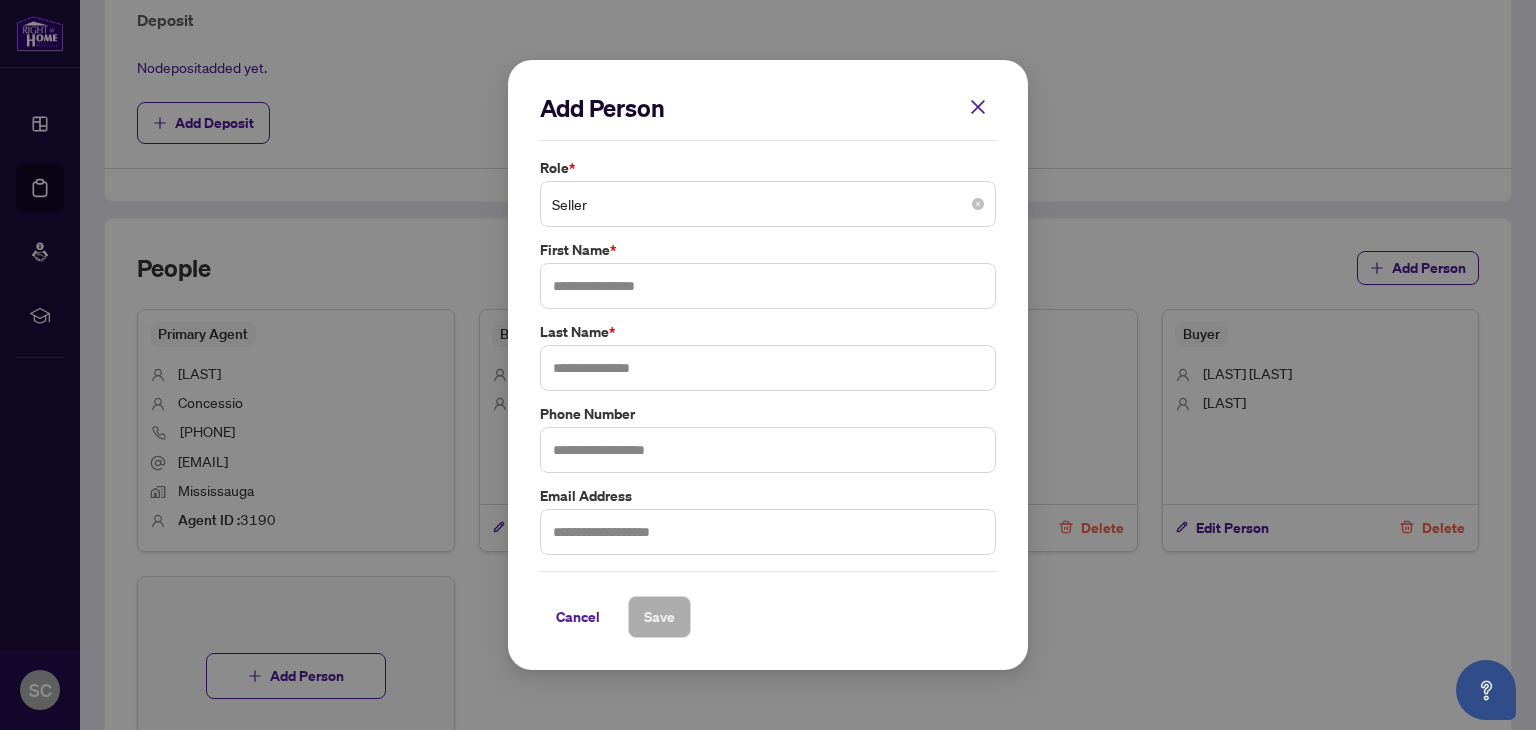 click on "Seller" at bounding box center [768, 204] 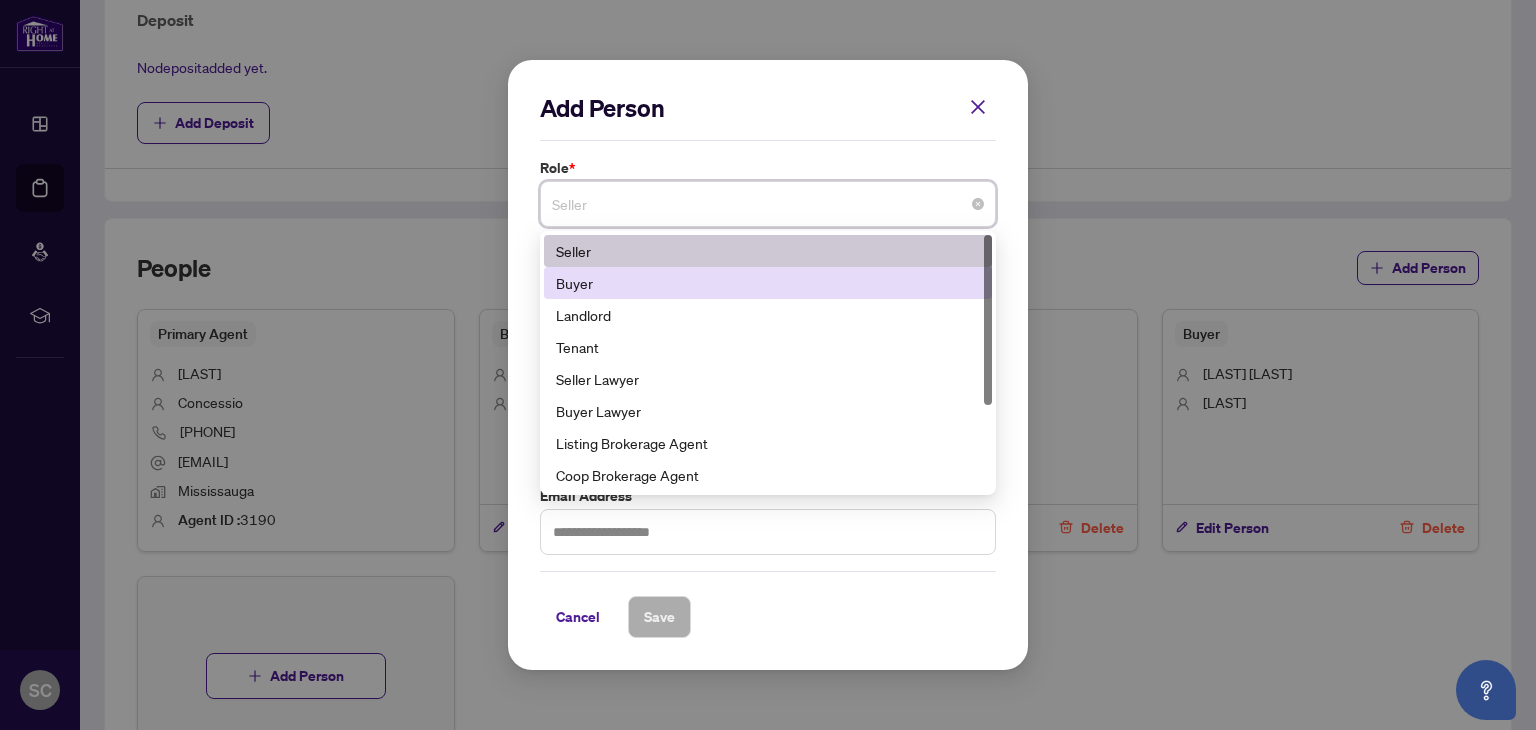 click on "Buyer" at bounding box center (768, 283) 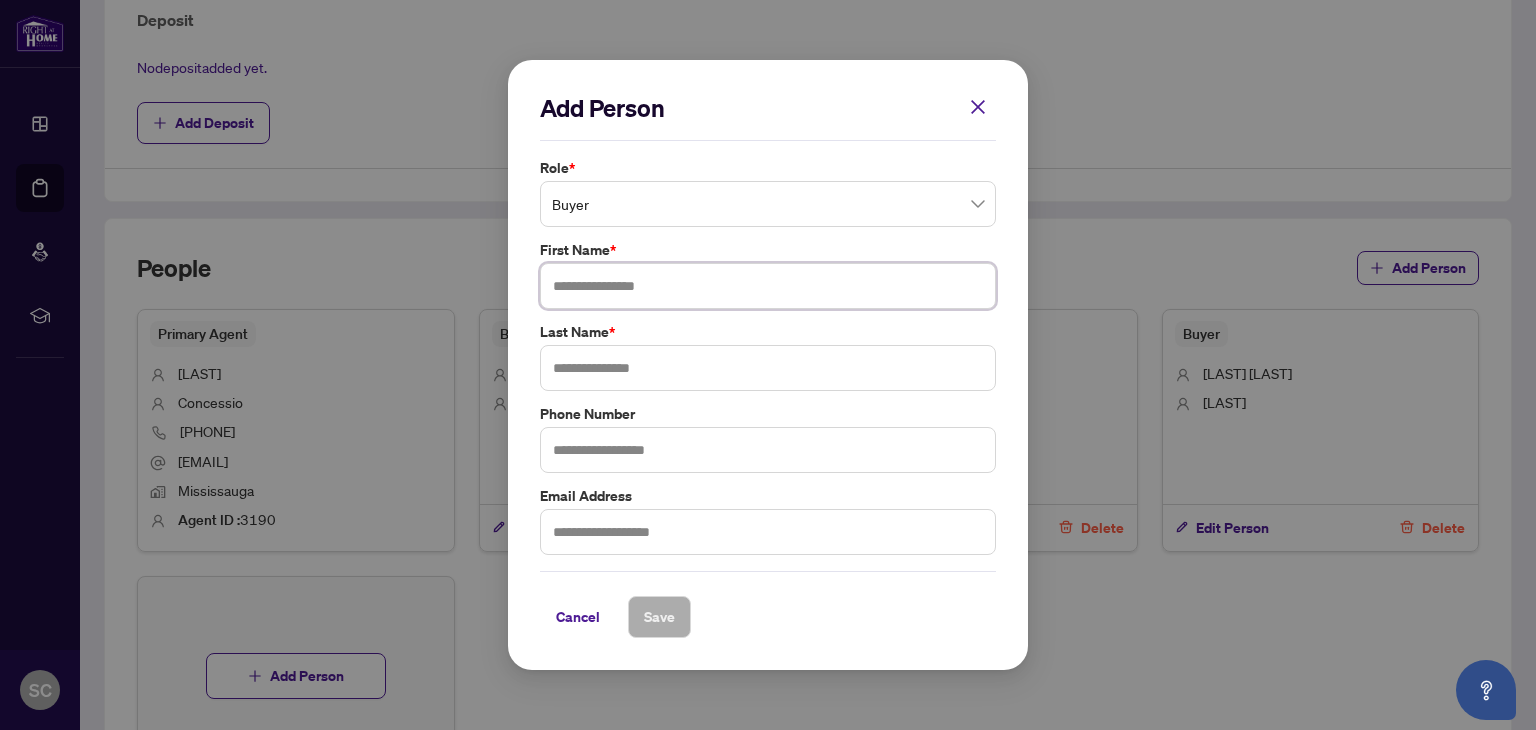 click at bounding box center (768, 286) 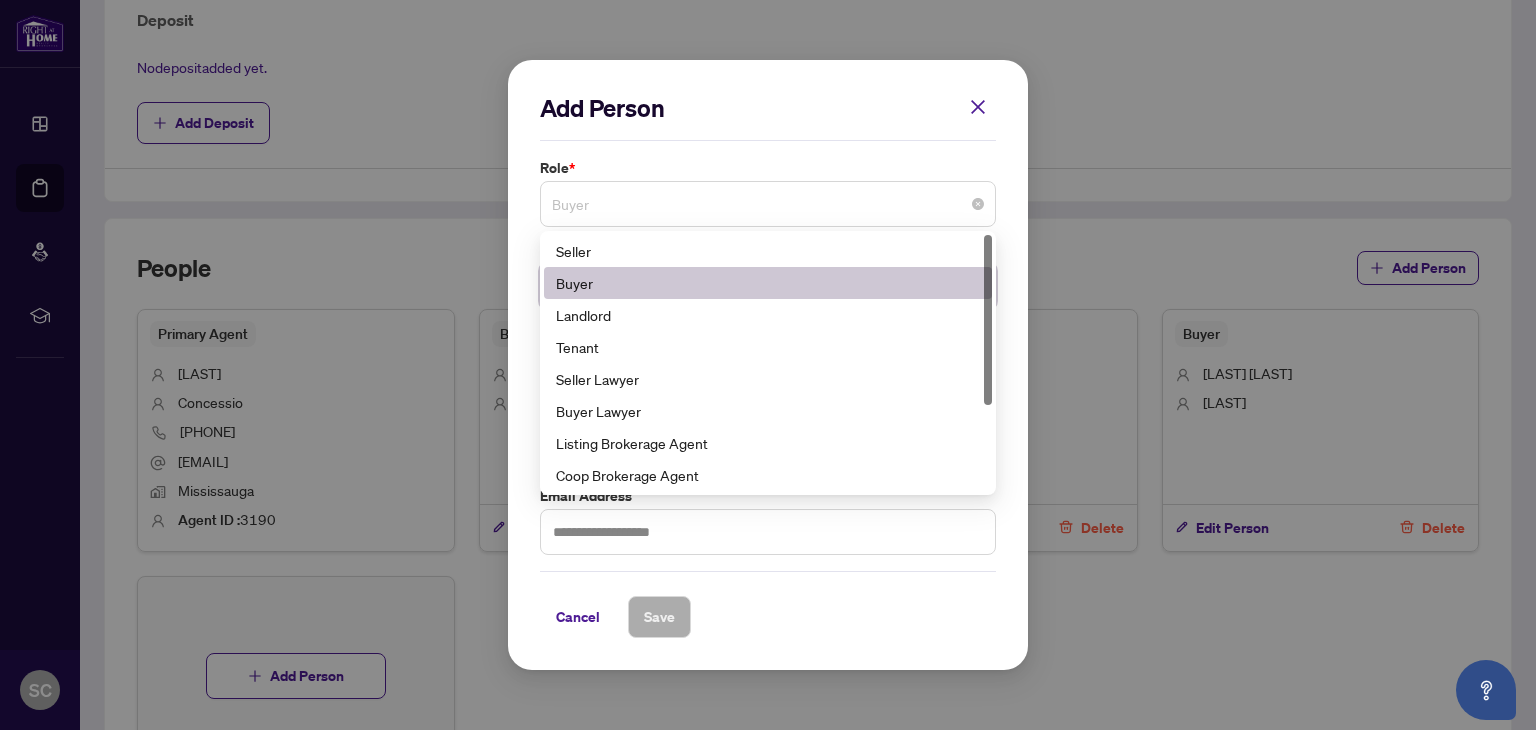 click on "Buyer" at bounding box center (768, 204) 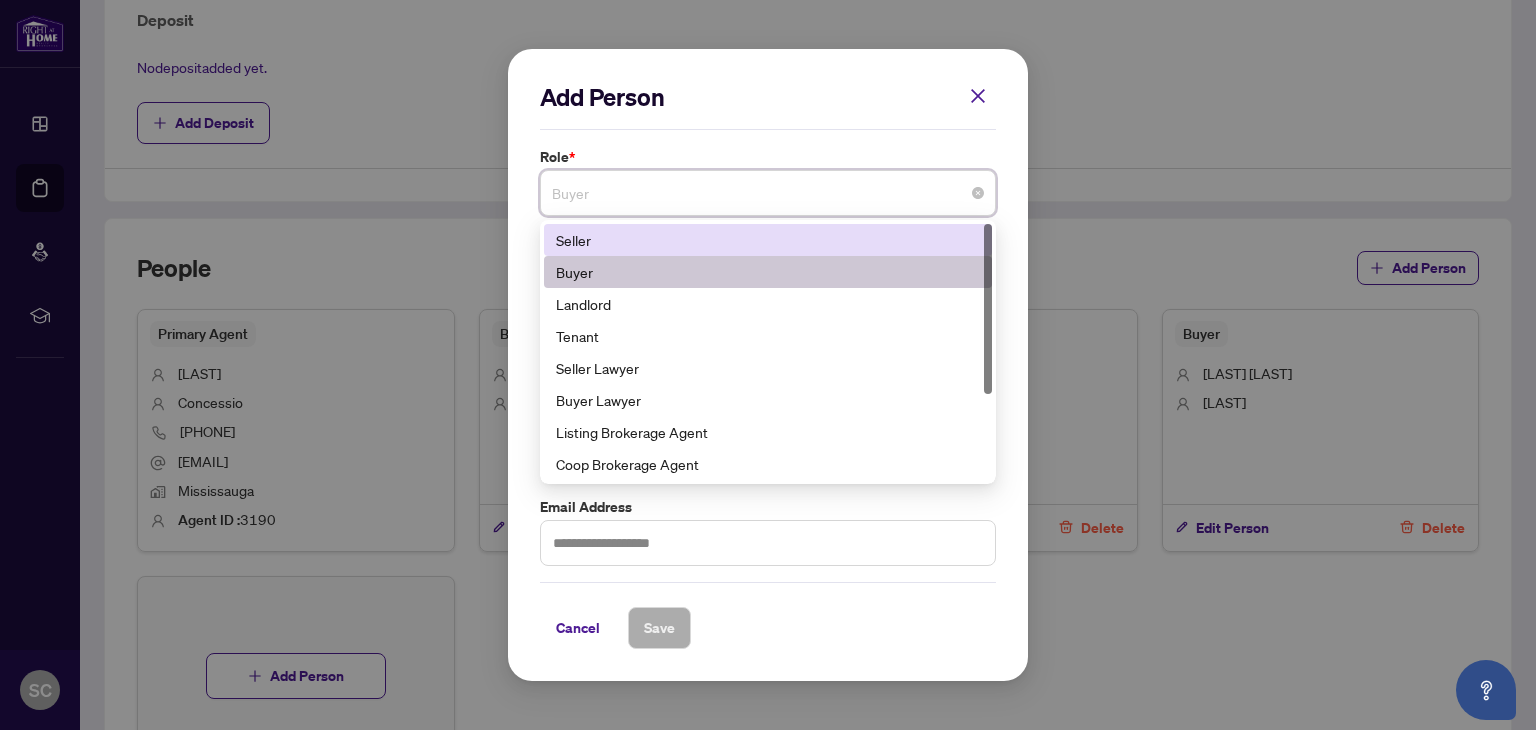 click on "Seller" at bounding box center (768, 240) 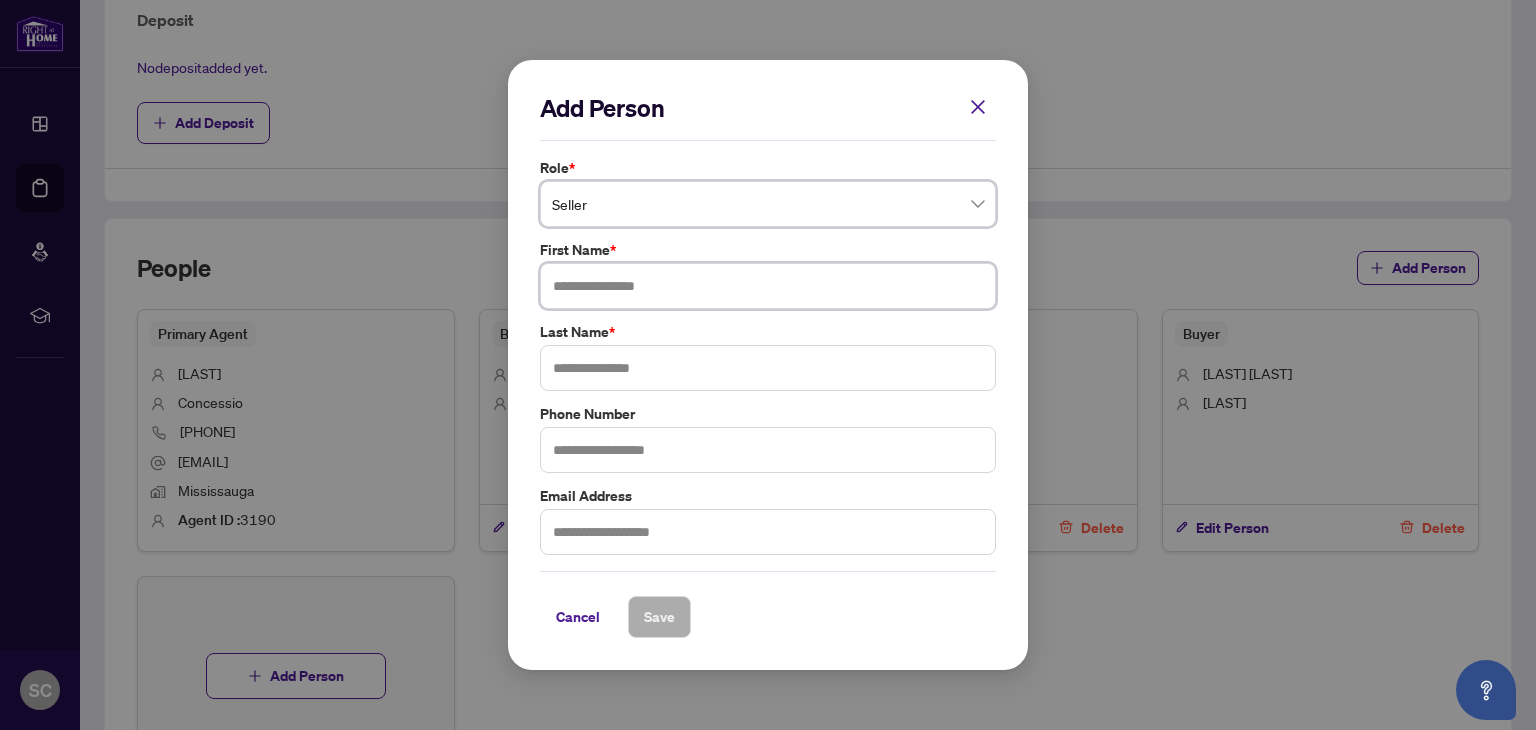 click at bounding box center [768, 286] 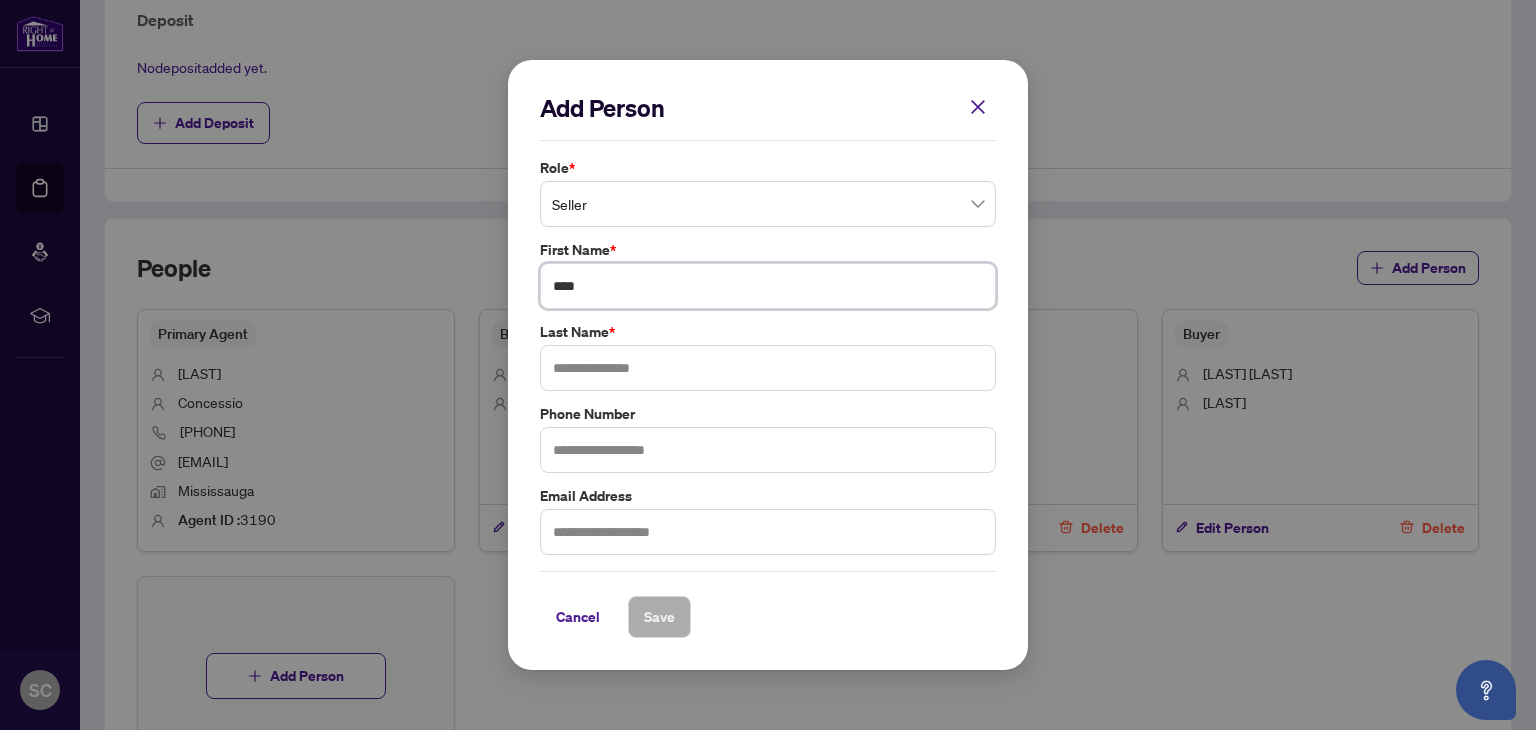 type on "****" 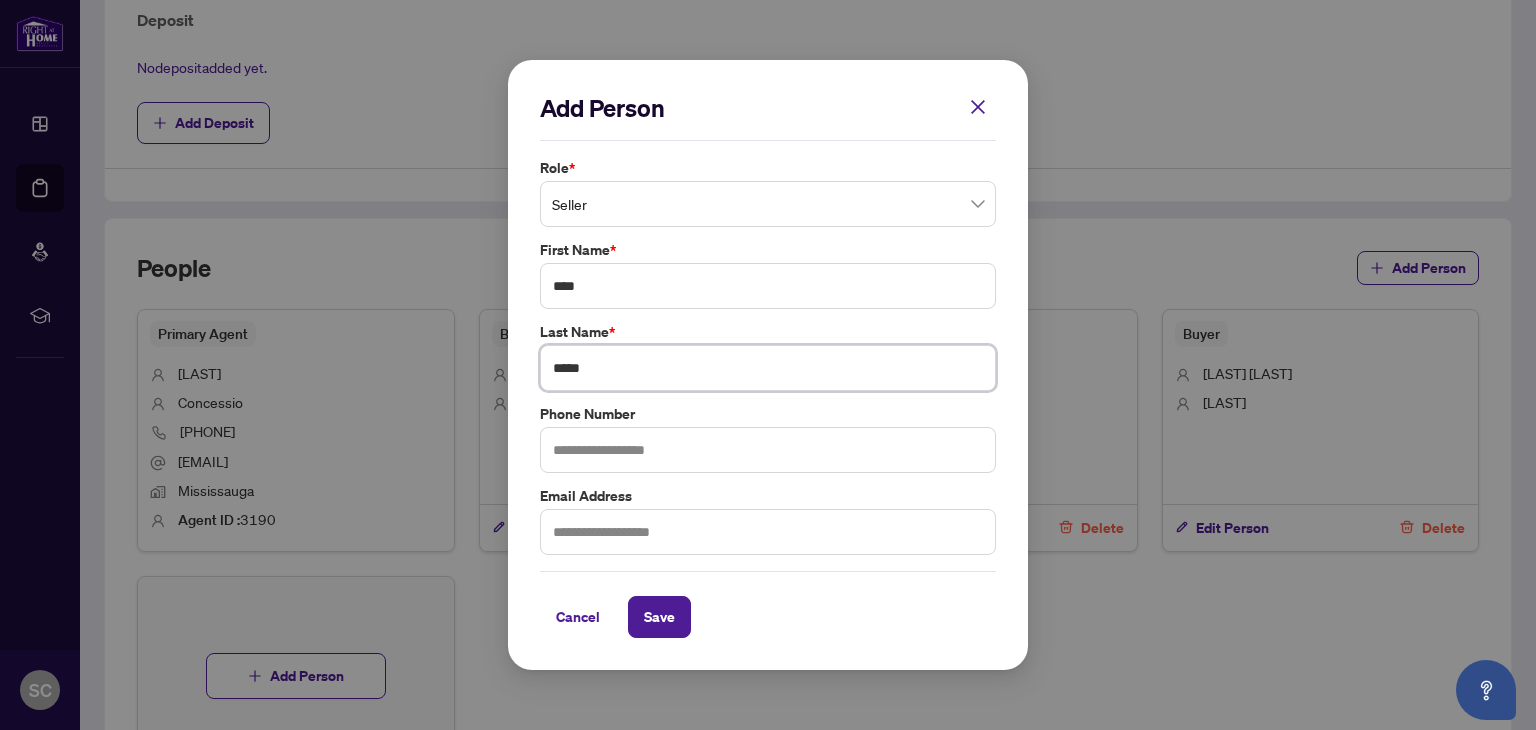 click on "*****" at bounding box center (768, 368) 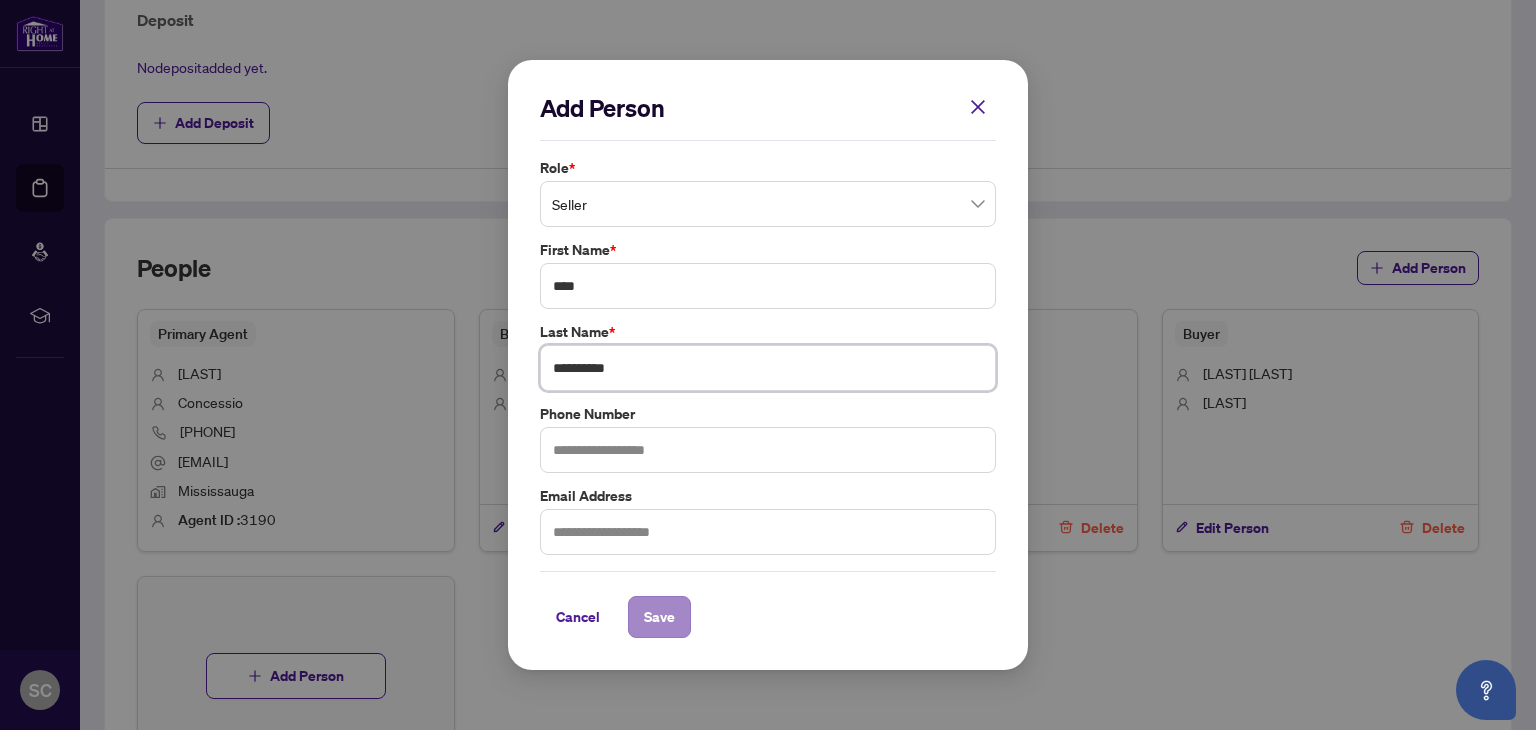 type on "**********" 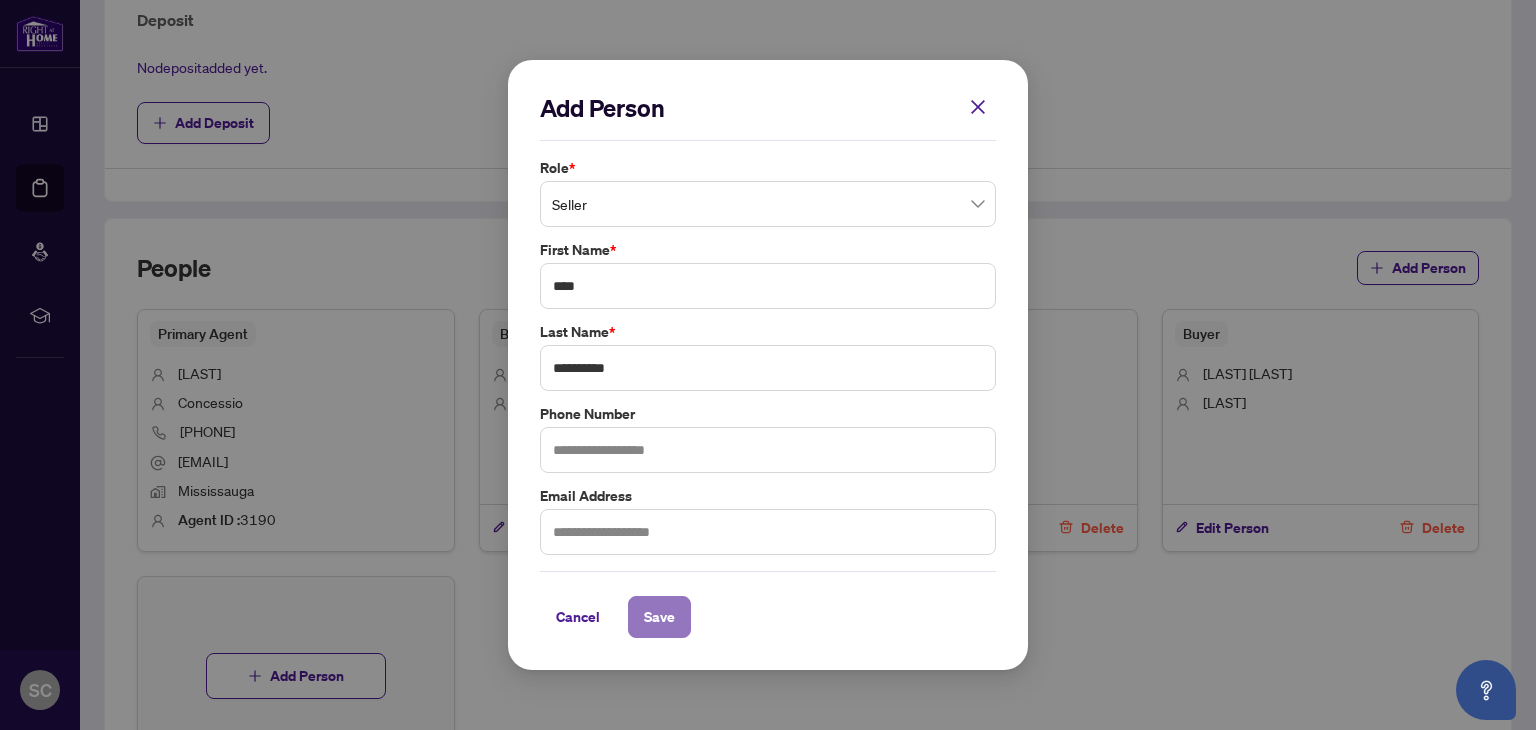 click on "Save" at bounding box center (659, 617) 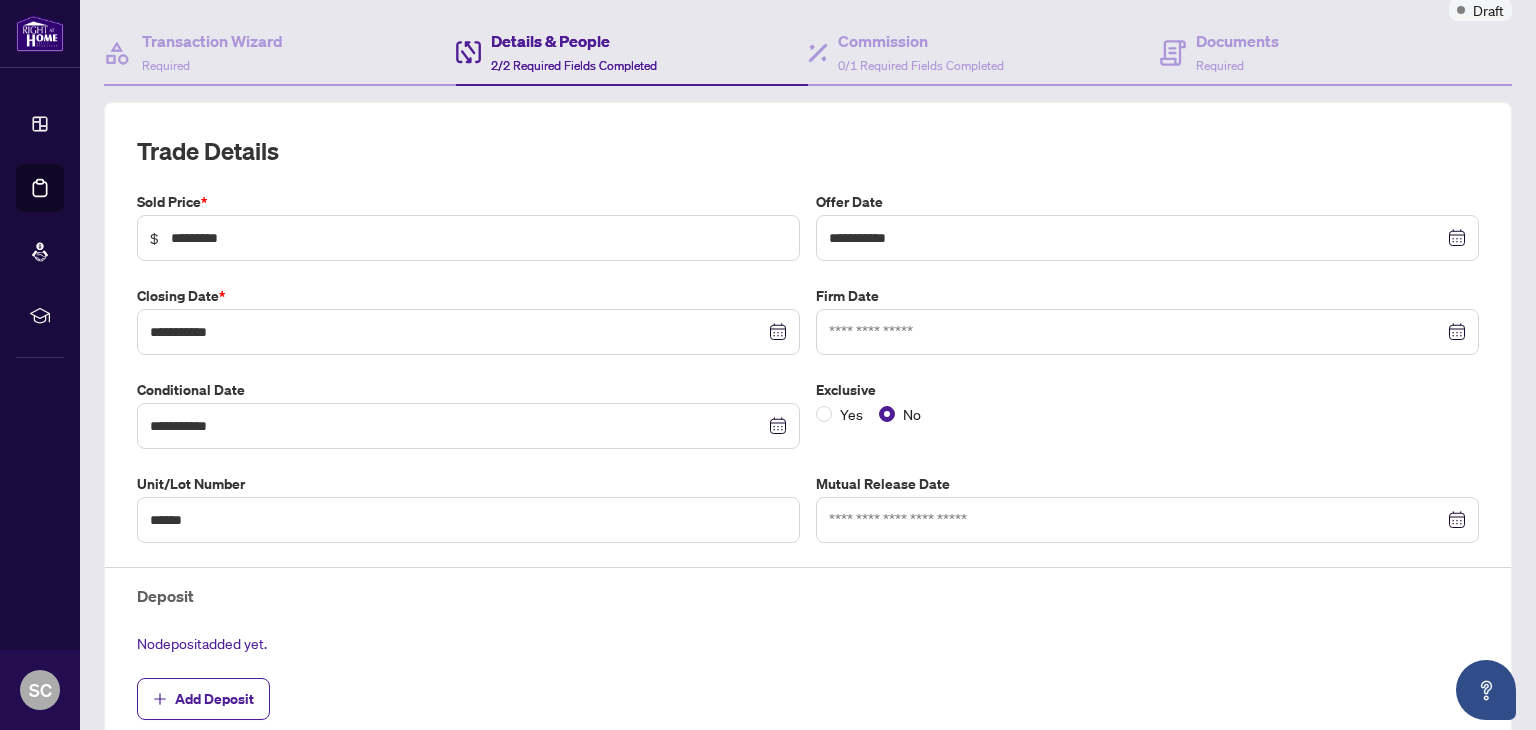 scroll, scrollTop: 200, scrollLeft: 0, axis: vertical 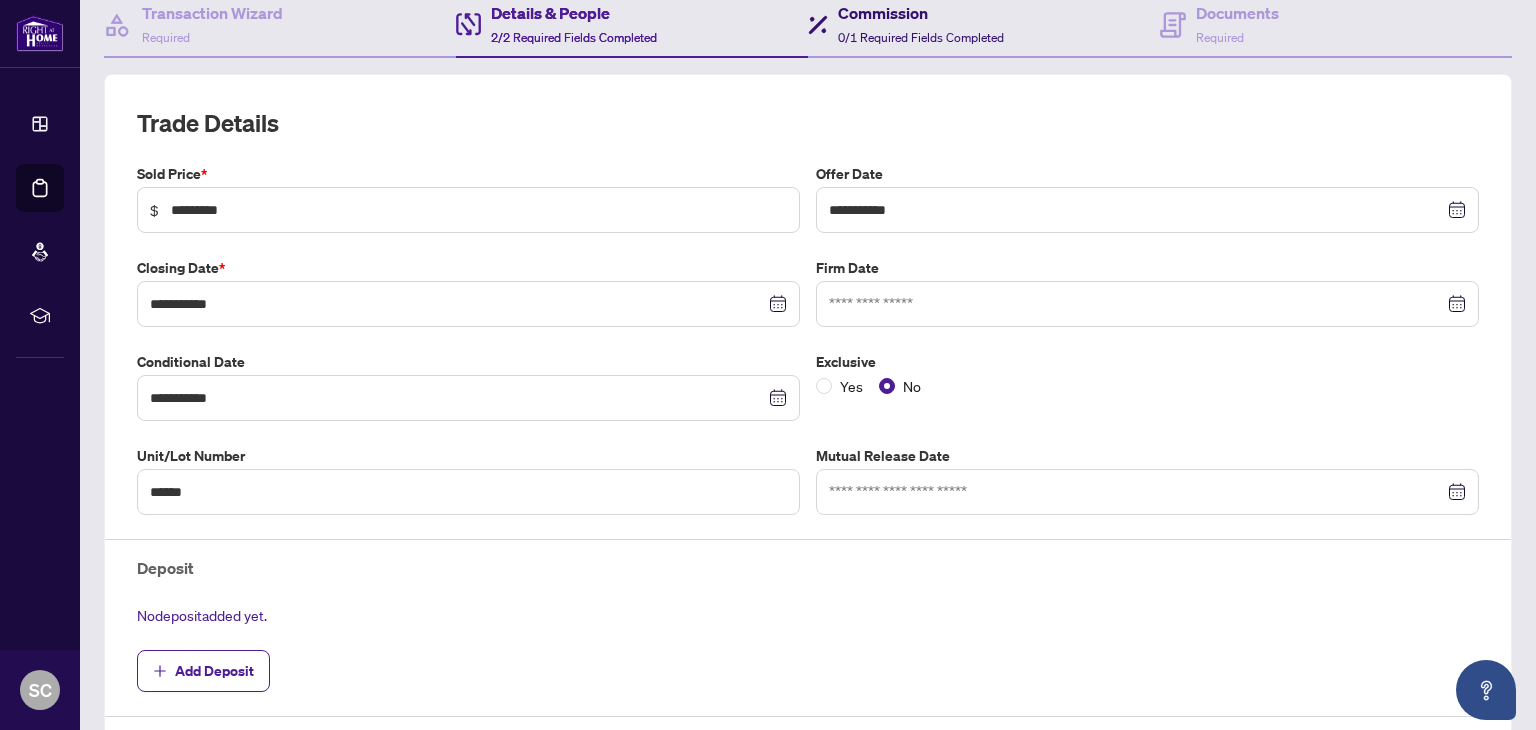 click on "Commission" at bounding box center (921, 13) 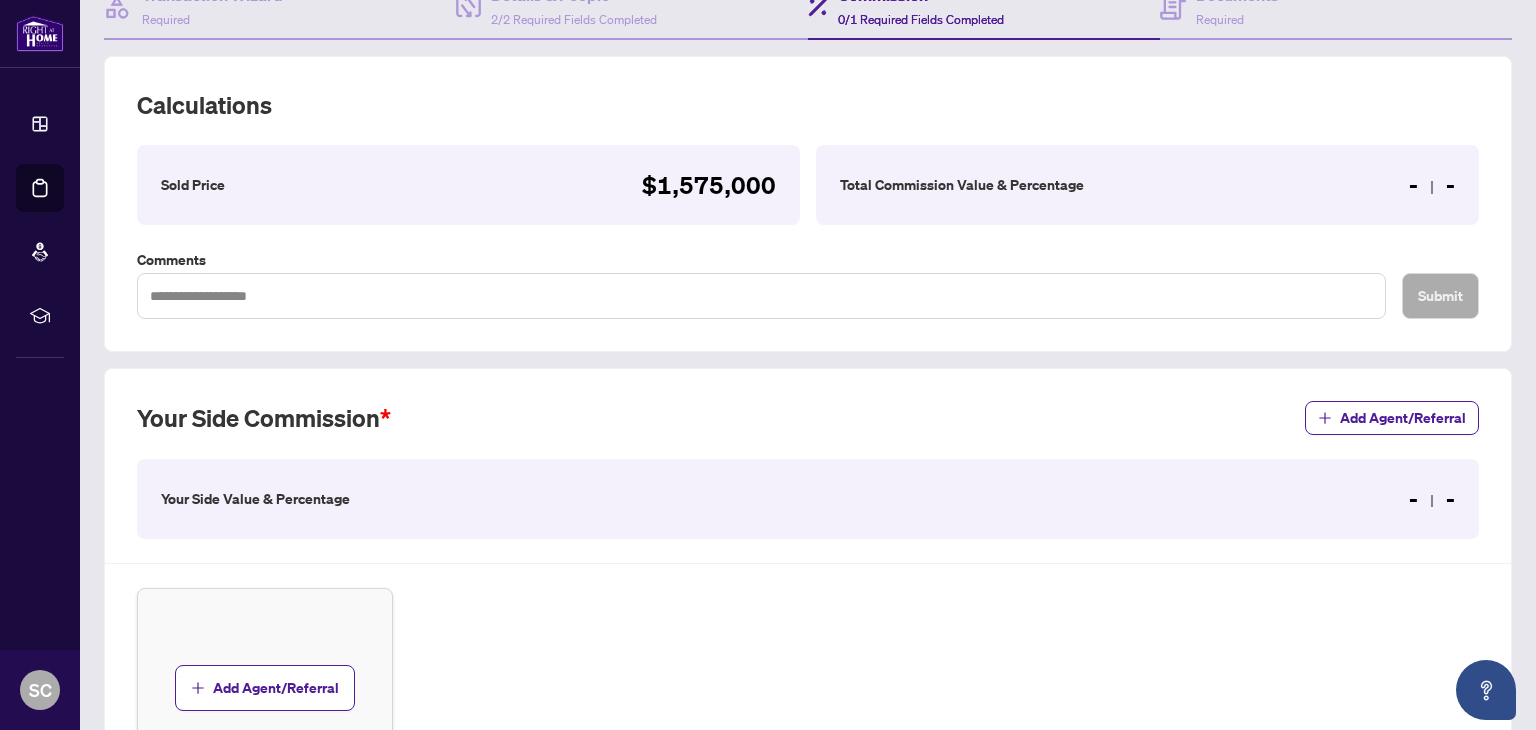 scroll, scrollTop: 300, scrollLeft: 0, axis: vertical 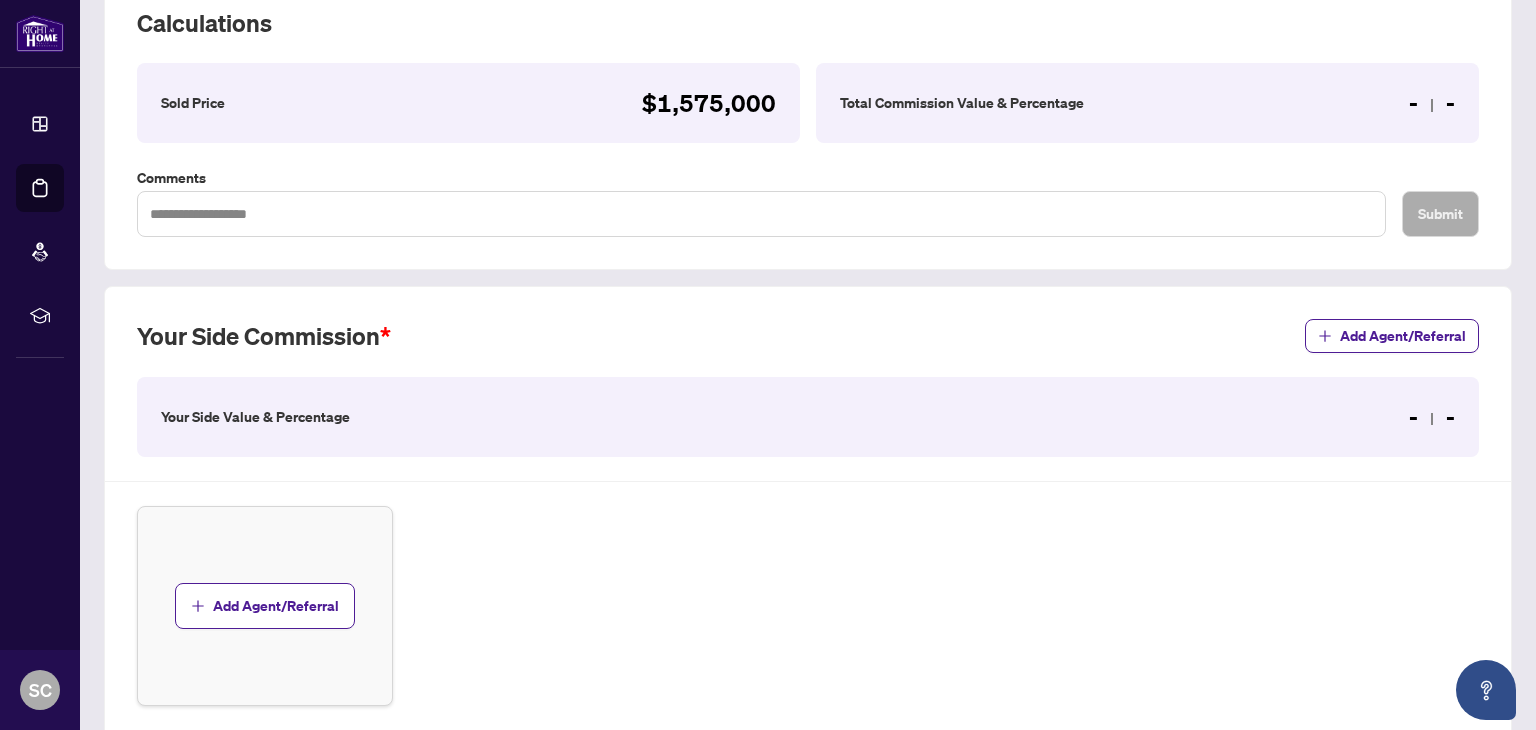 click on "Your Side Value & Percentage -     -" at bounding box center [808, 417] 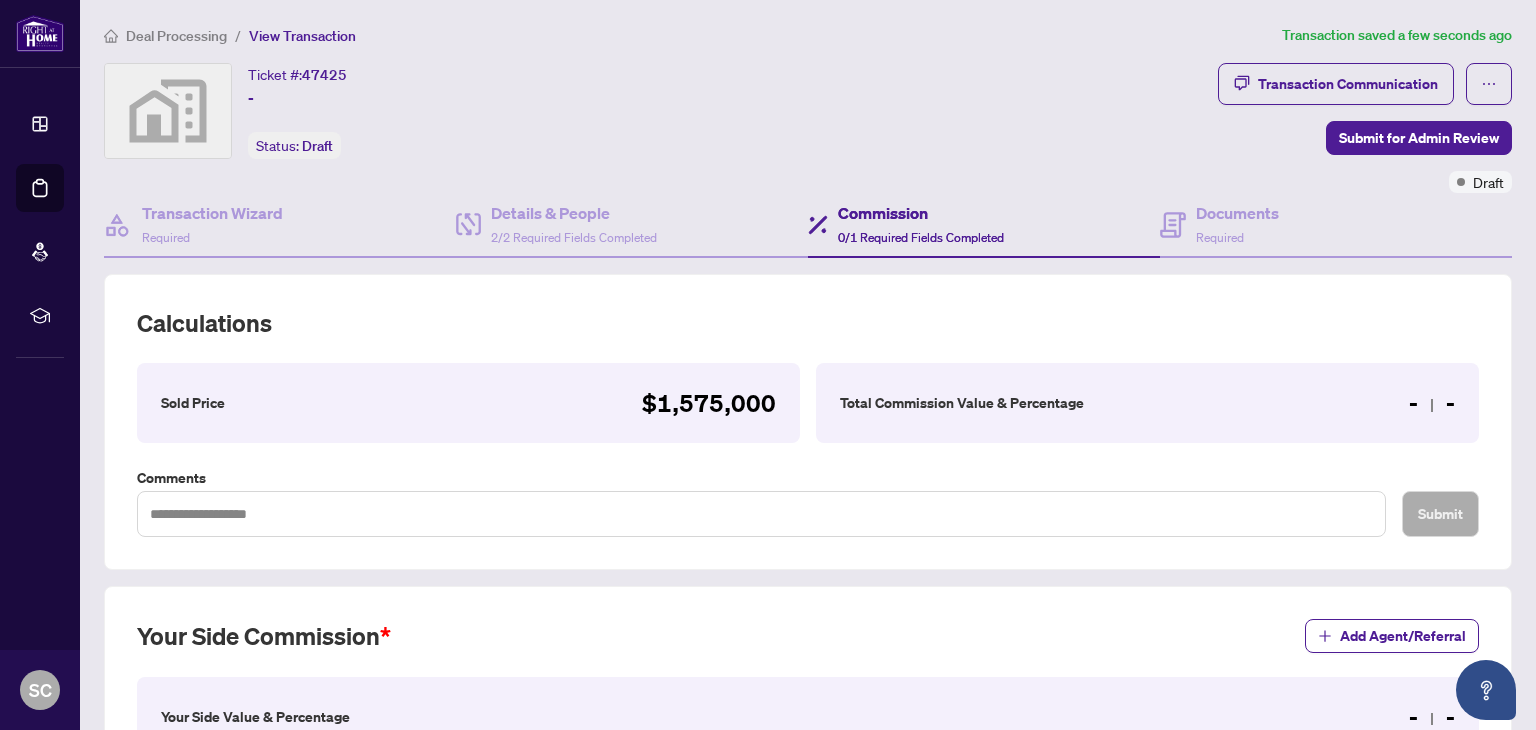 scroll, scrollTop: 0, scrollLeft: 0, axis: both 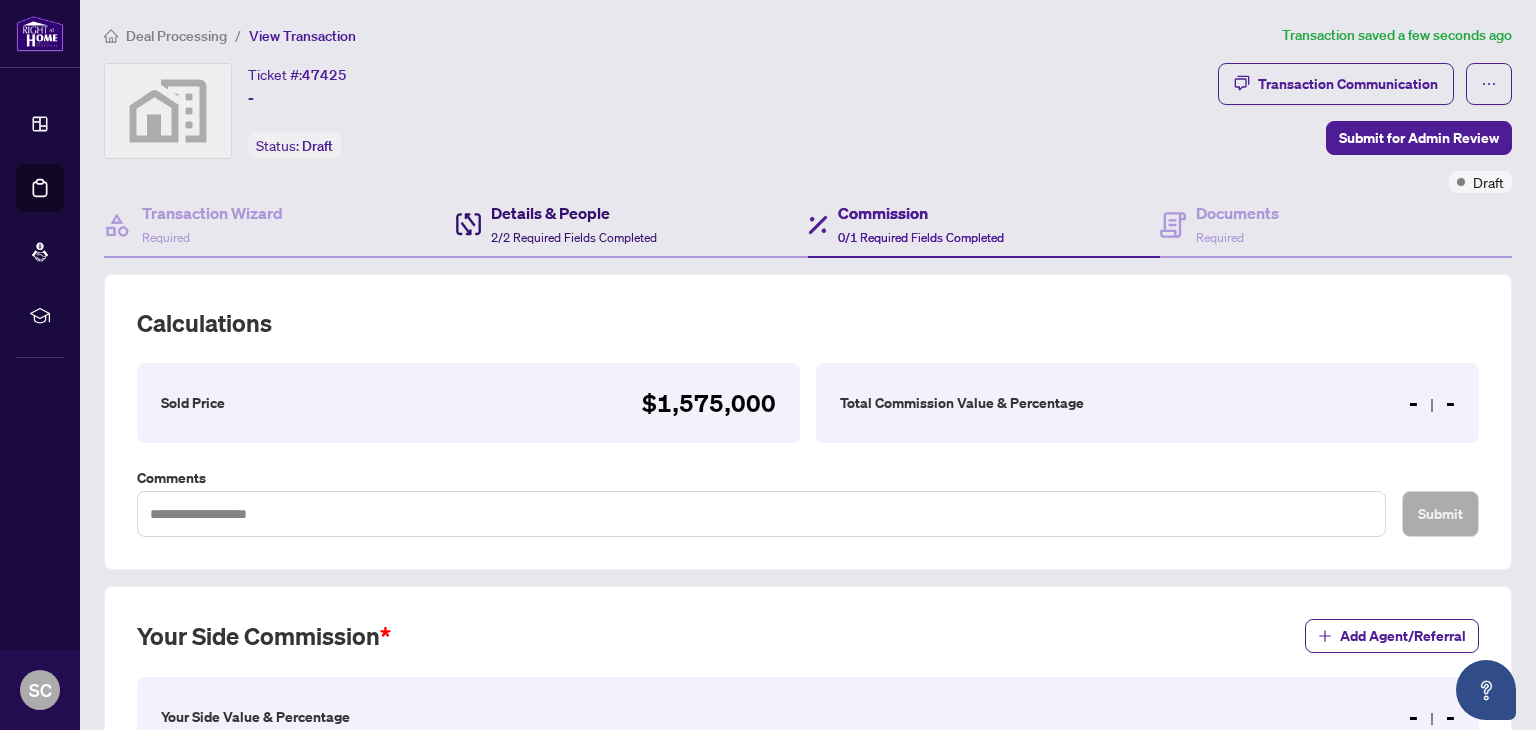 click on "2/2 Required Fields Completed" at bounding box center [574, 237] 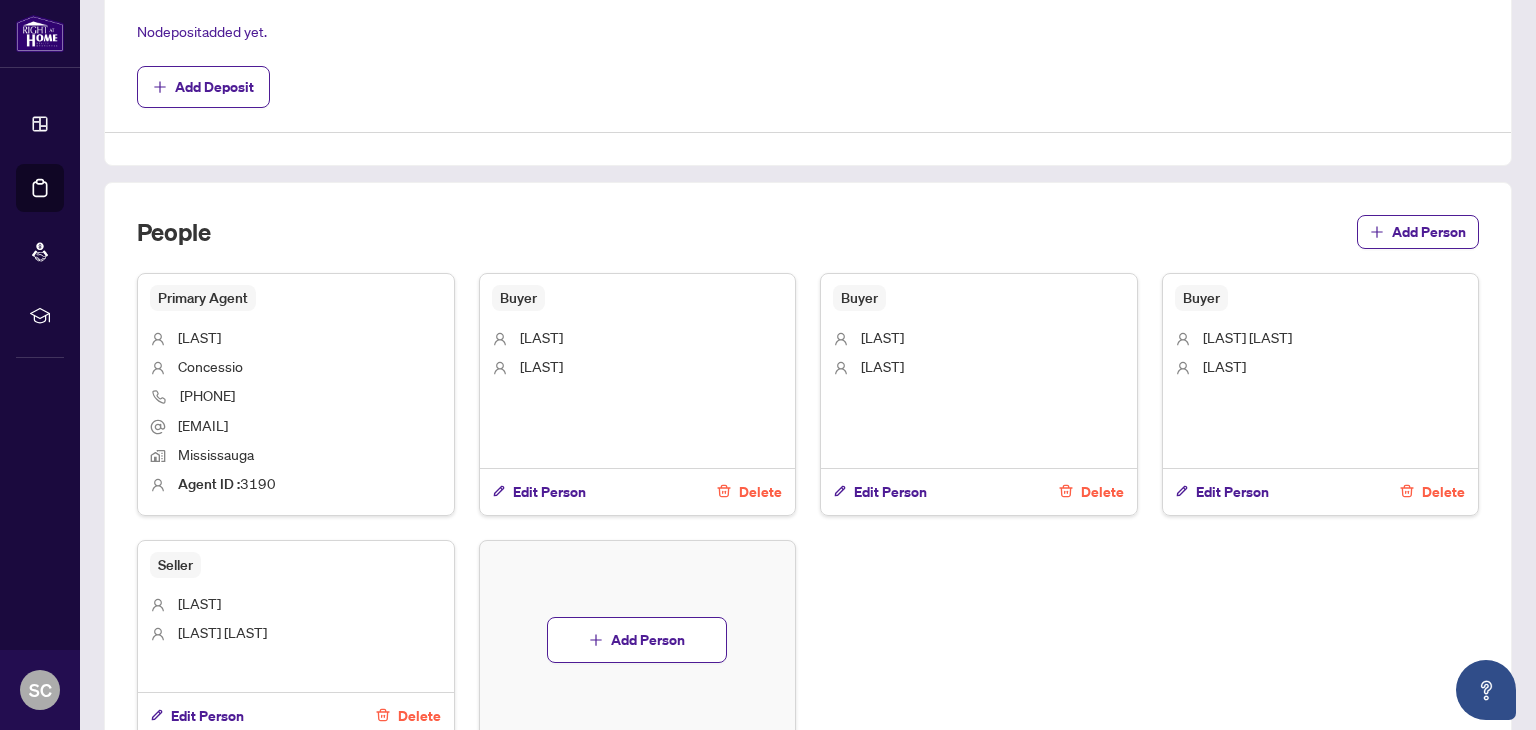 scroll, scrollTop: 972, scrollLeft: 0, axis: vertical 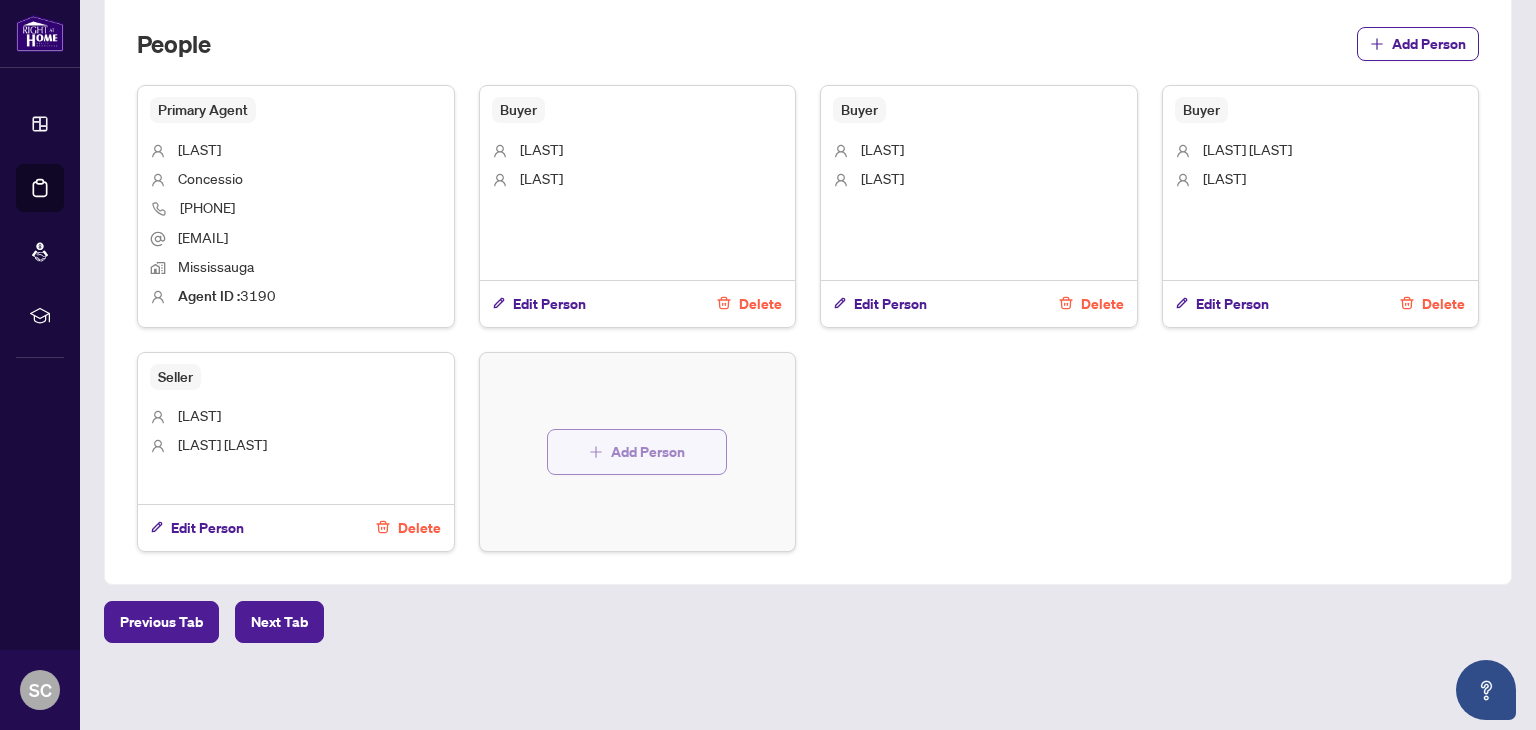 click on "Add Person" at bounding box center [648, 452] 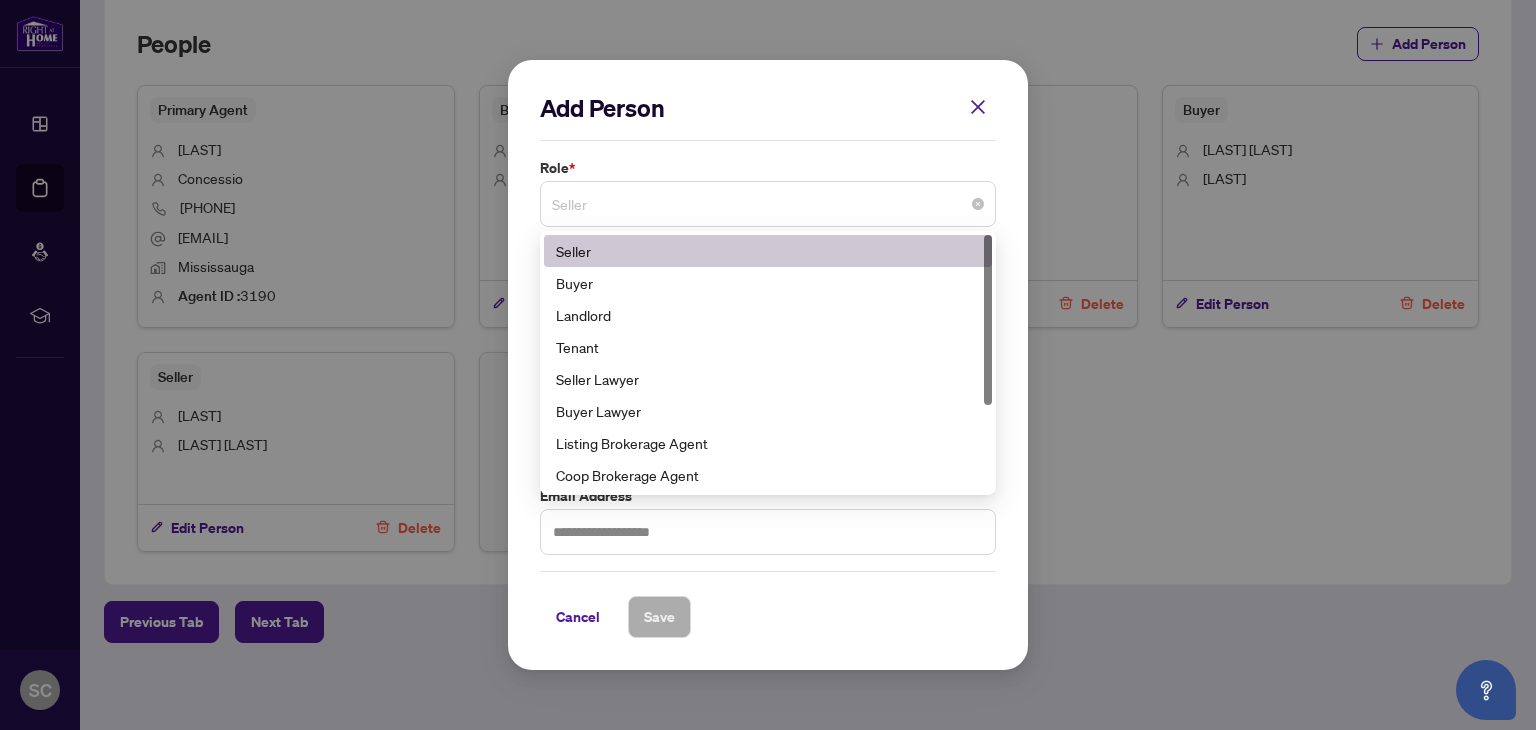 click on "Seller" at bounding box center (768, 204) 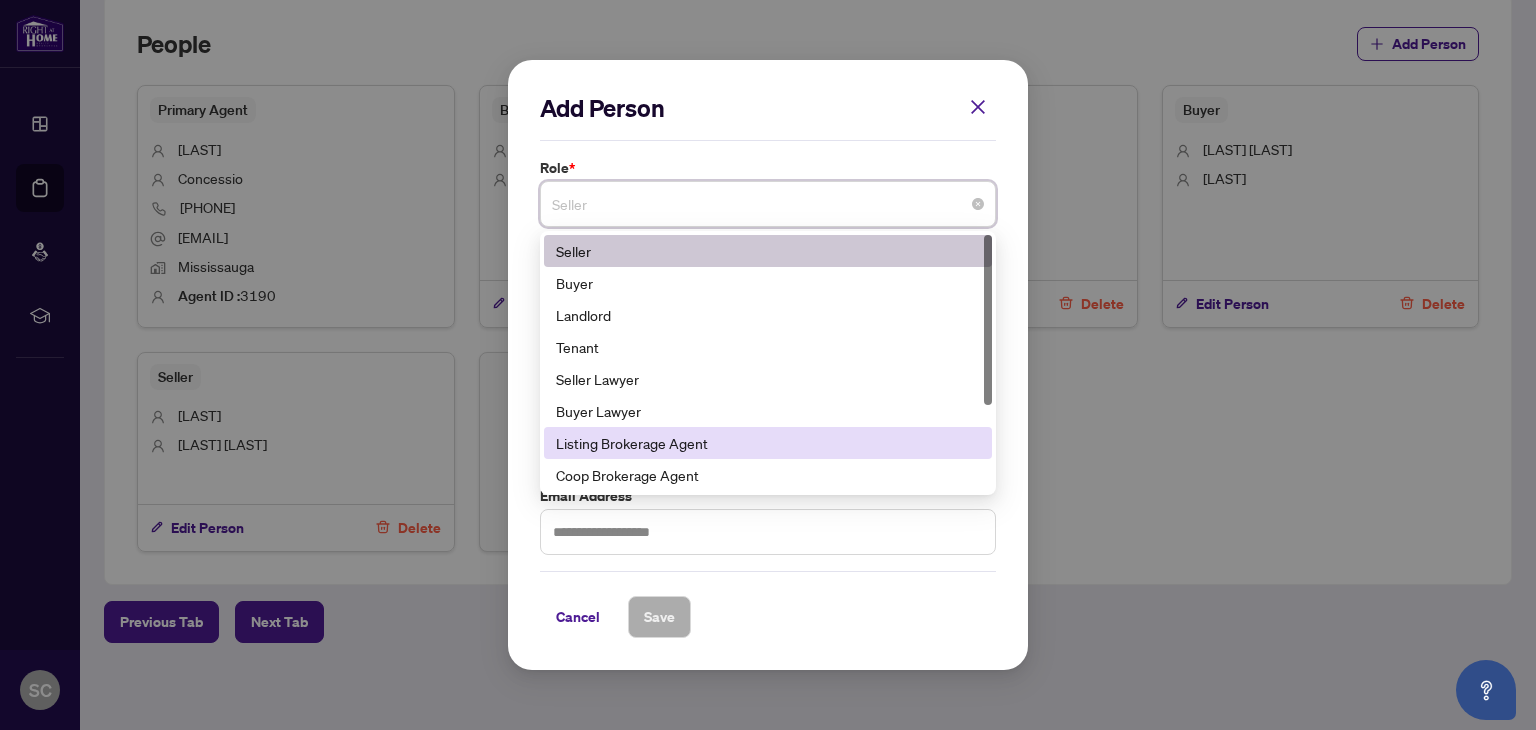 click on "Listing Brokerage Agent" at bounding box center (768, 443) 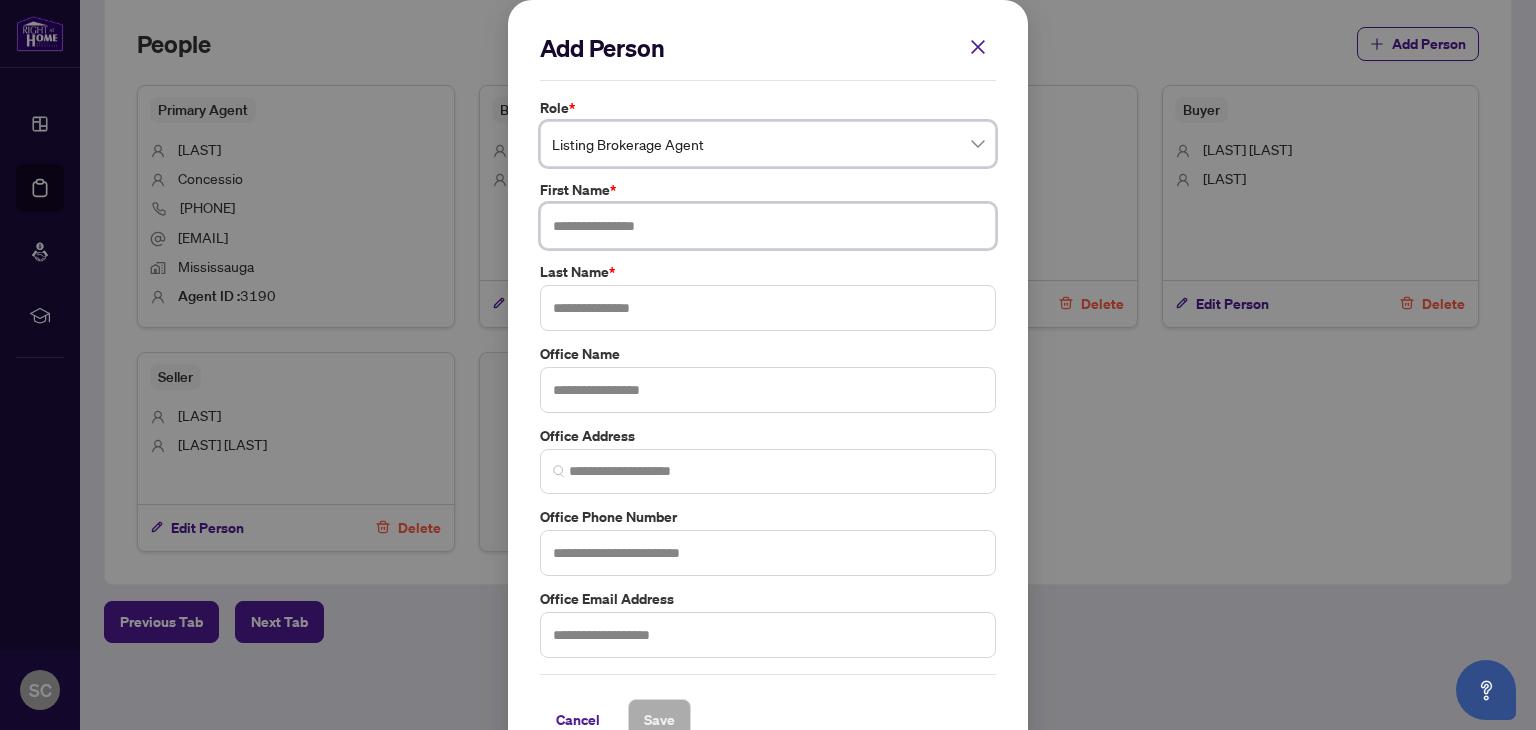 click at bounding box center (768, 226) 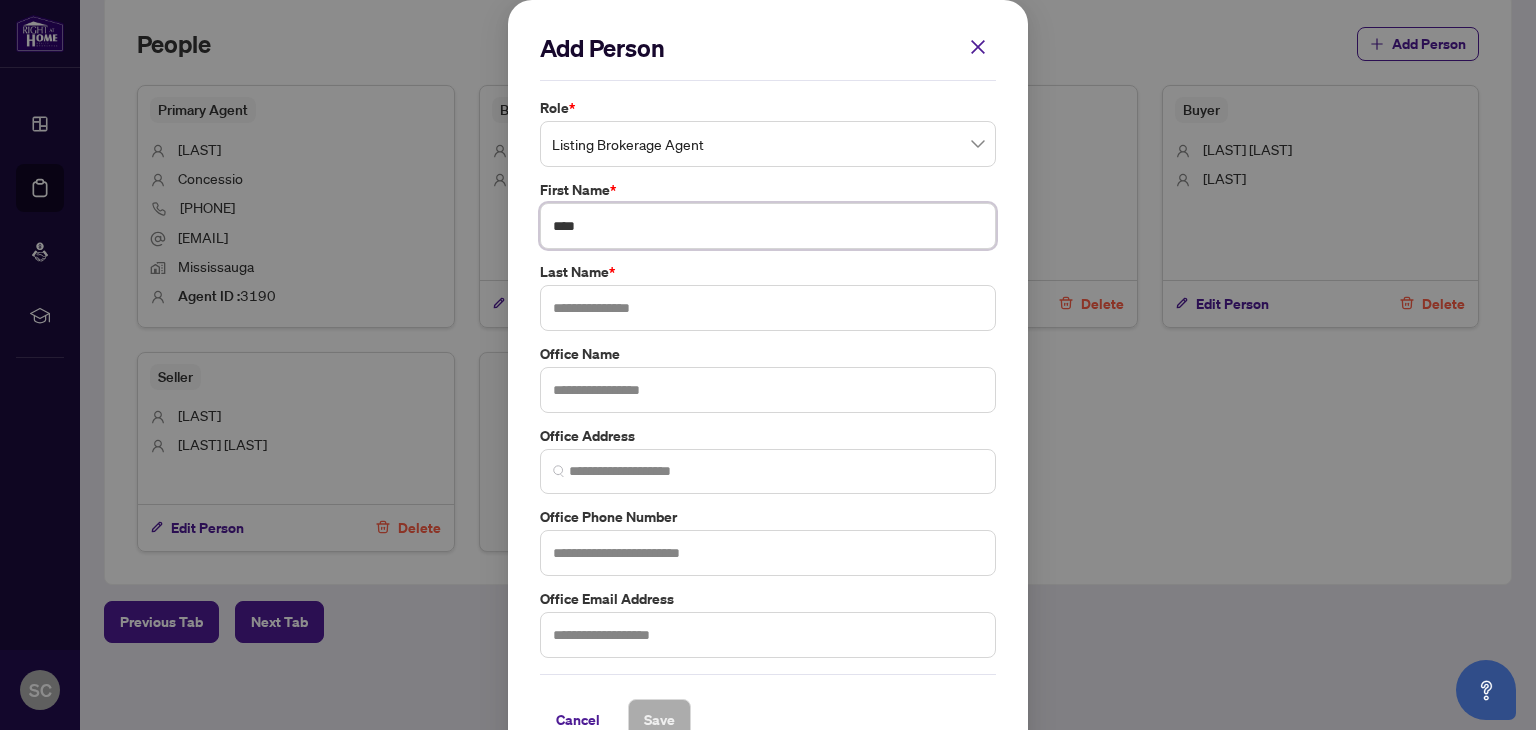 type on "****" 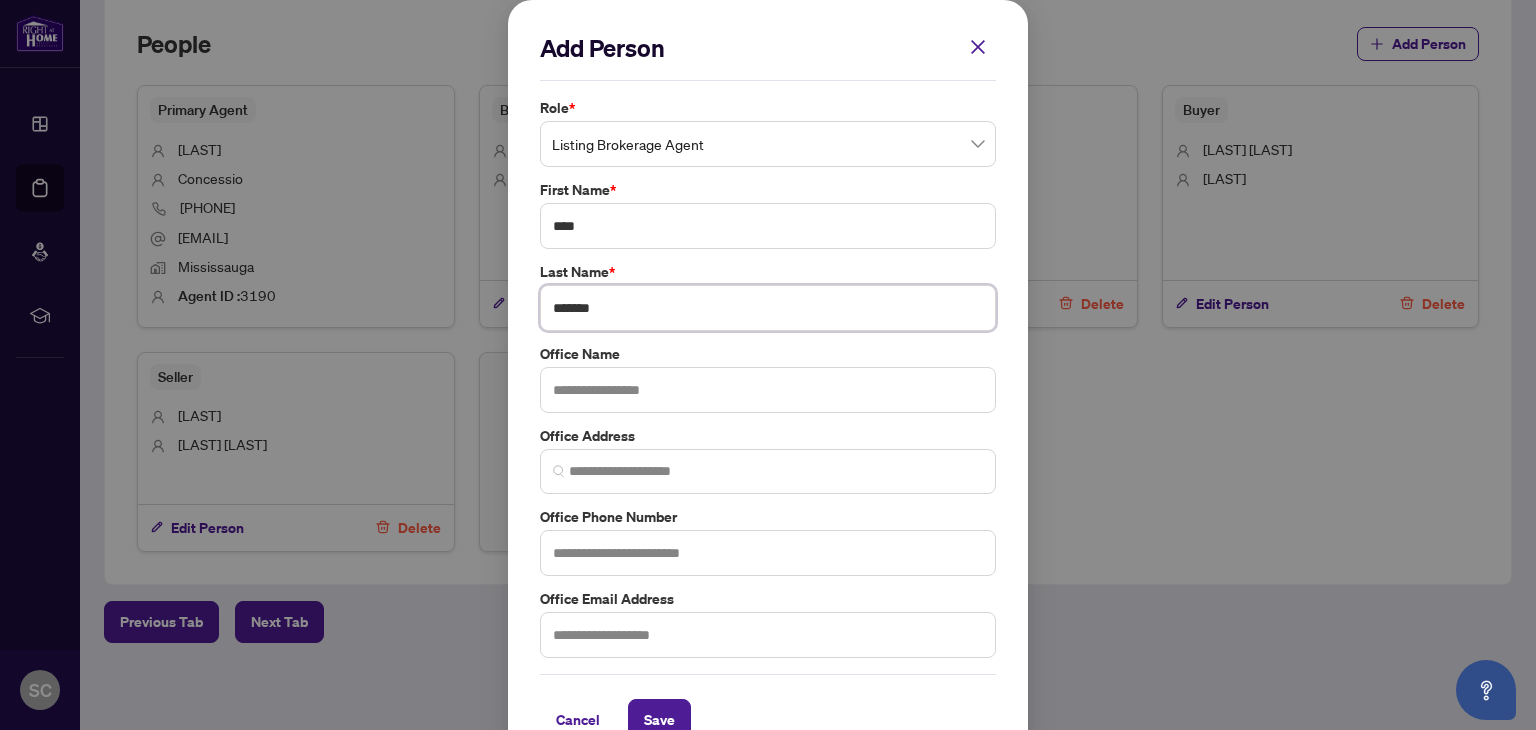 type on "*******" 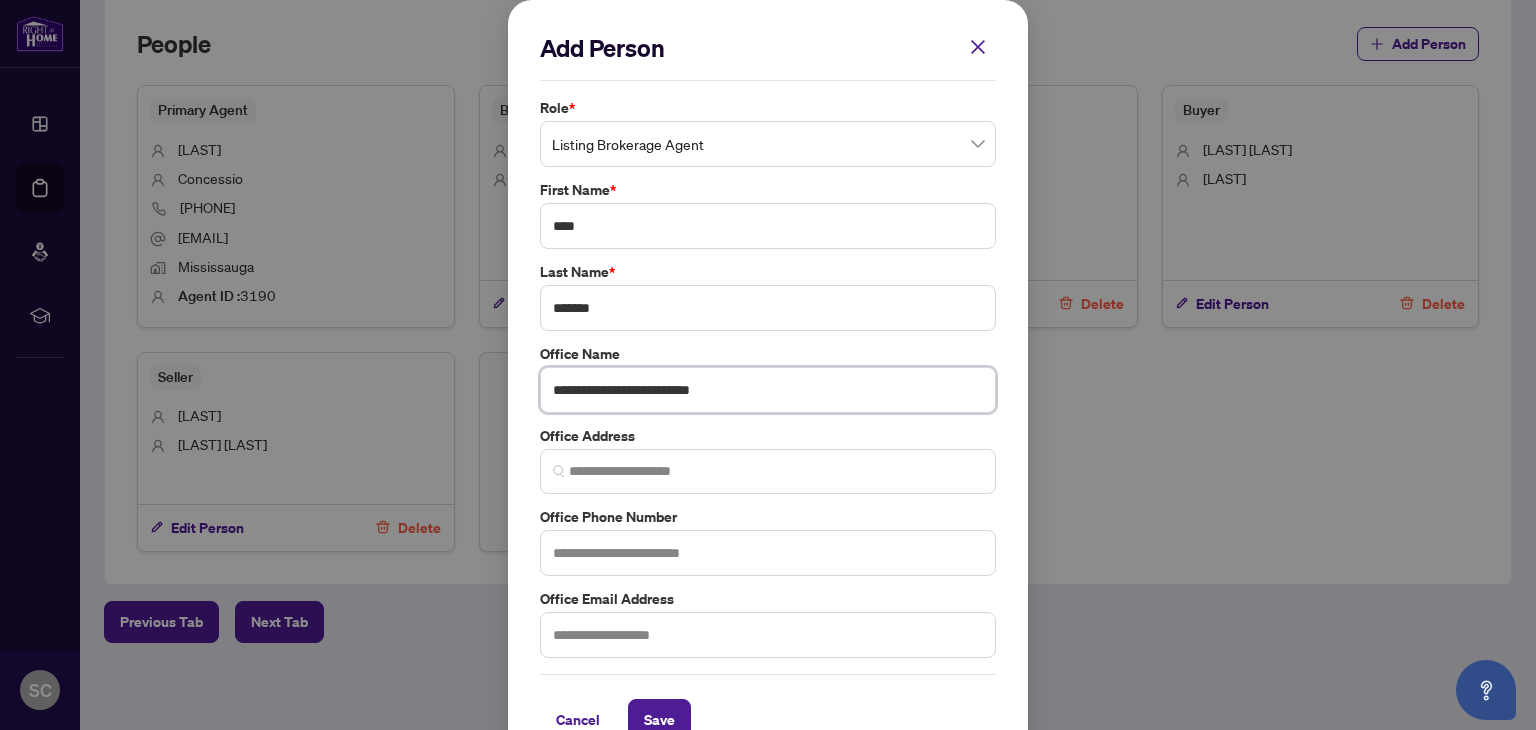 type on "**********" 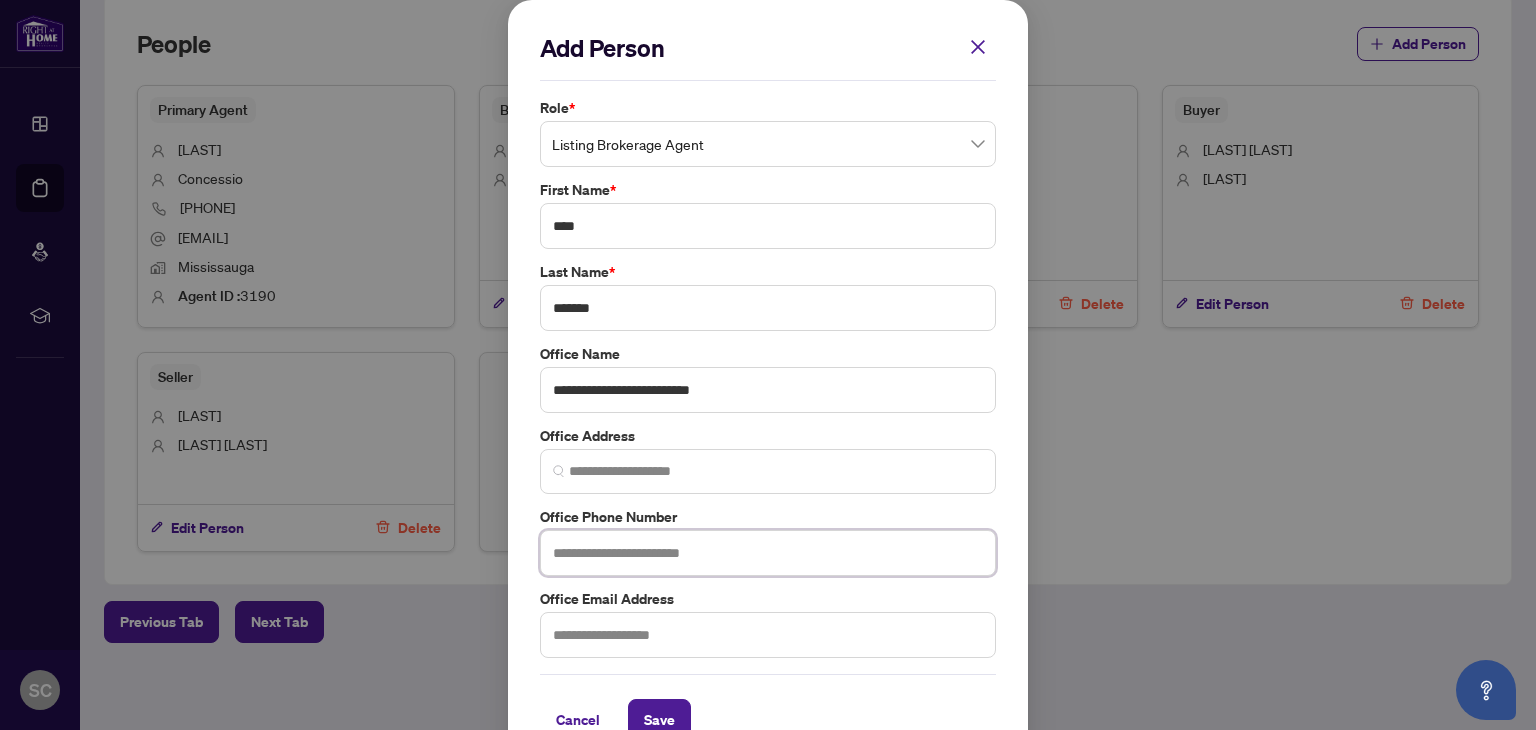 click at bounding box center [768, 553] 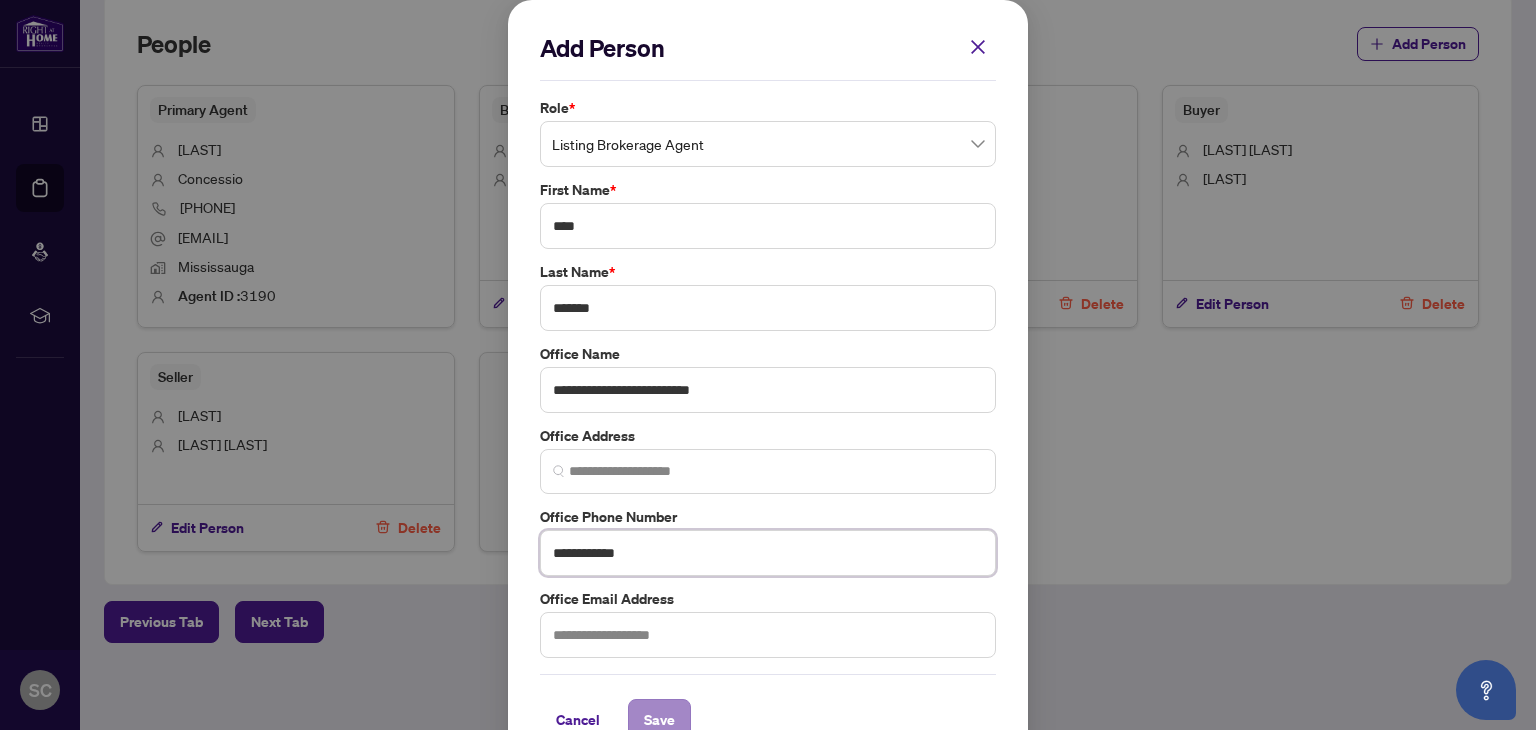type on "**********" 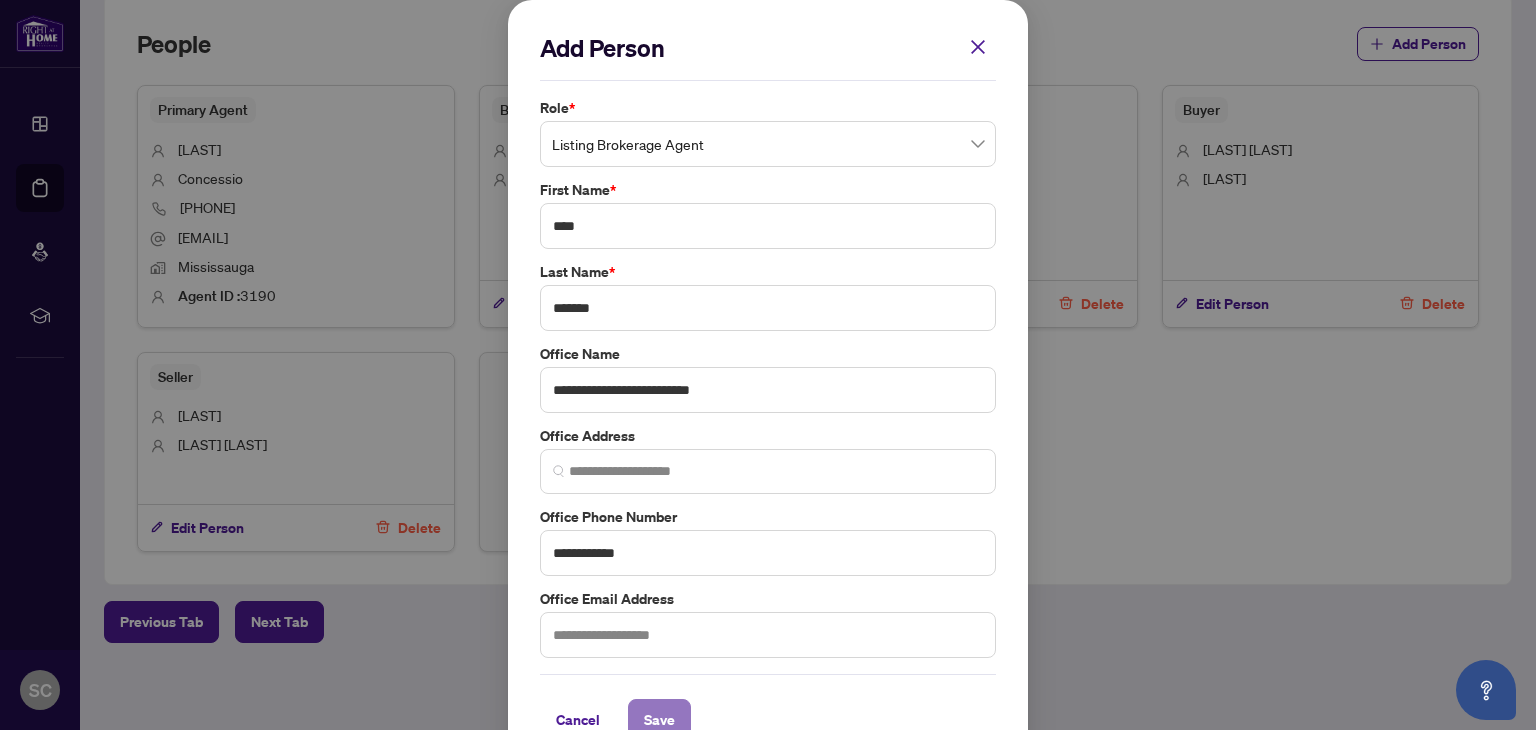 click on "Save" at bounding box center (659, 720) 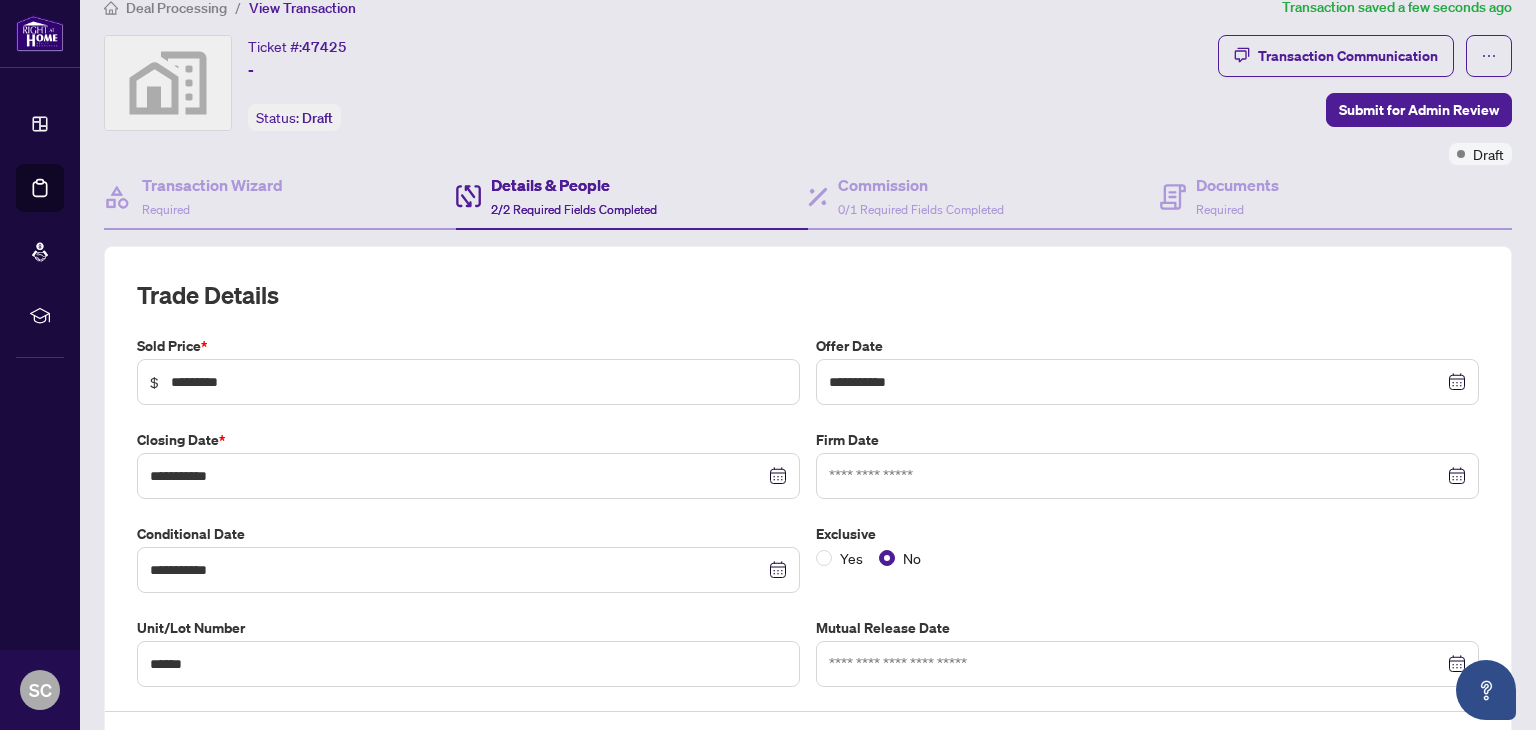 scroll, scrollTop: 0, scrollLeft: 0, axis: both 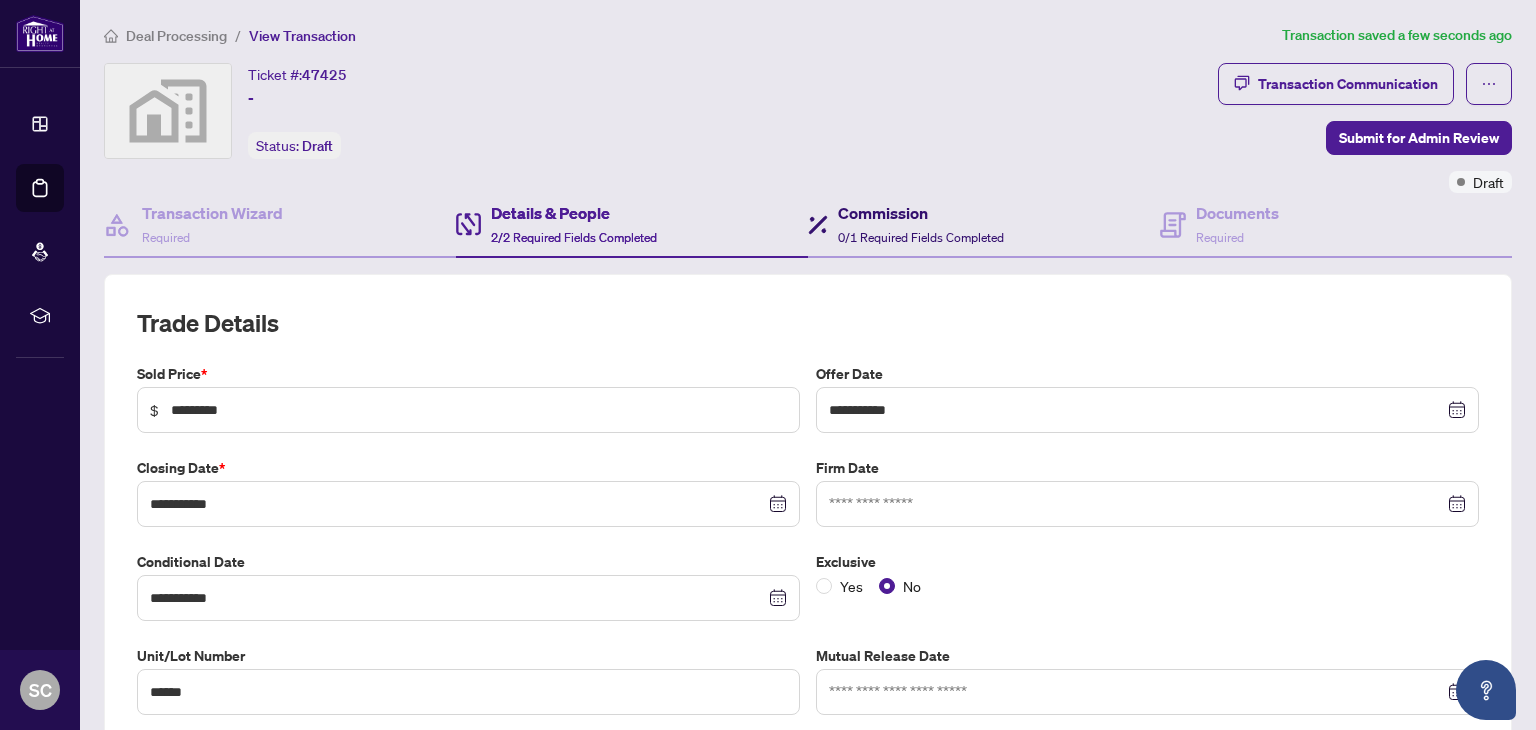 click on "Commission 0/1 Required Fields Completed" at bounding box center (921, 224) 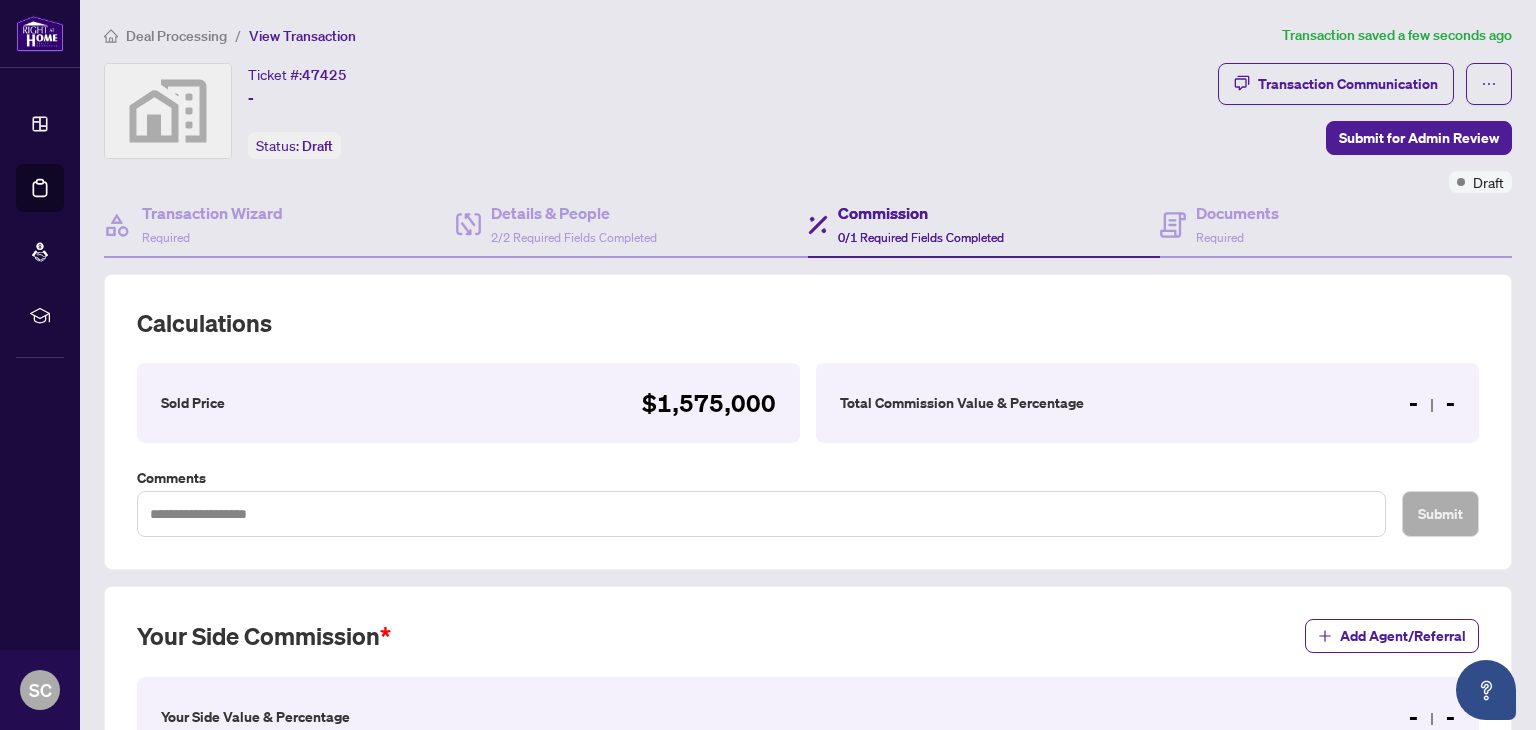 click on "Total Commission Value & Percentage -     -" at bounding box center (1147, 403) 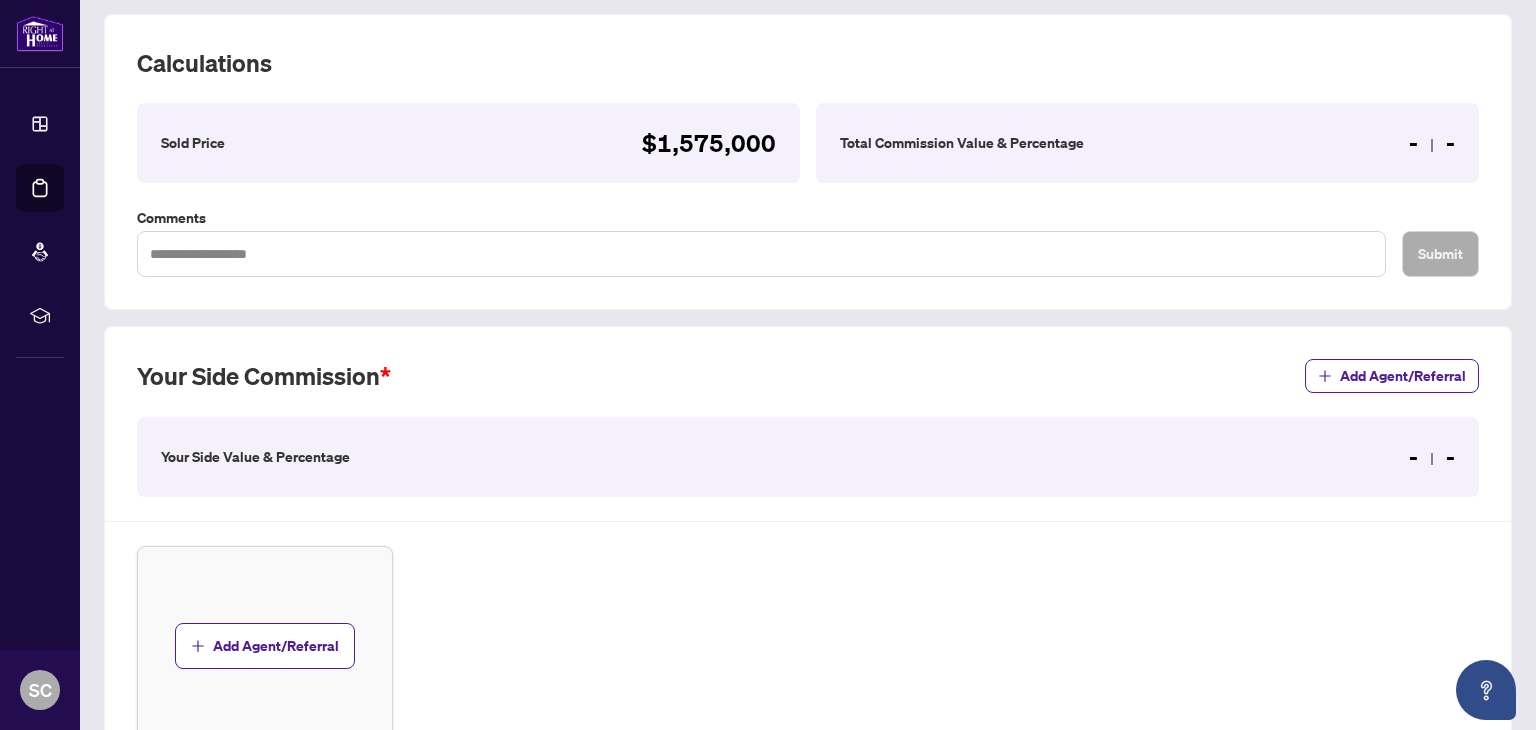 scroll, scrollTop: 400, scrollLeft: 0, axis: vertical 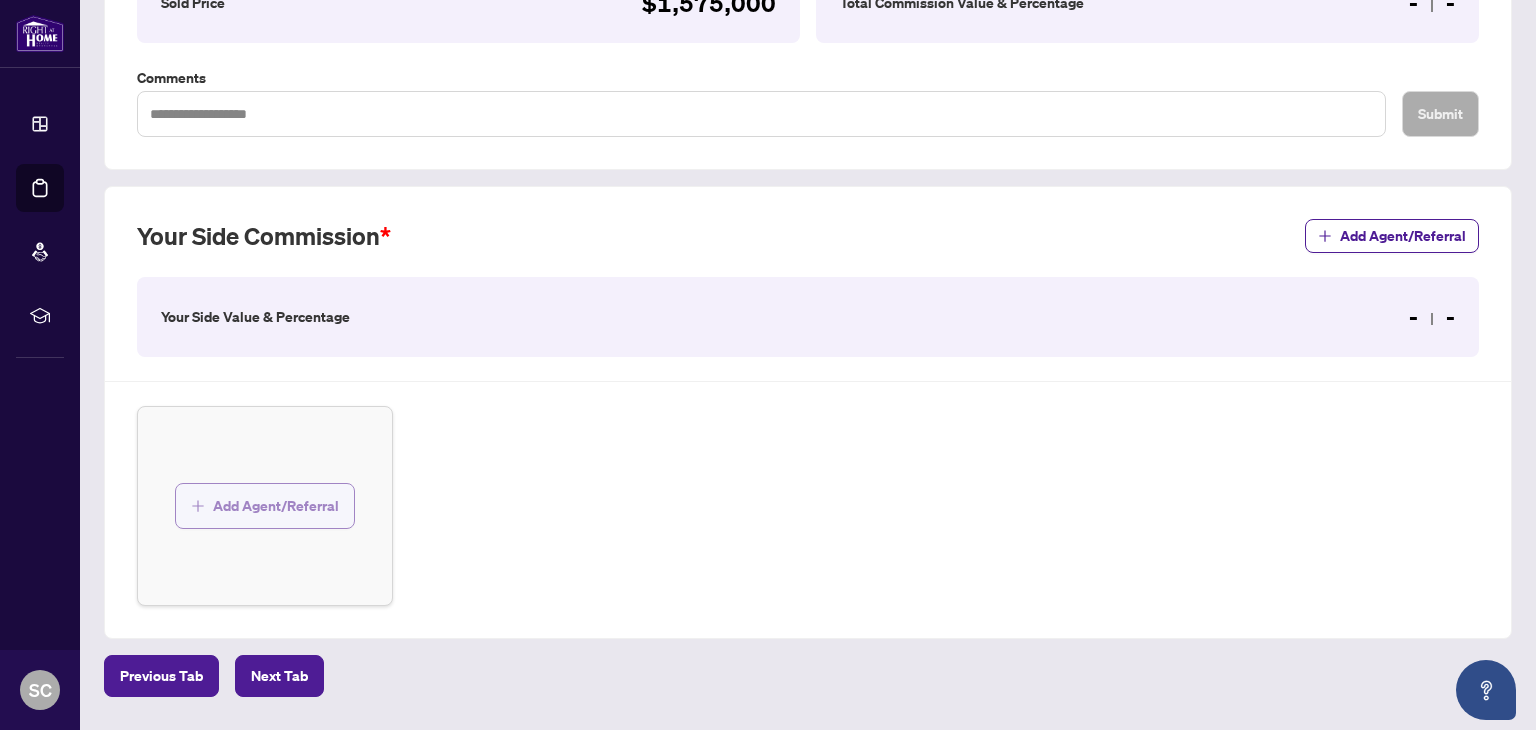 click on "Add Agent/Referral" at bounding box center (276, 506) 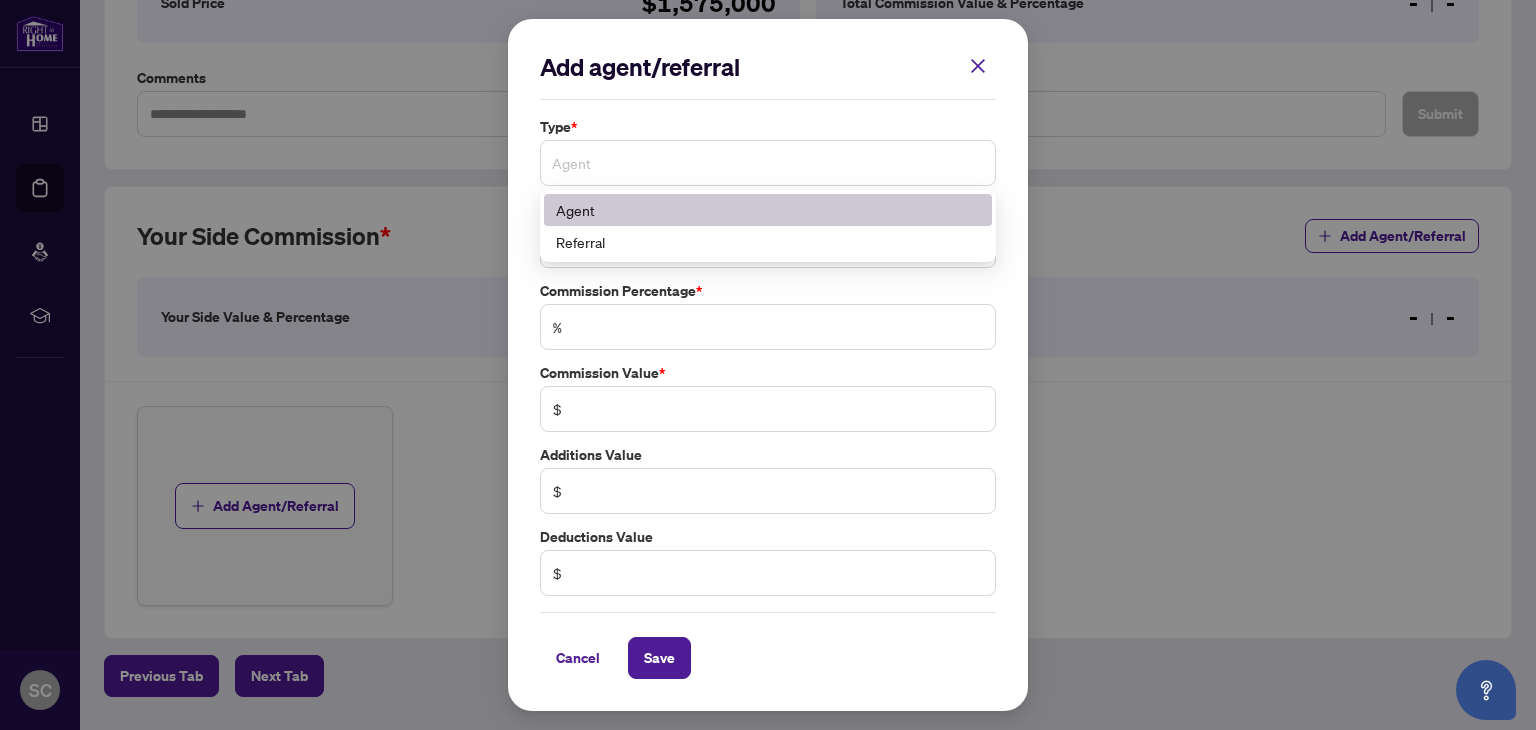 click on "Agent" at bounding box center [768, 163] 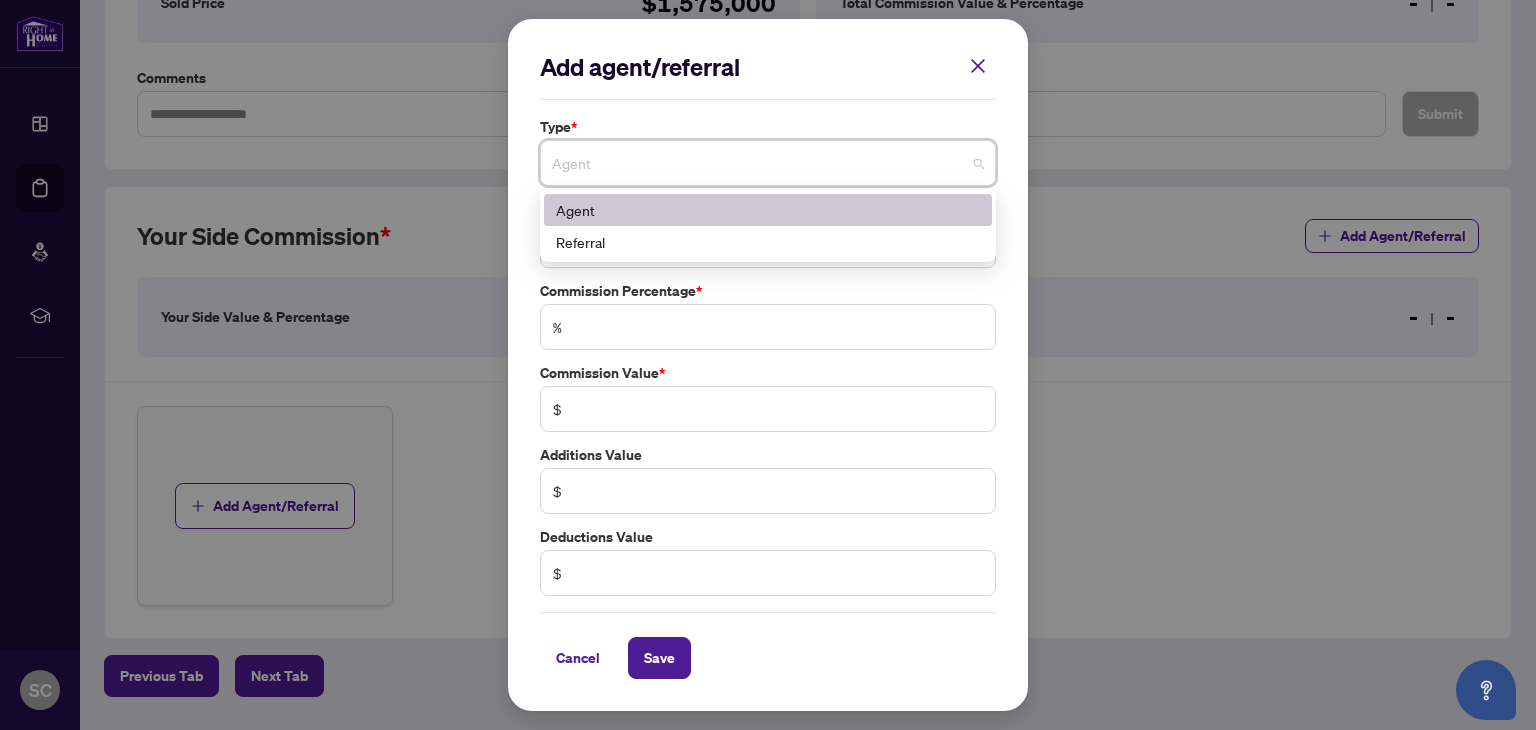 click on "Agent" at bounding box center [768, 210] 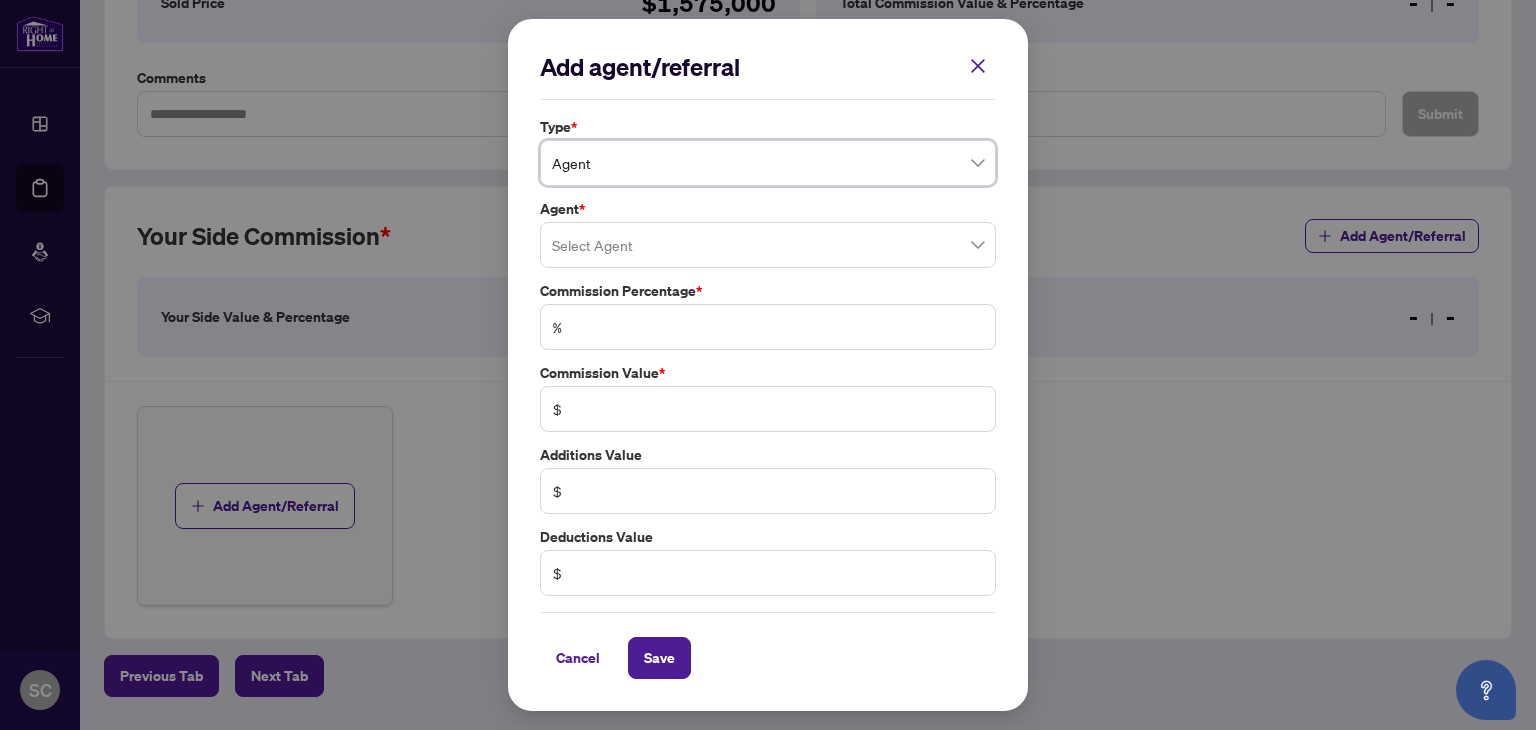 click at bounding box center [768, 245] 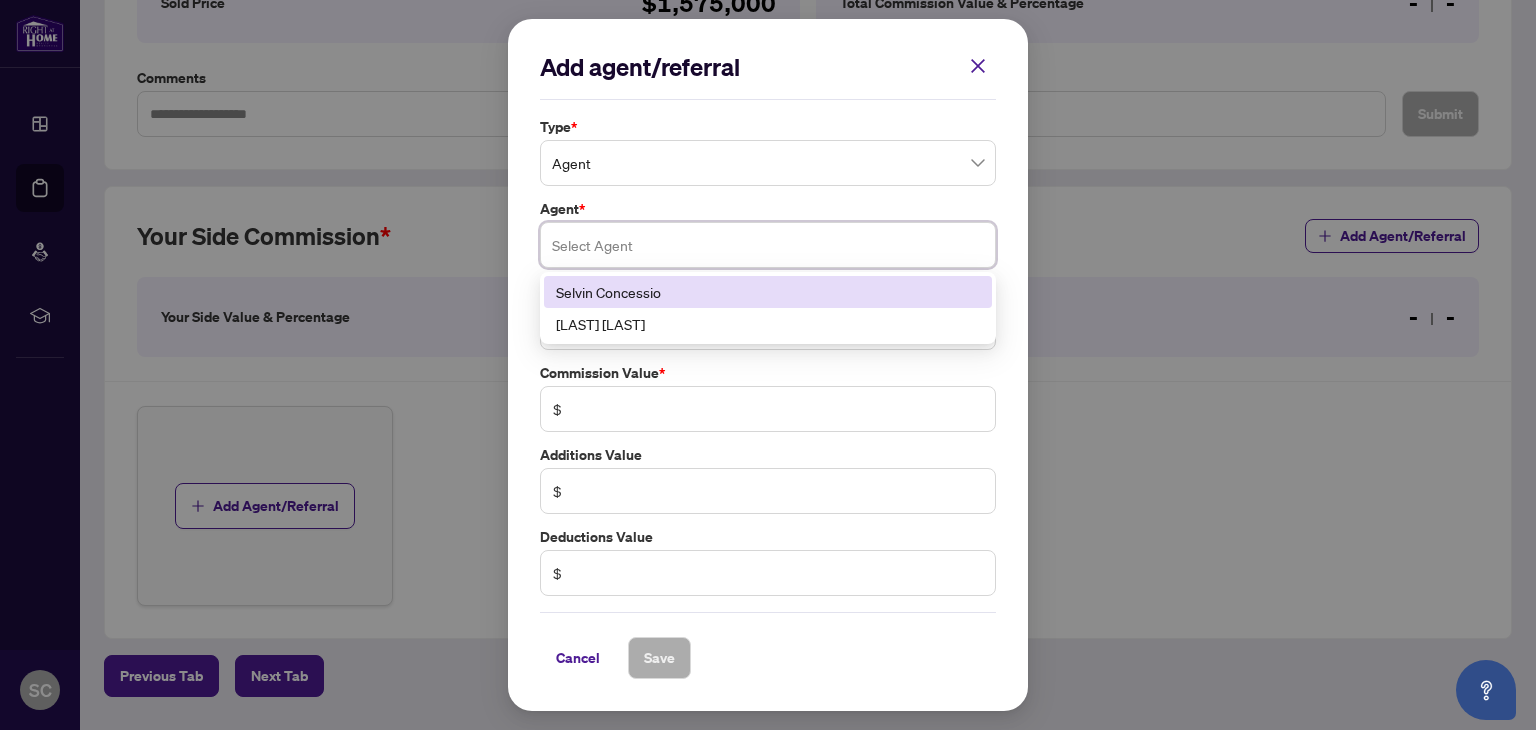 click on "Selvin Concessio" at bounding box center (768, 292) 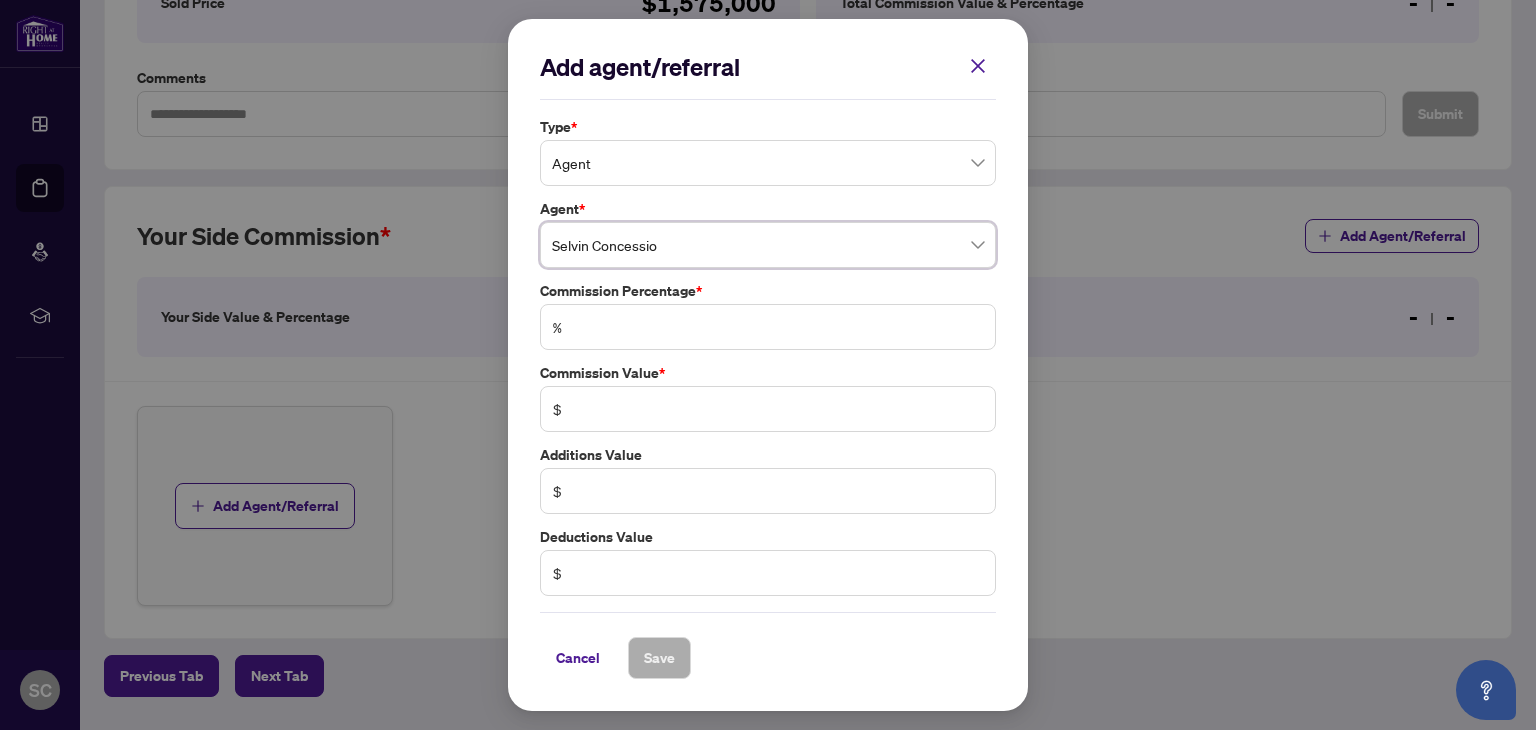 click on "%" at bounding box center [768, 327] 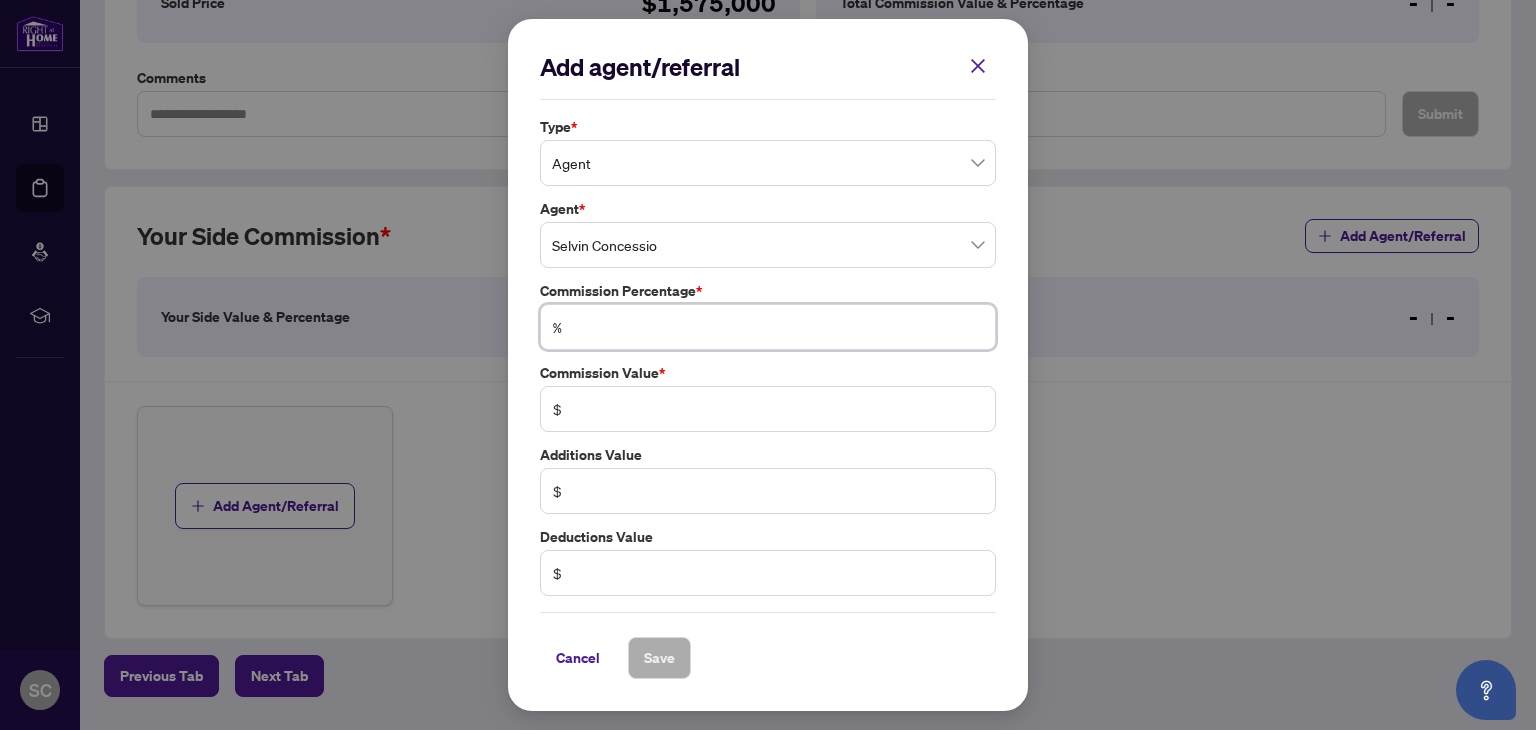 type on "*" 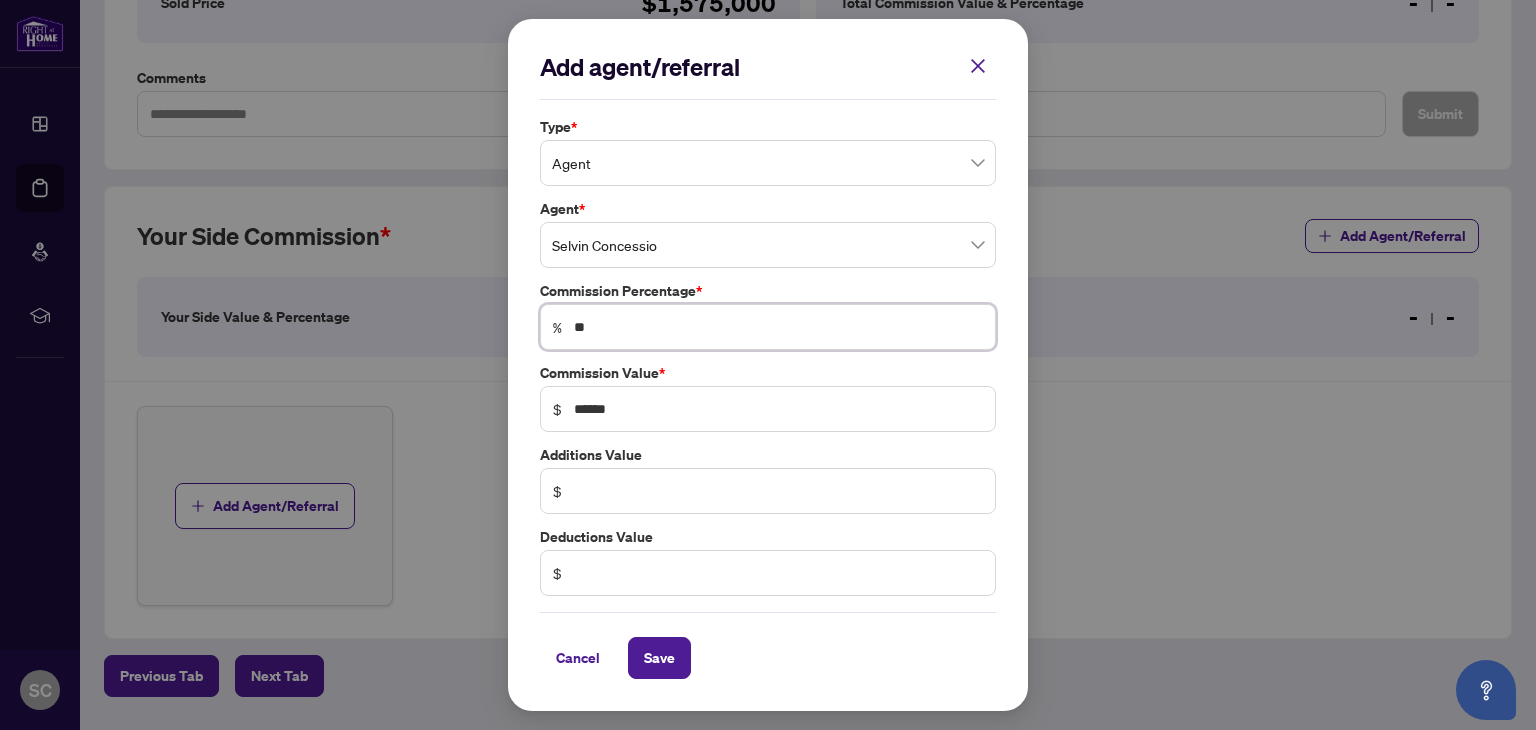 type on "***" 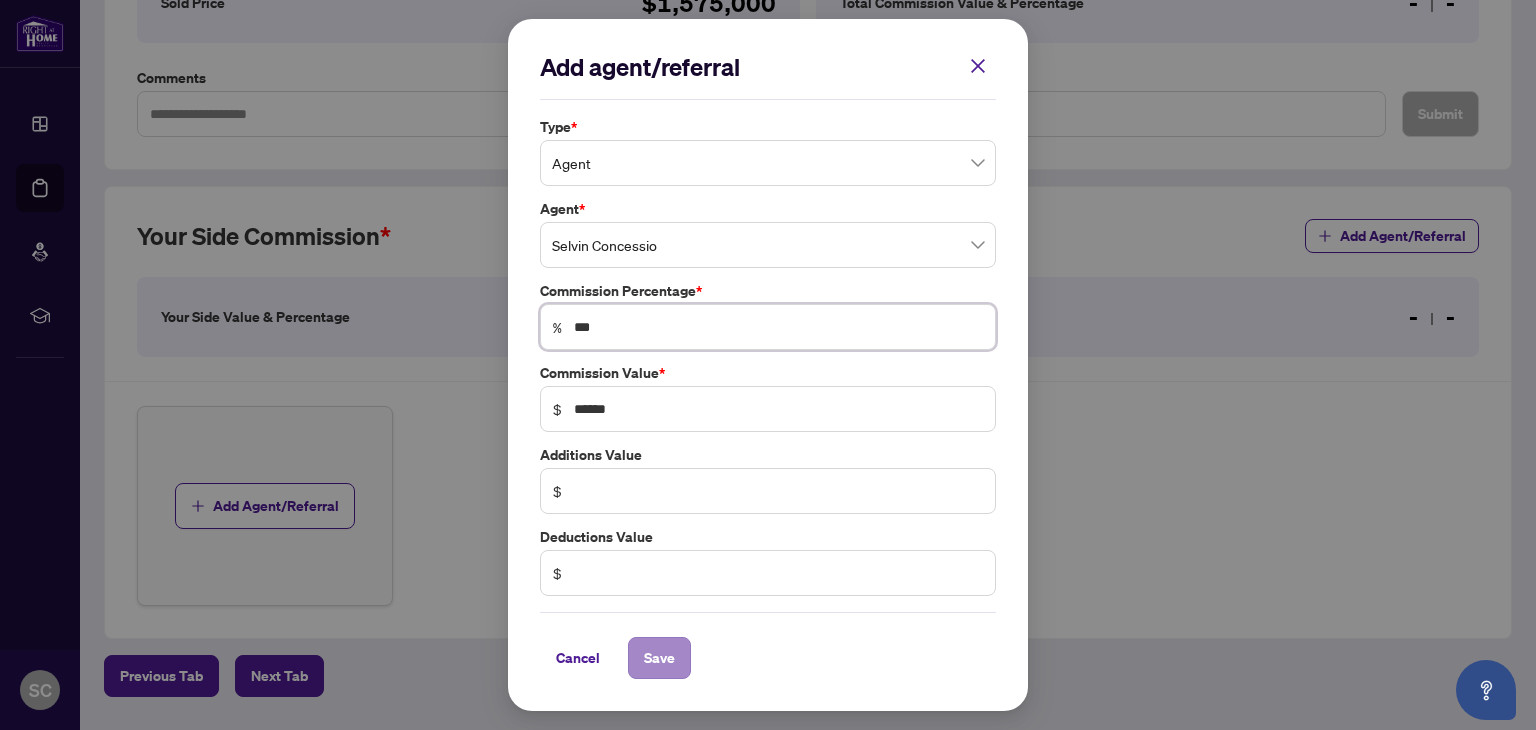 type on "***" 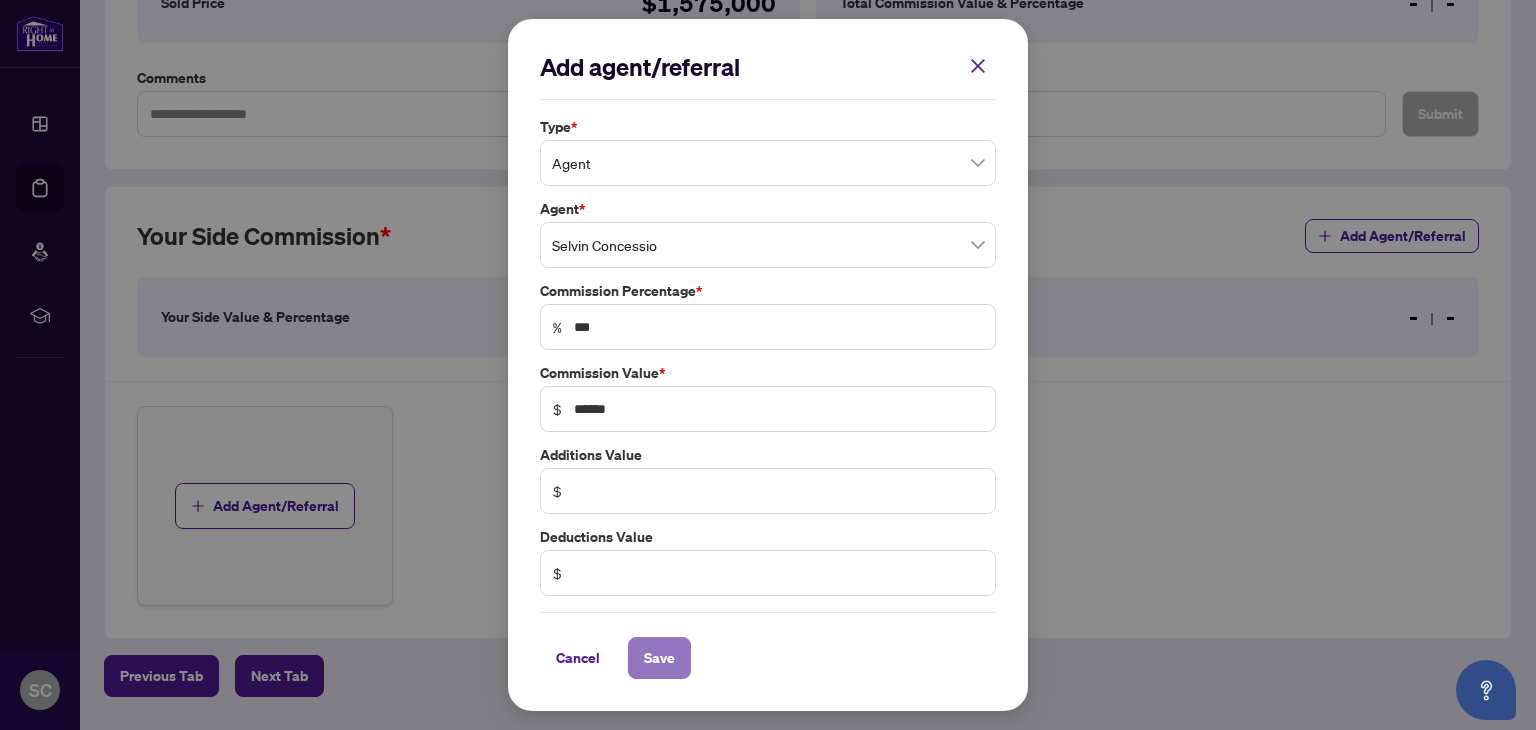 click on "Save" at bounding box center [659, 658] 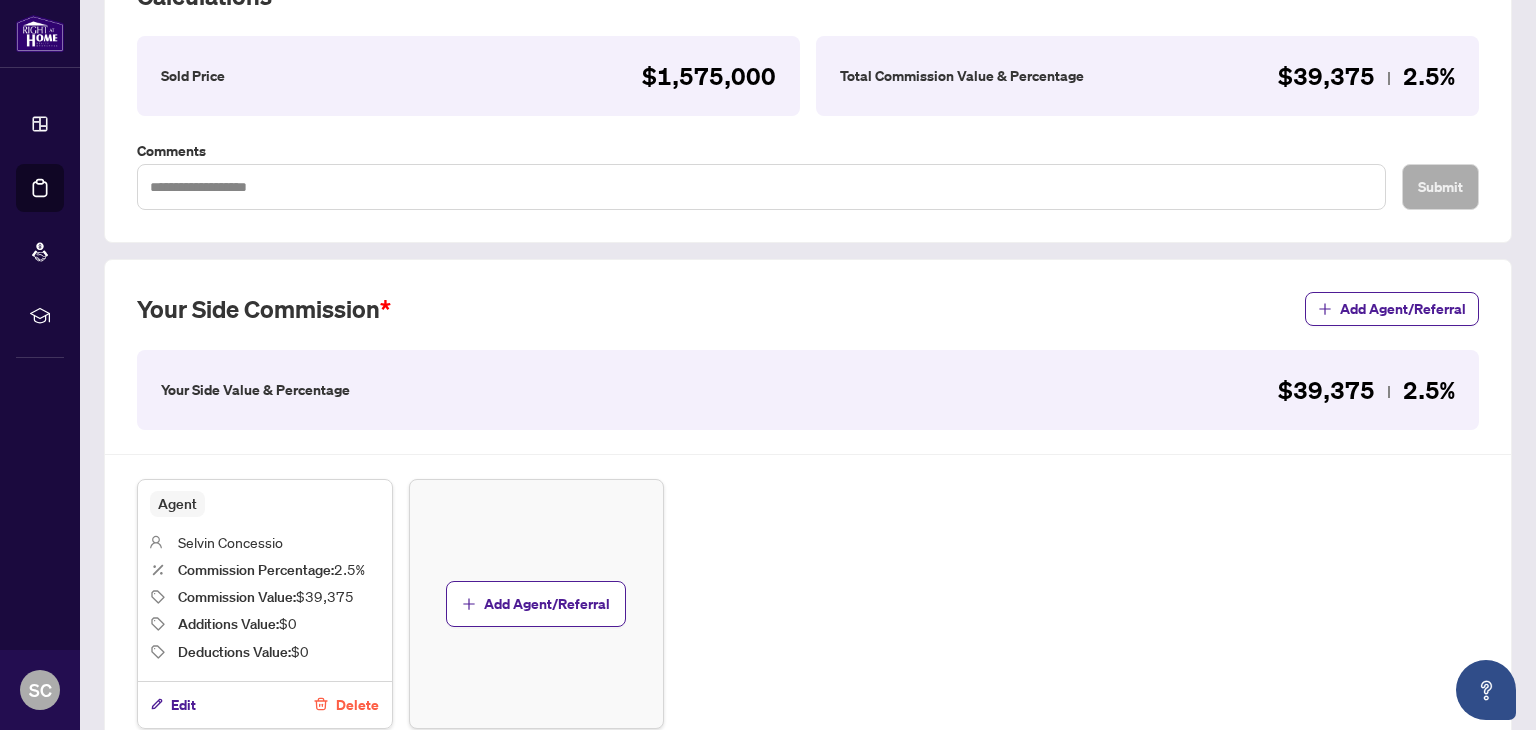 scroll, scrollTop: 500, scrollLeft: 0, axis: vertical 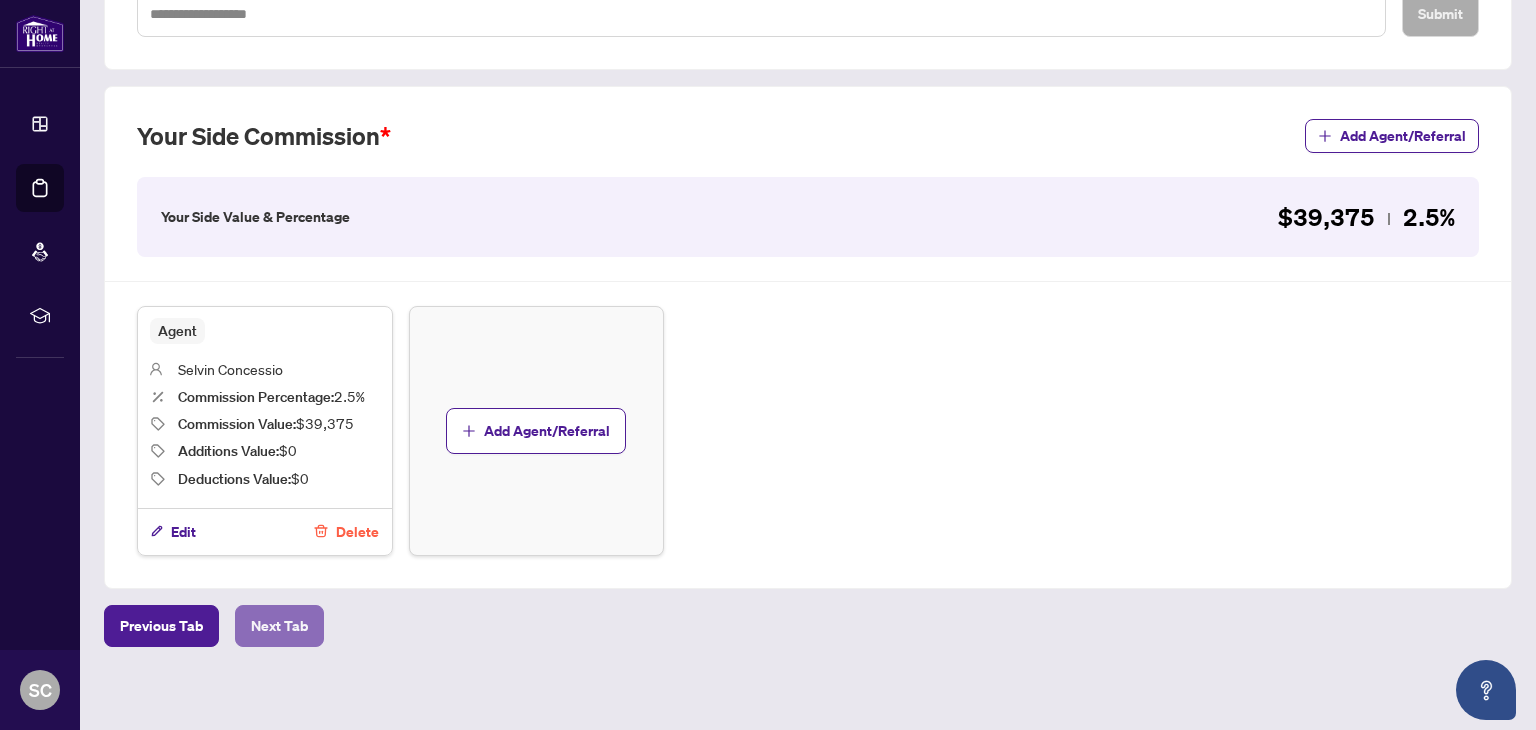 click on "Next Tab" at bounding box center (279, 626) 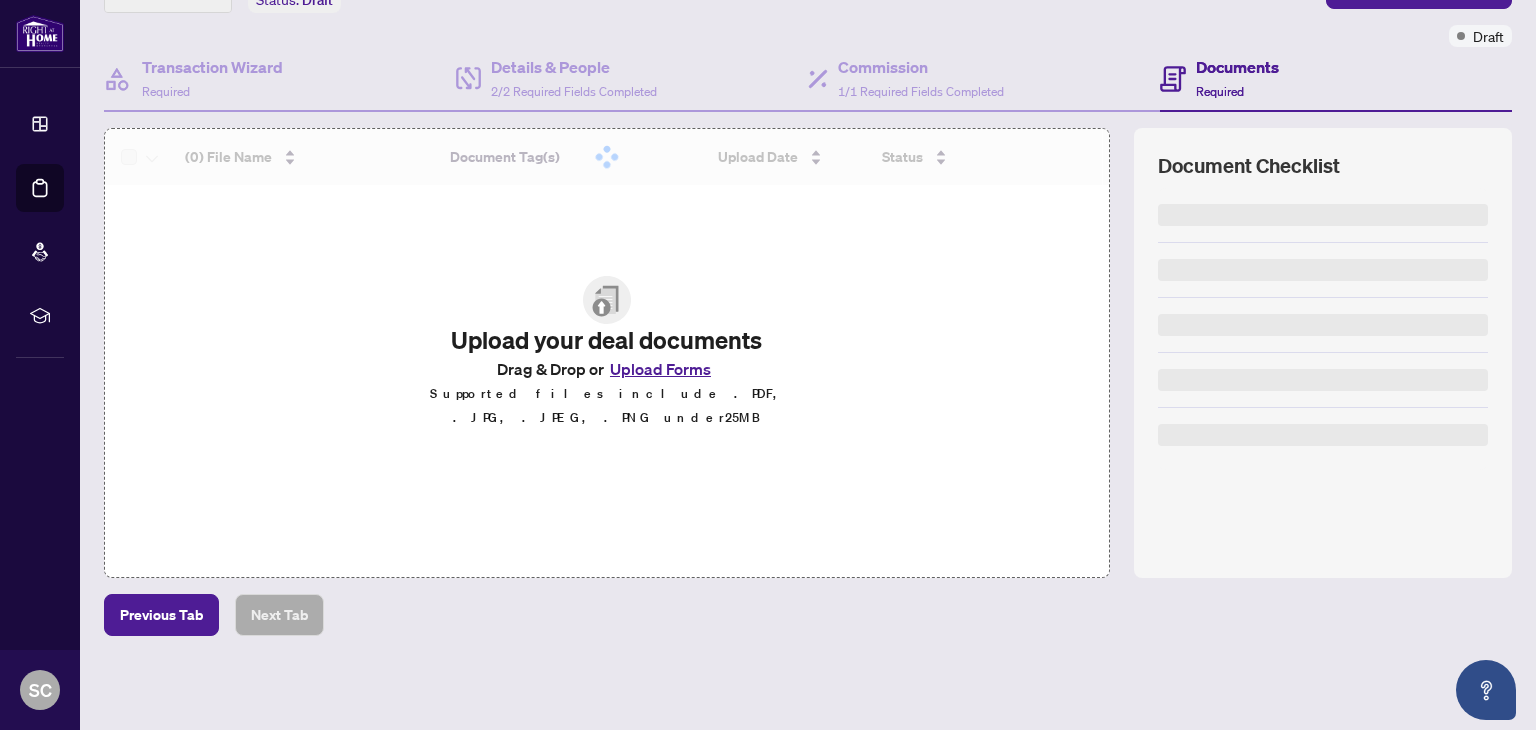 scroll, scrollTop: 0, scrollLeft: 0, axis: both 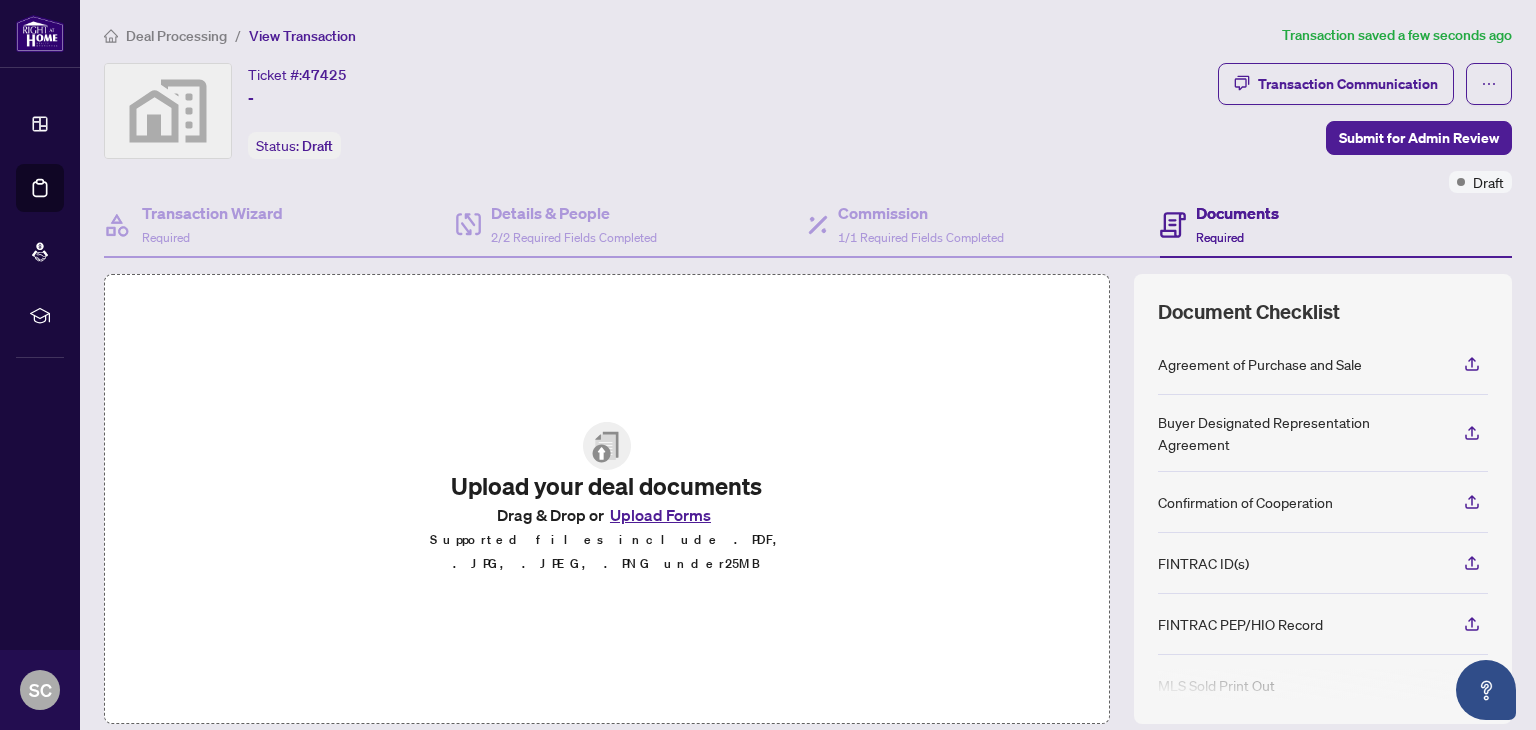 click on "Agreement of Purchase and Sale" at bounding box center [1260, 364] 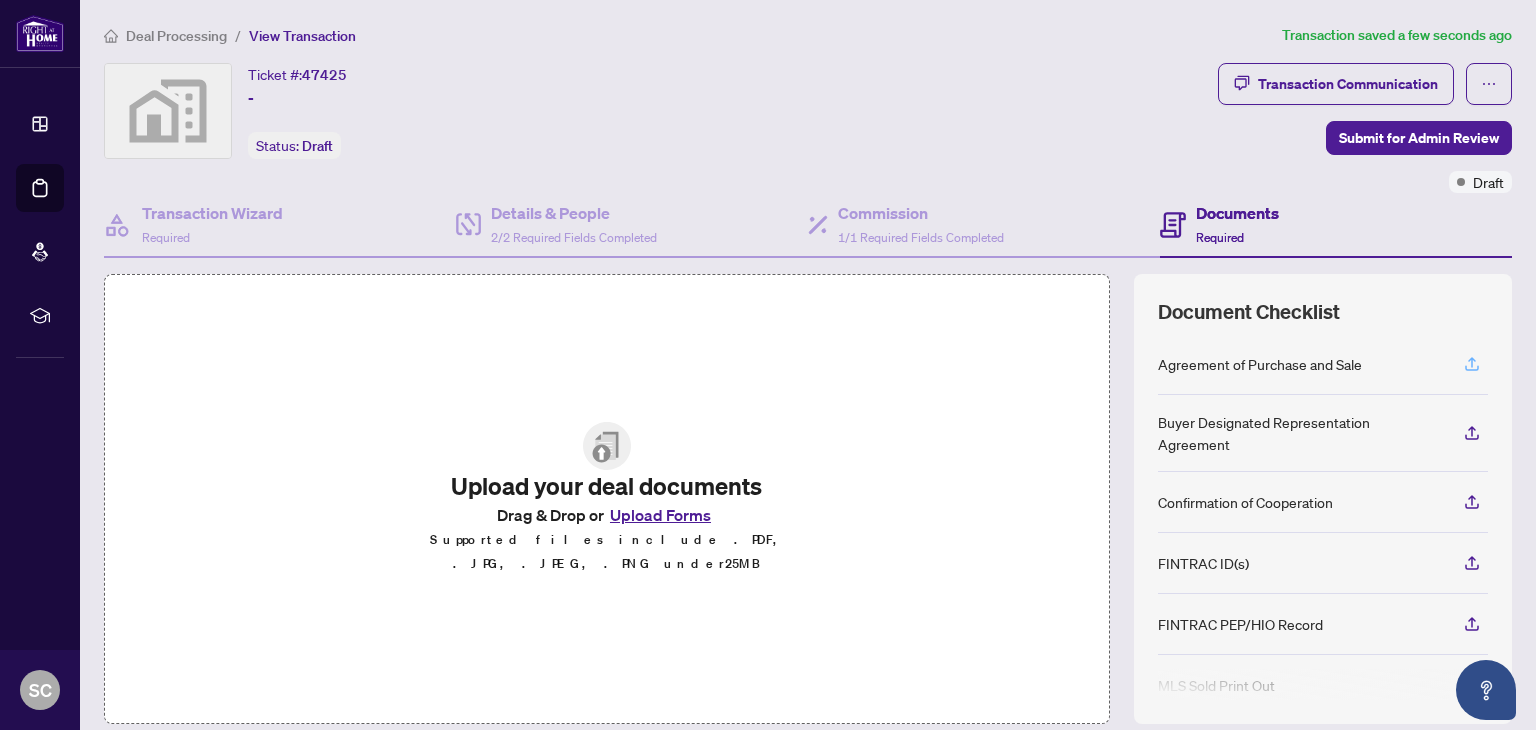 click 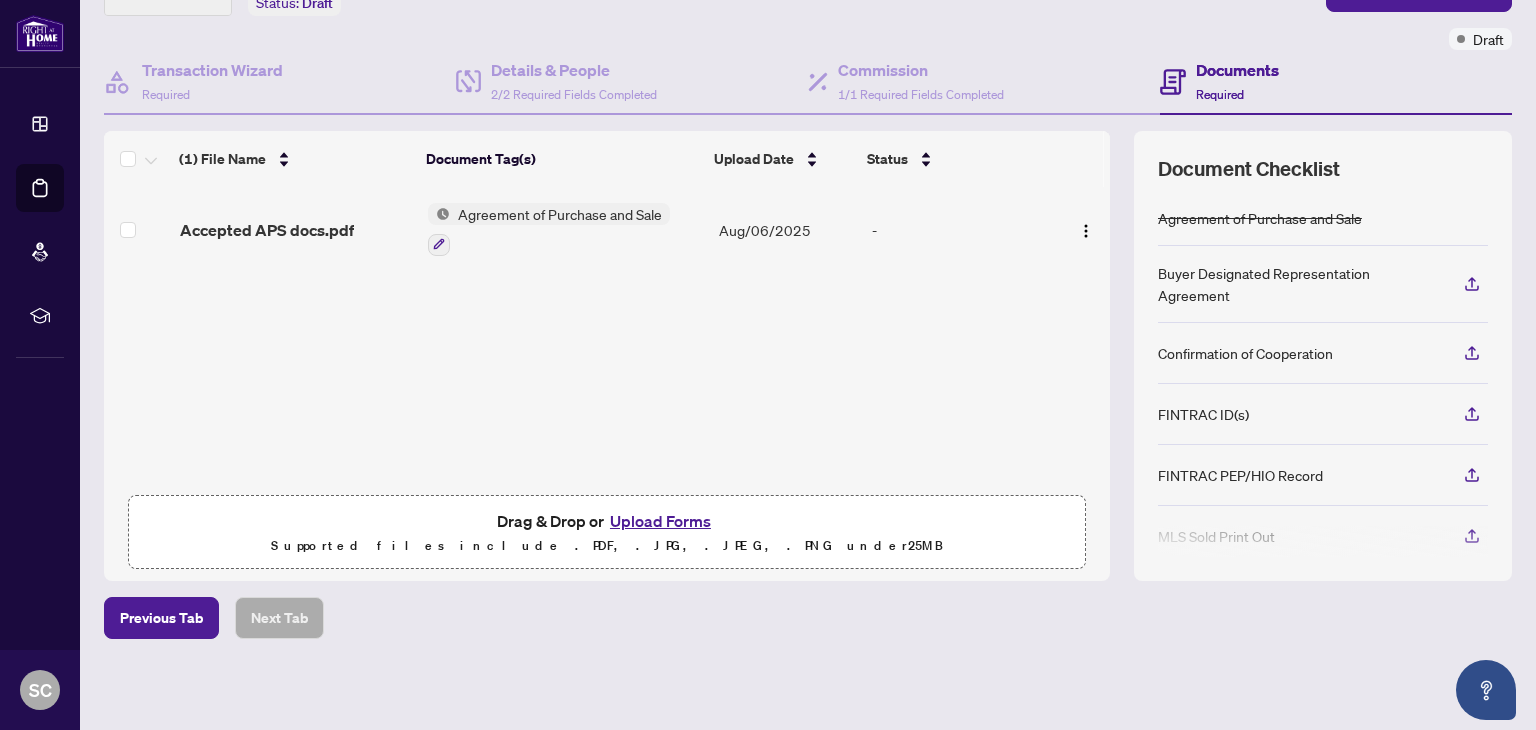 scroll, scrollTop: 144, scrollLeft: 0, axis: vertical 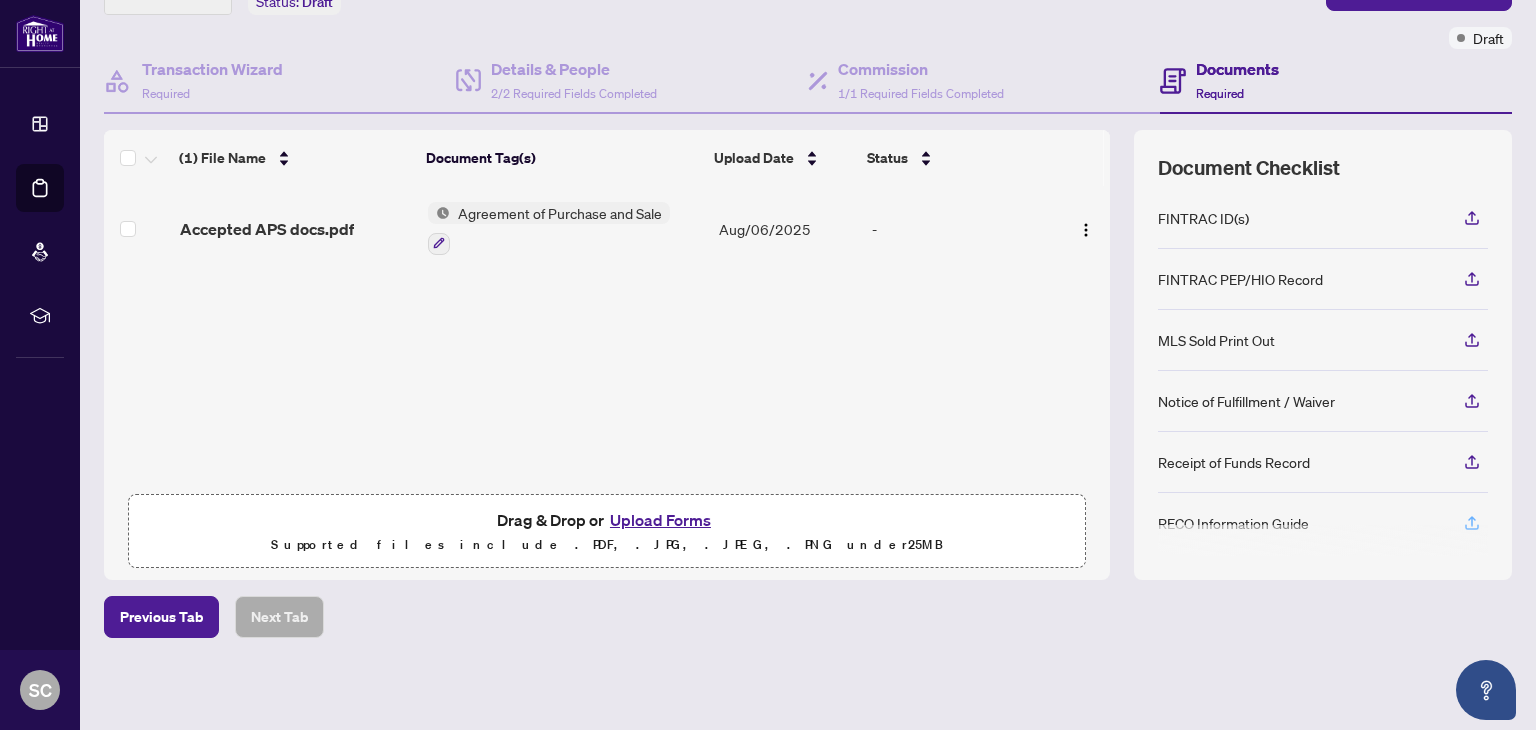 click 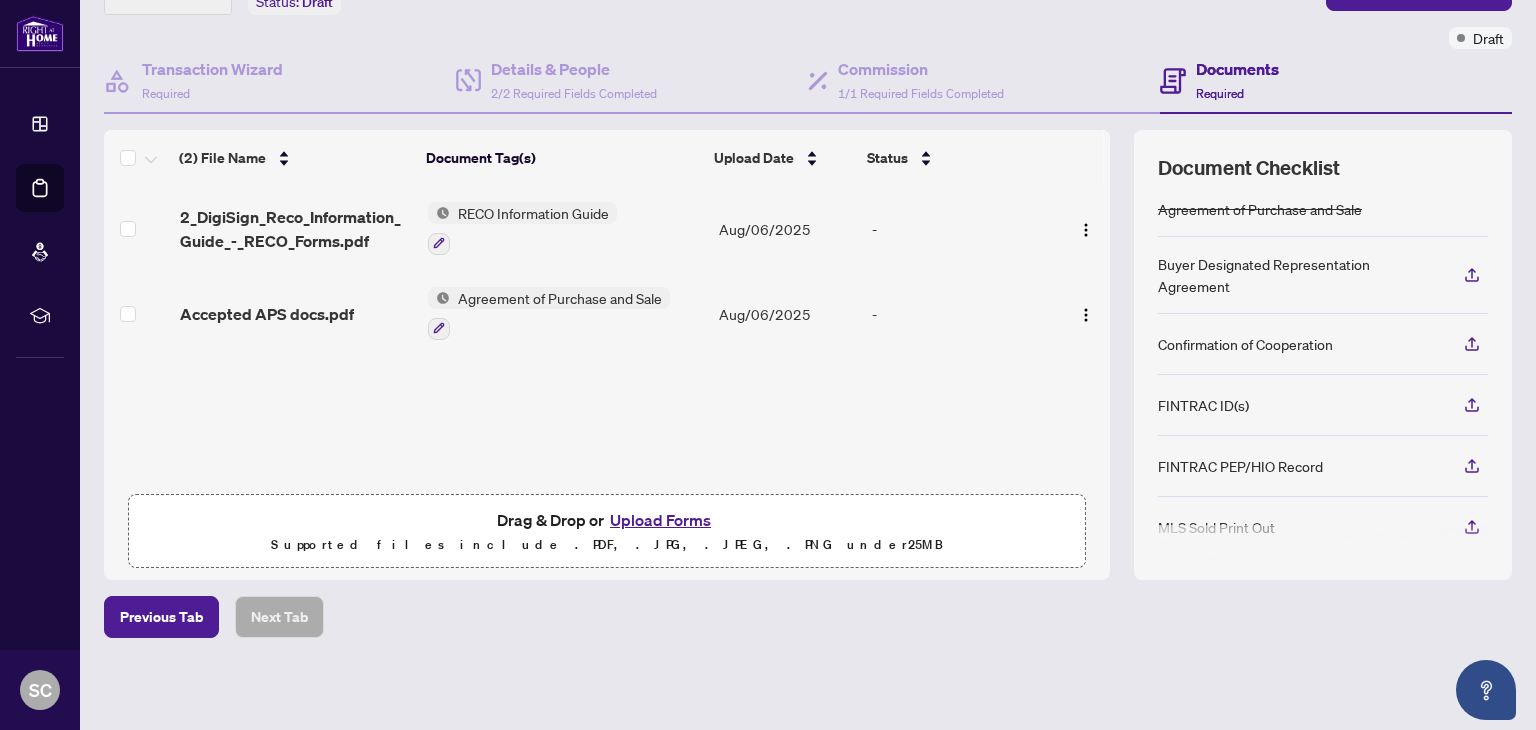 scroll, scrollTop: 0, scrollLeft: 0, axis: both 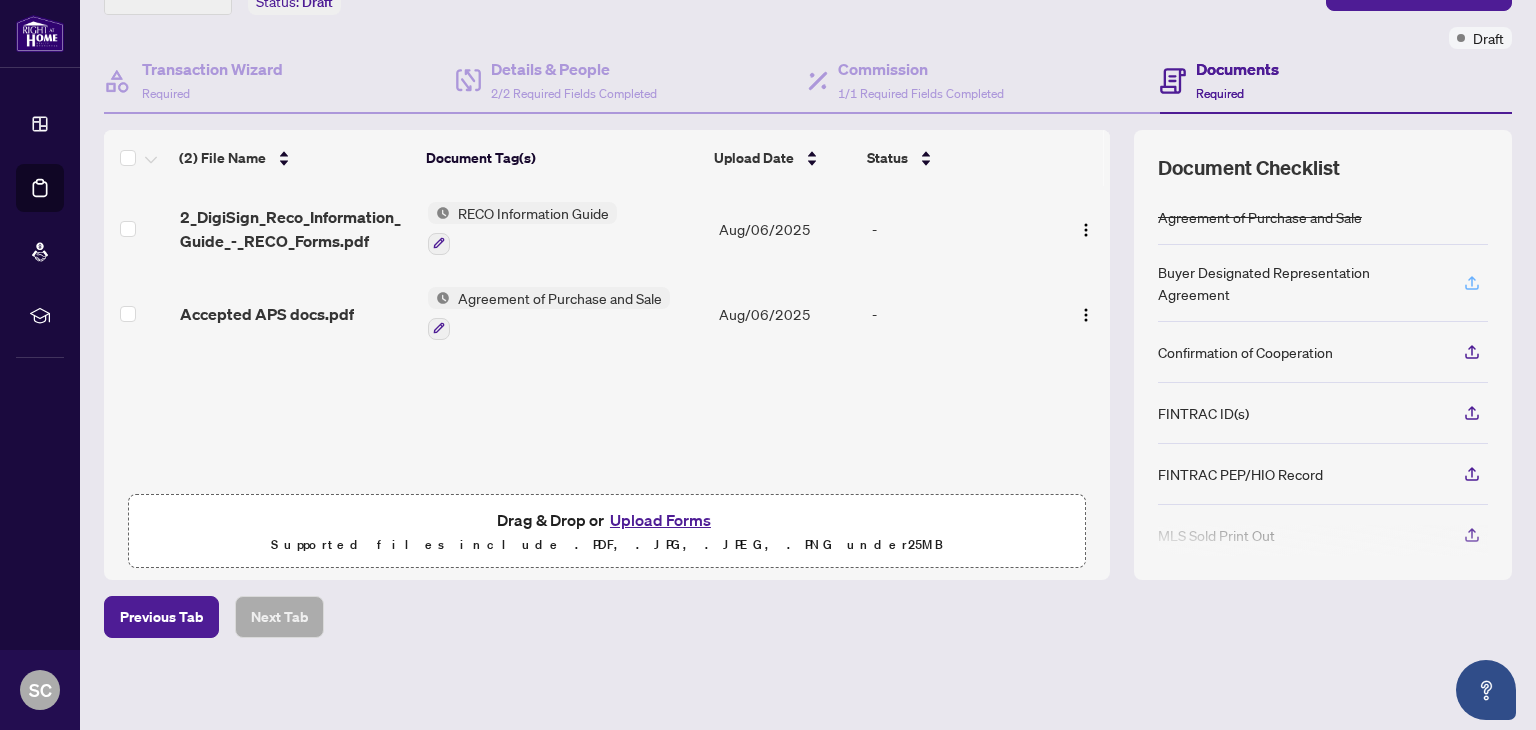 click 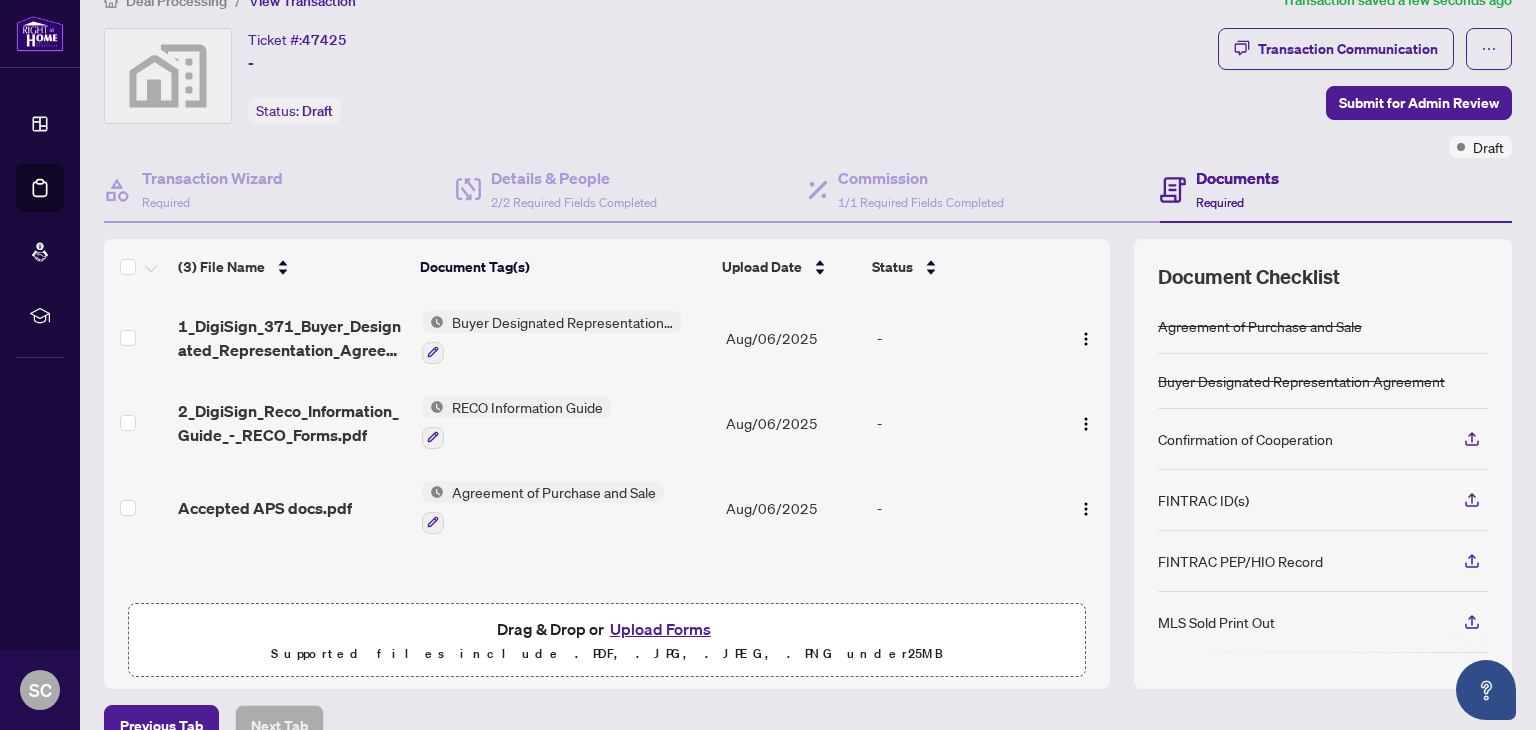 scroll, scrollTop: 0, scrollLeft: 0, axis: both 